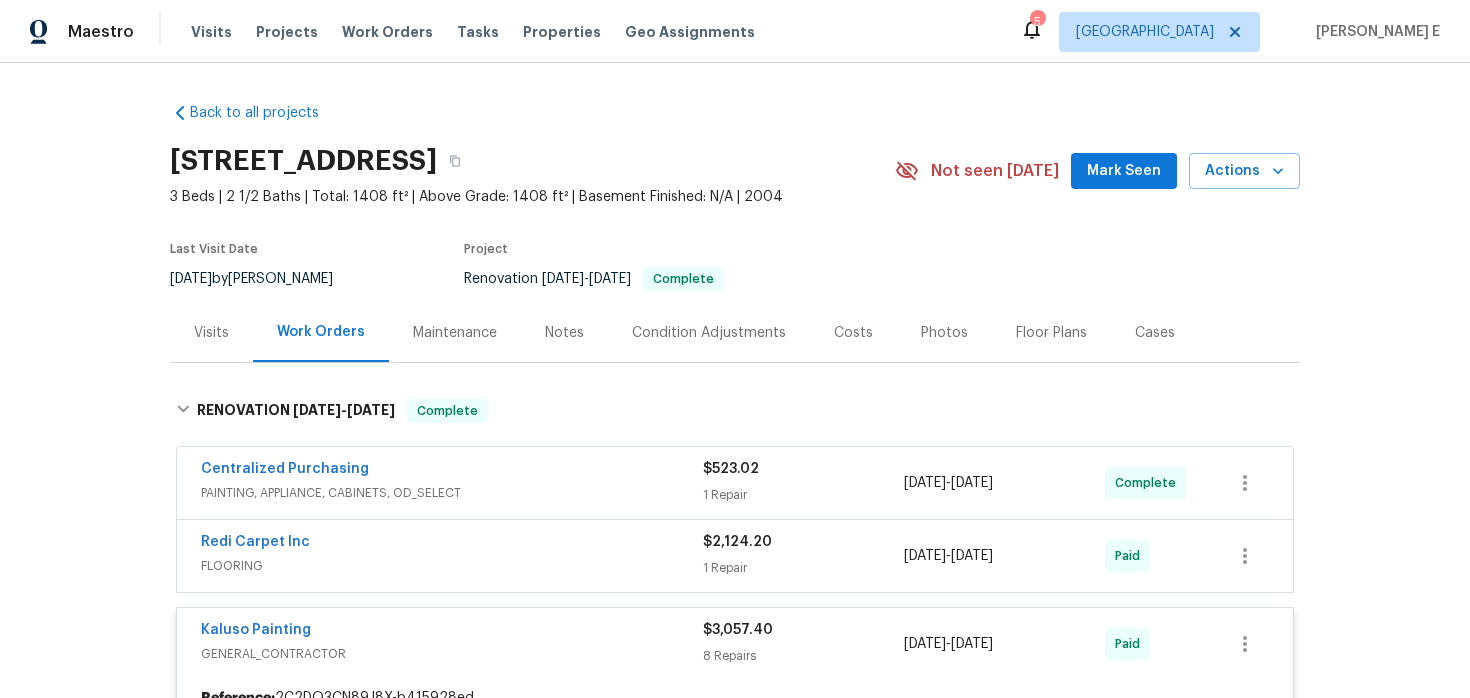 scroll, scrollTop: 0, scrollLeft: 0, axis: both 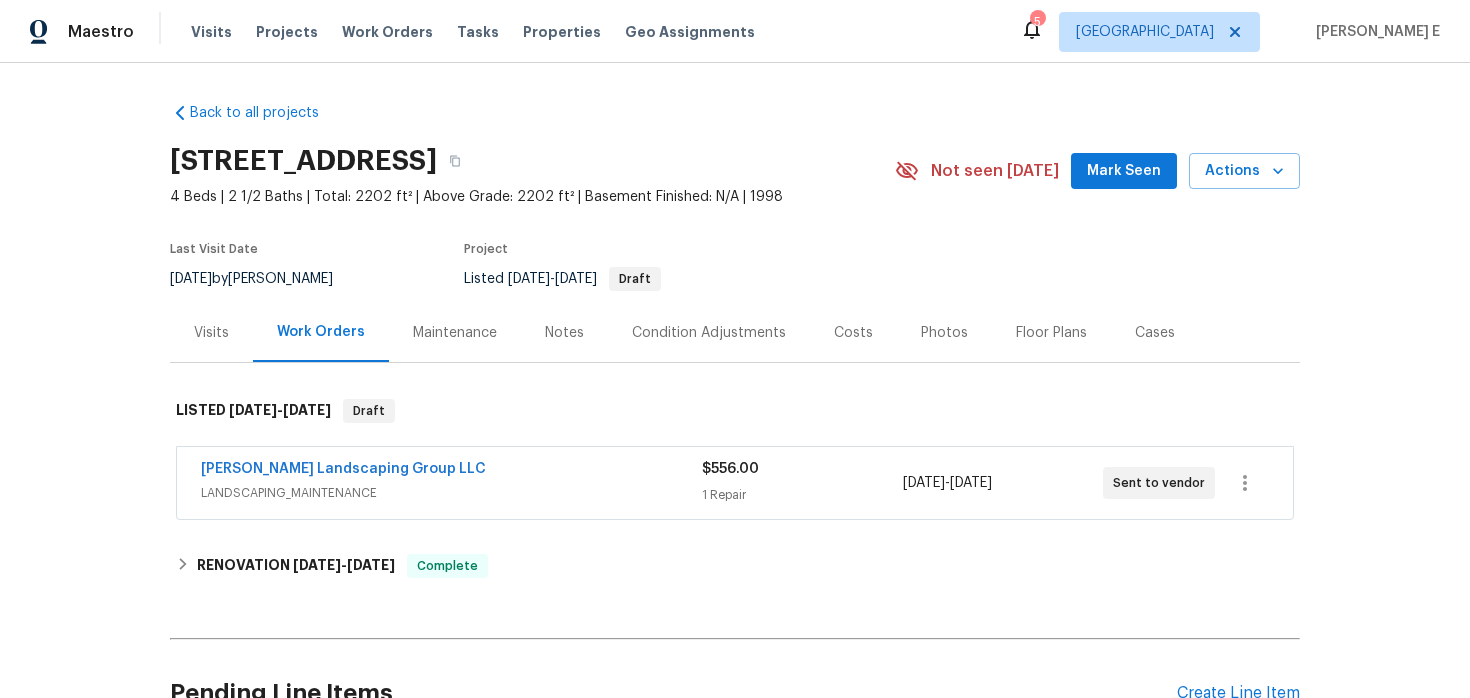 click on "LANDSCAPING_MAINTENANCE" at bounding box center (451, 493) 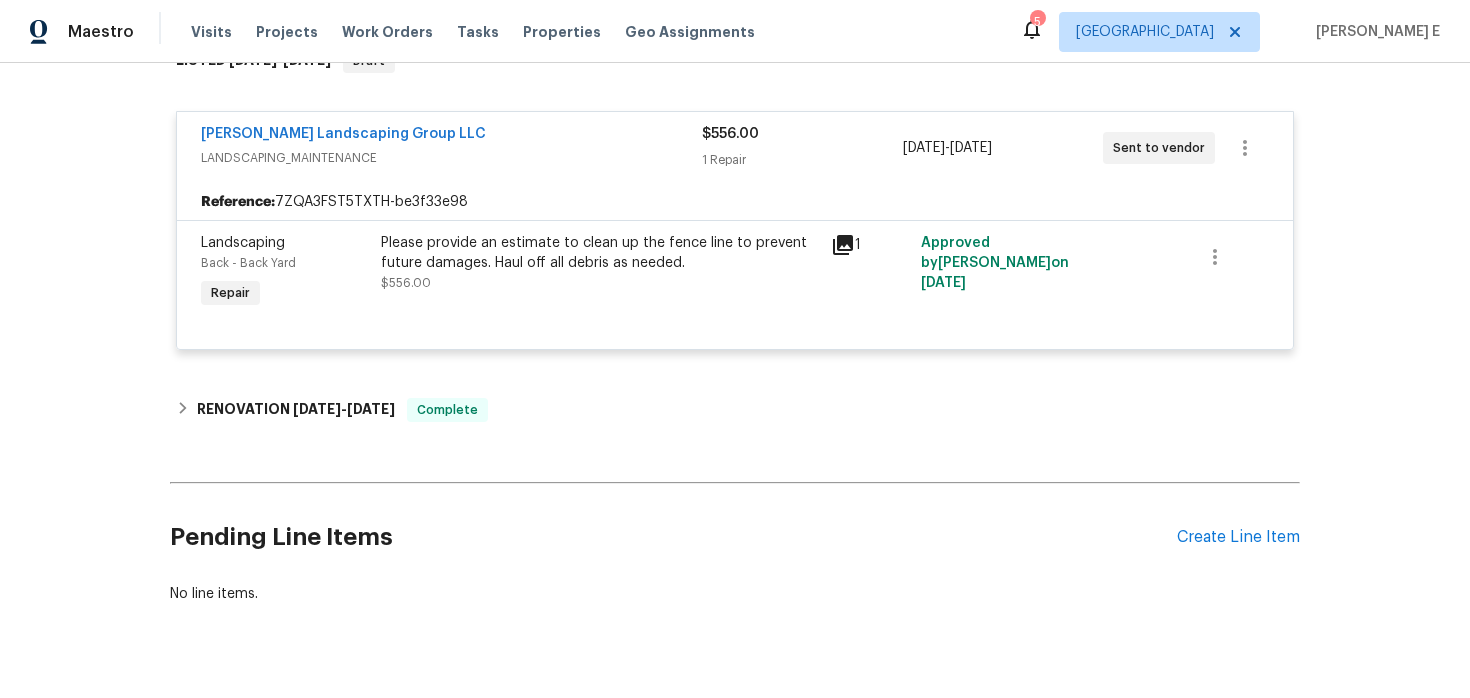 scroll, scrollTop: 392, scrollLeft: 0, axis: vertical 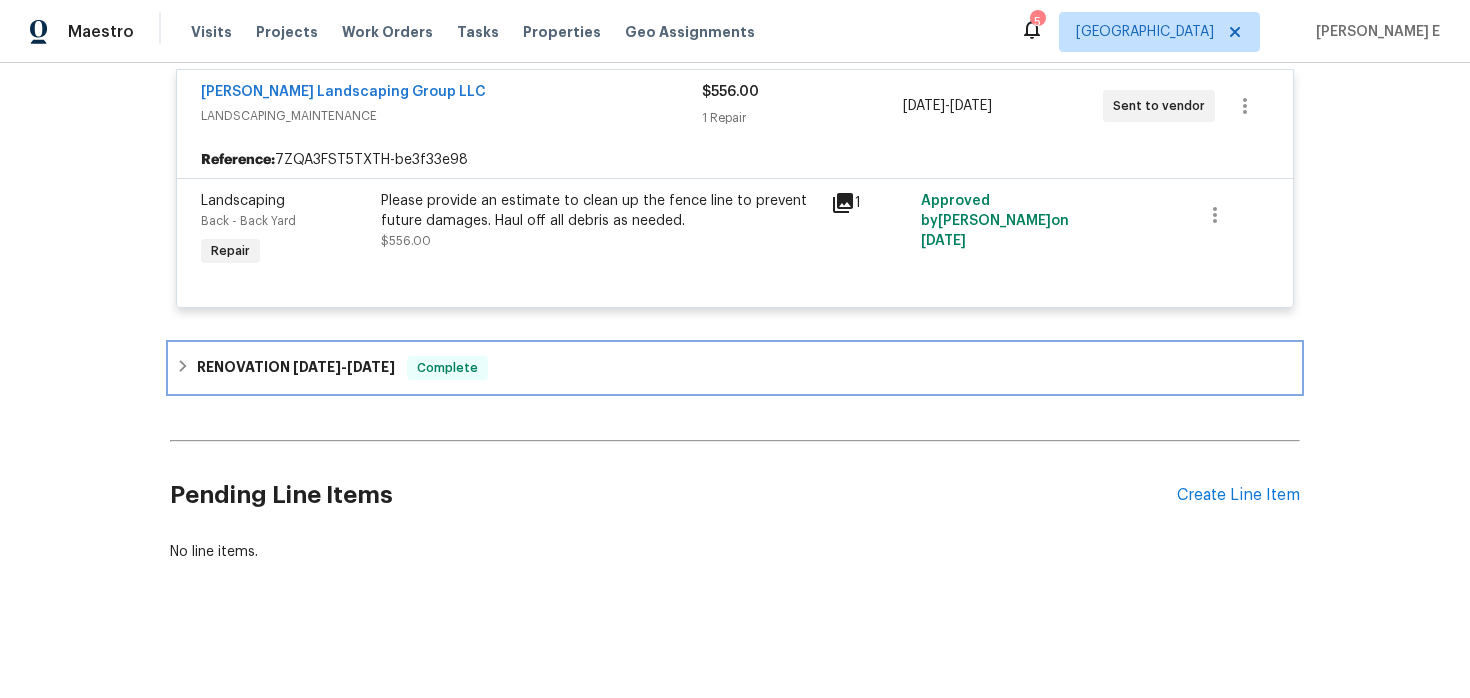 click on "RENOVATION   6/16/25  -  7/3/25 Complete" at bounding box center [735, 368] 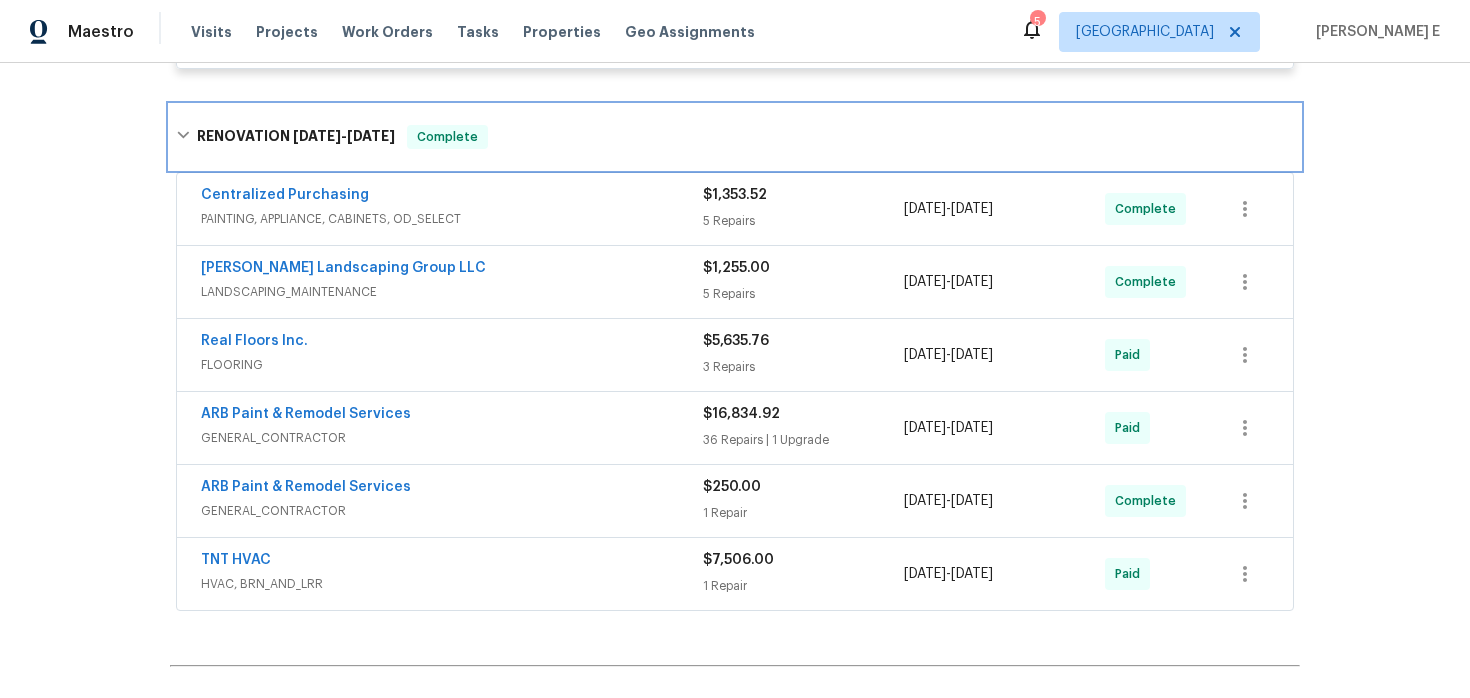 scroll, scrollTop: 667, scrollLeft: 0, axis: vertical 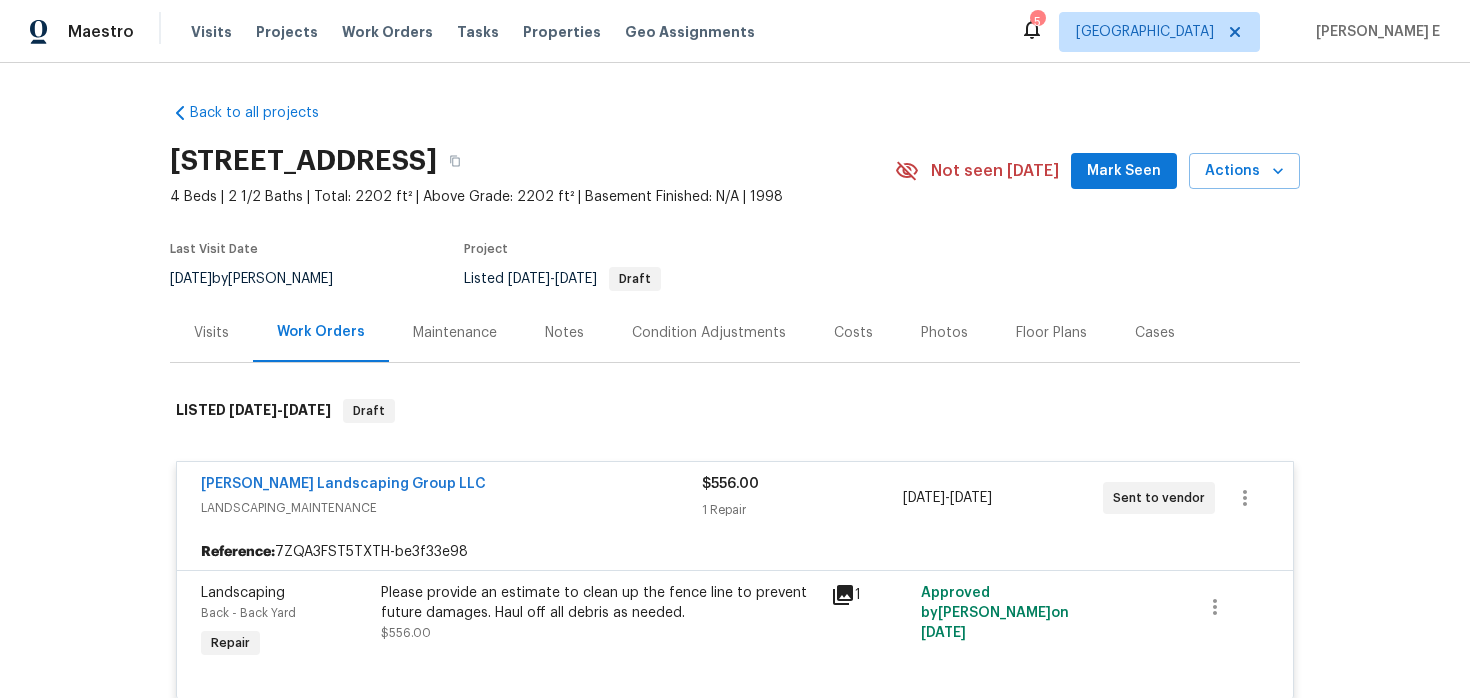 click on "Maintenance" at bounding box center (455, 332) 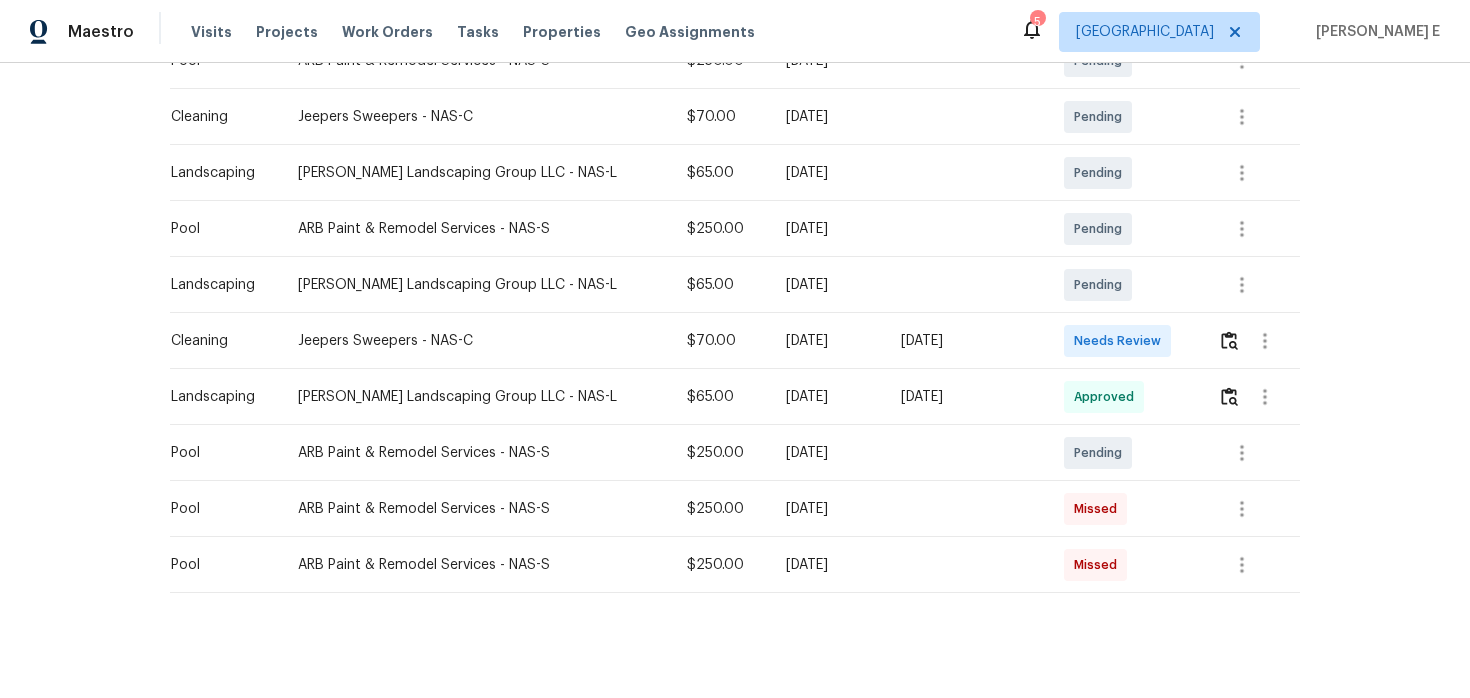 scroll, scrollTop: 471, scrollLeft: 0, axis: vertical 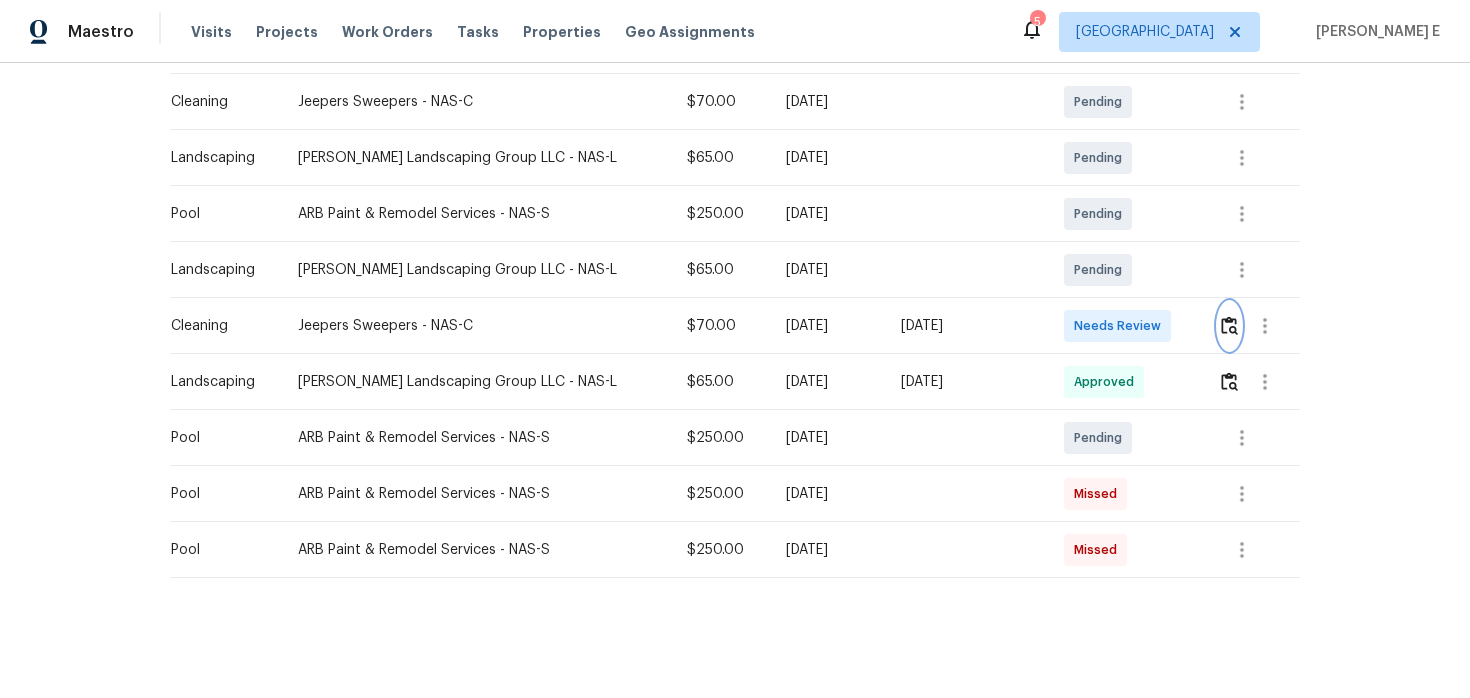 click at bounding box center (1229, 325) 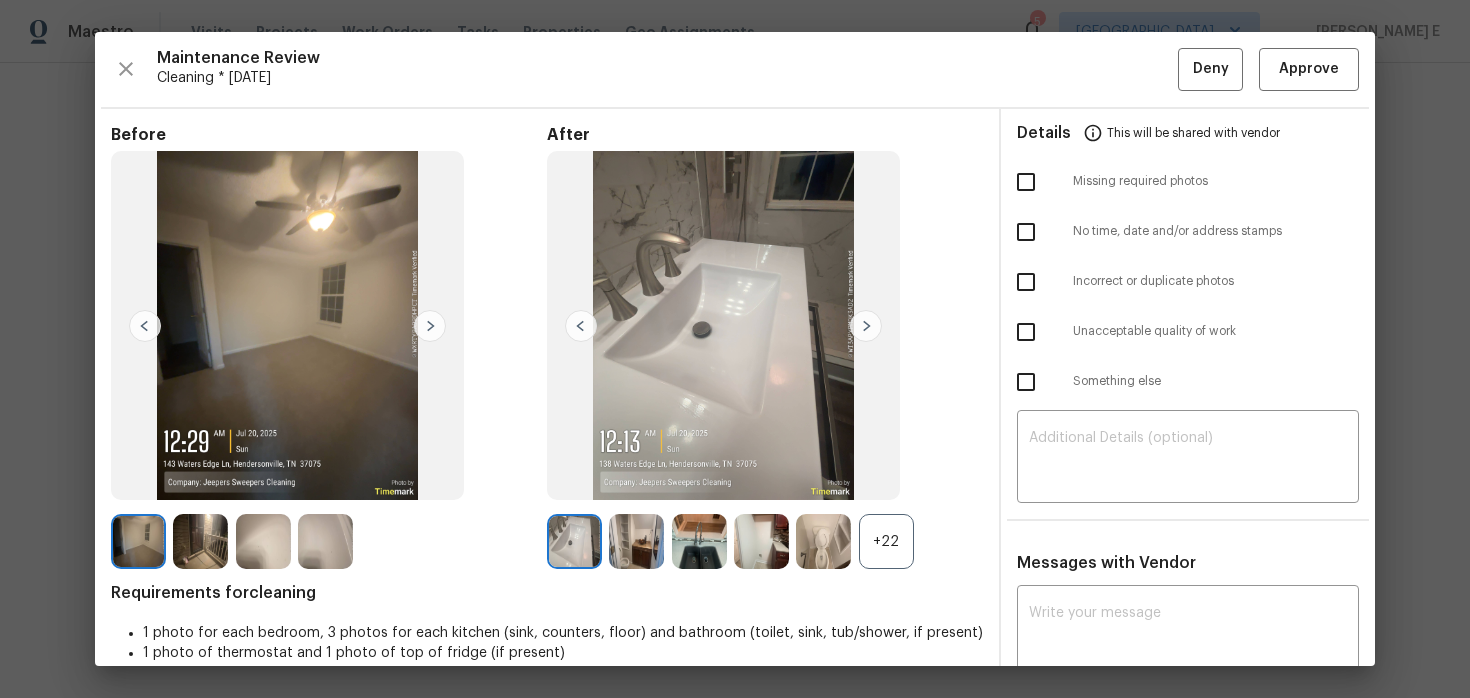 click at bounding box center [200, 541] 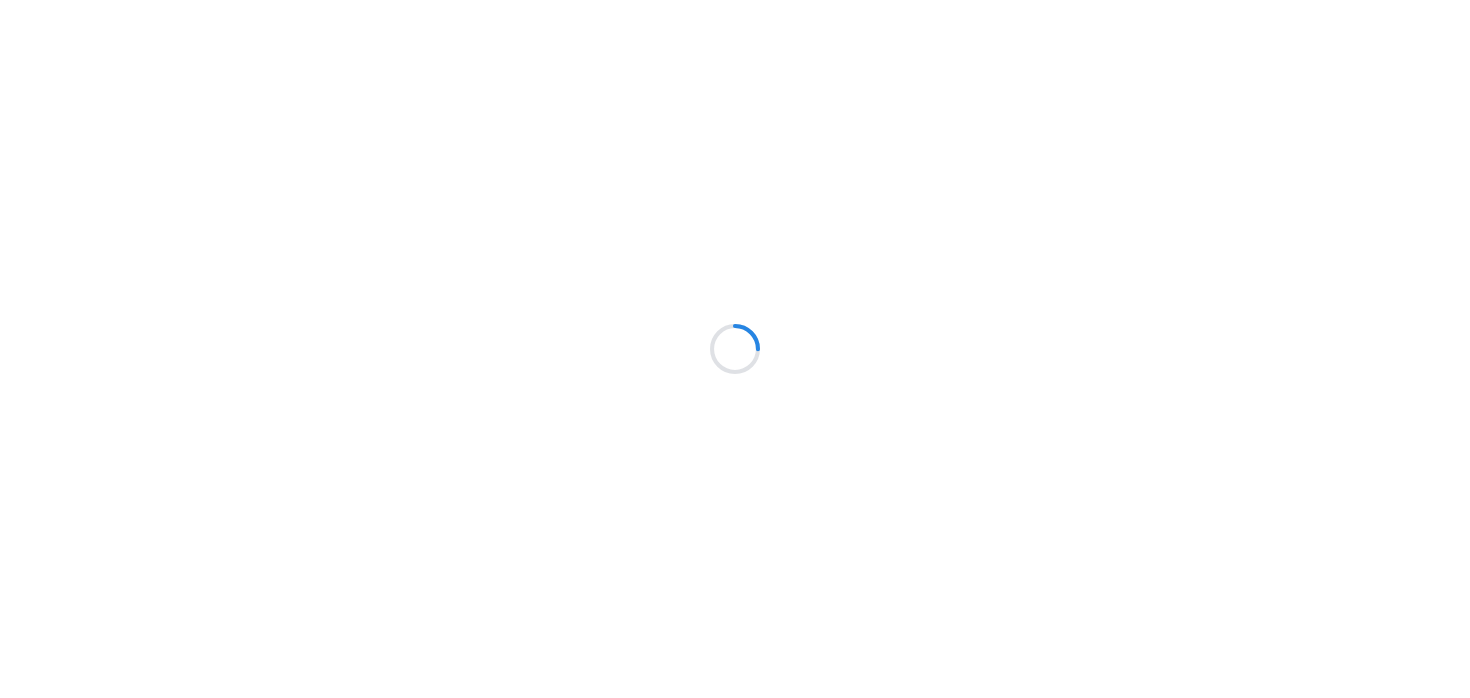 scroll, scrollTop: 0, scrollLeft: 0, axis: both 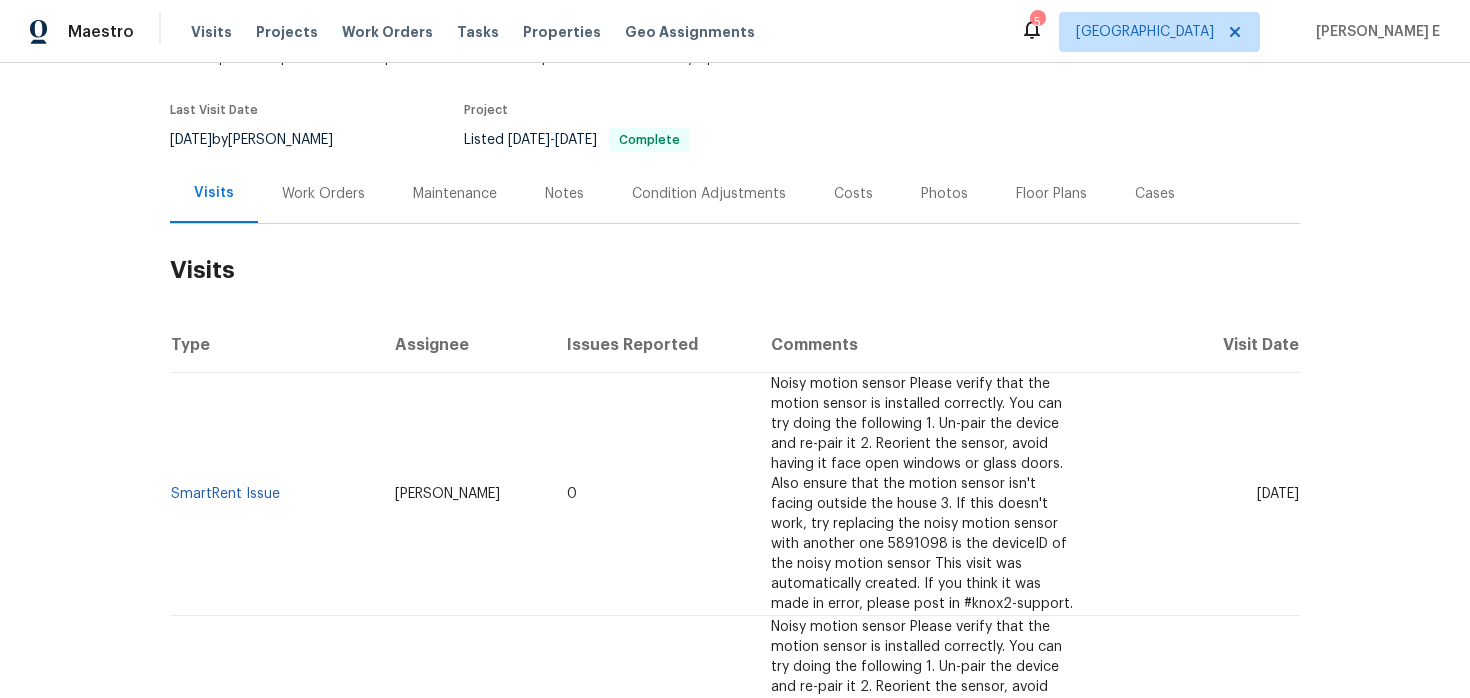 click on "Work Orders" at bounding box center [323, 193] 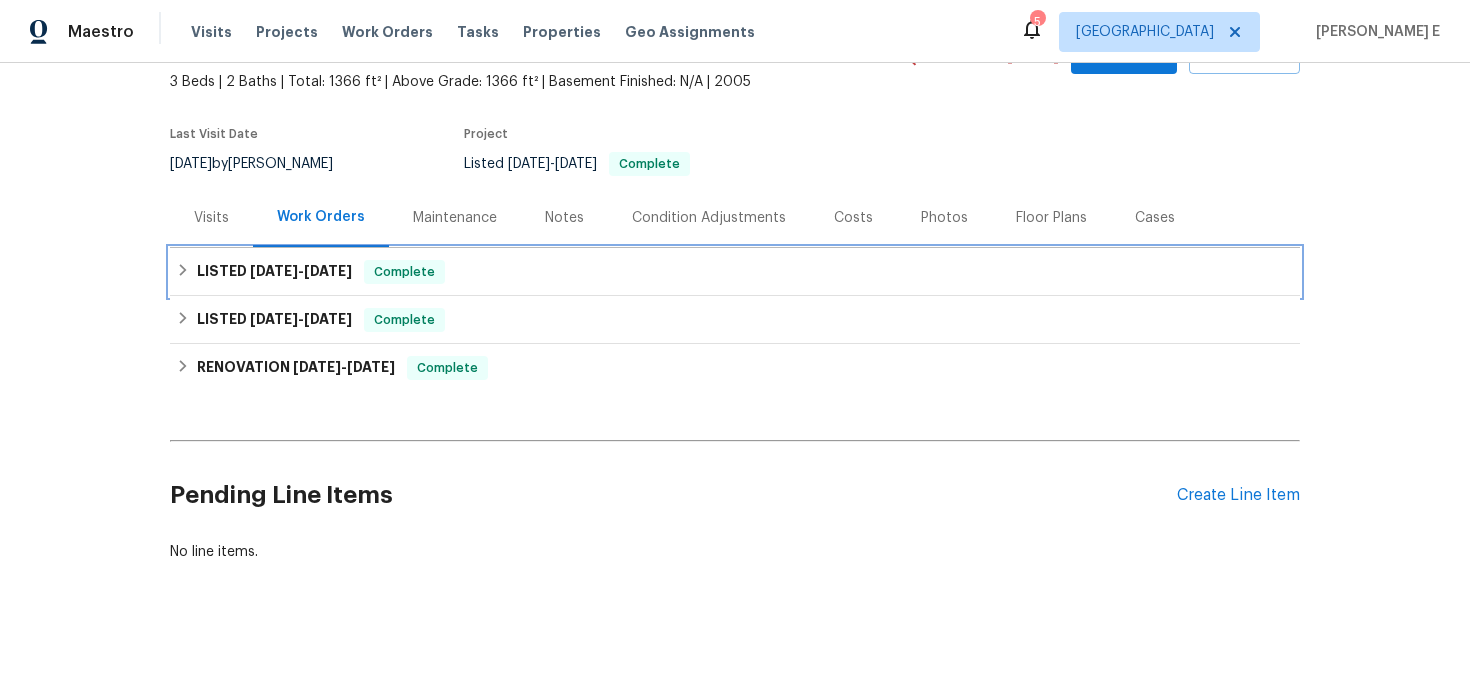 click on "LISTED   6/16/25  -  6/20/25 Complete" at bounding box center [735, 272] 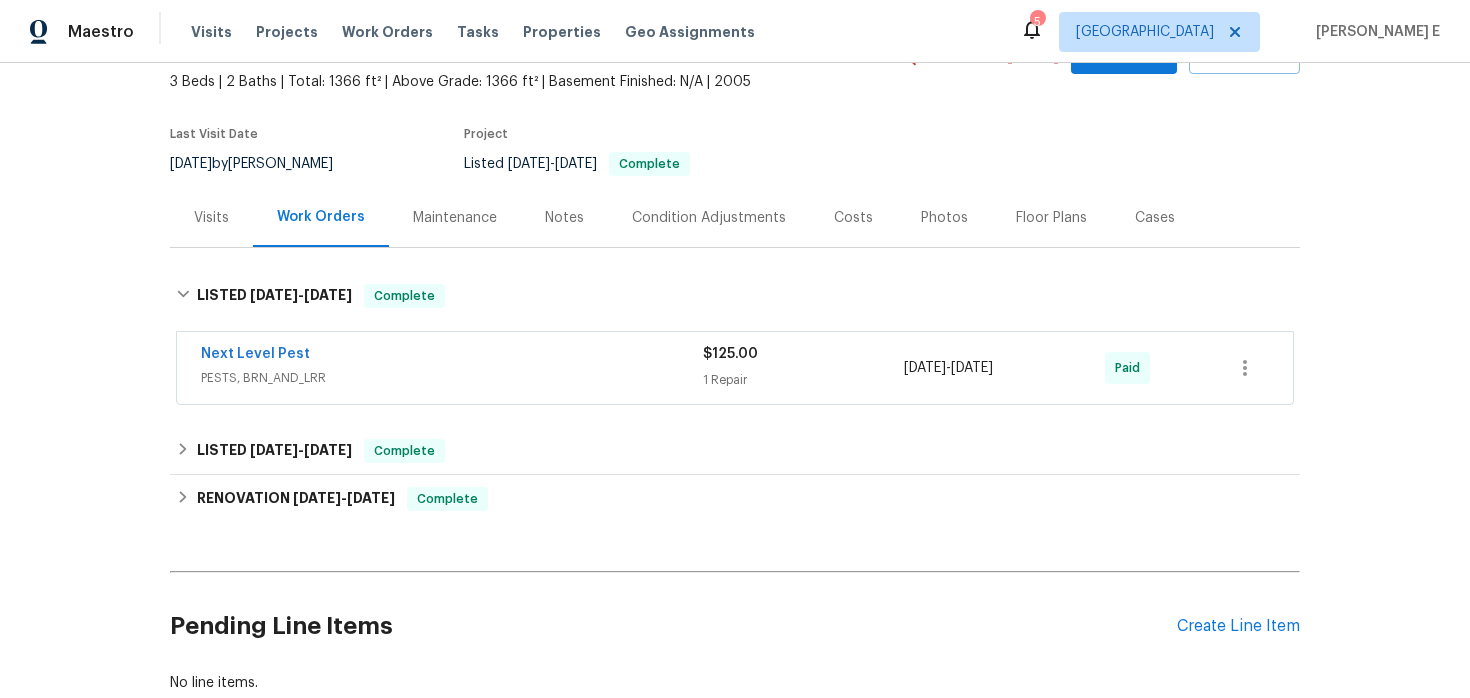 click on "Next Level Pest" at bounding box center (452, 356) 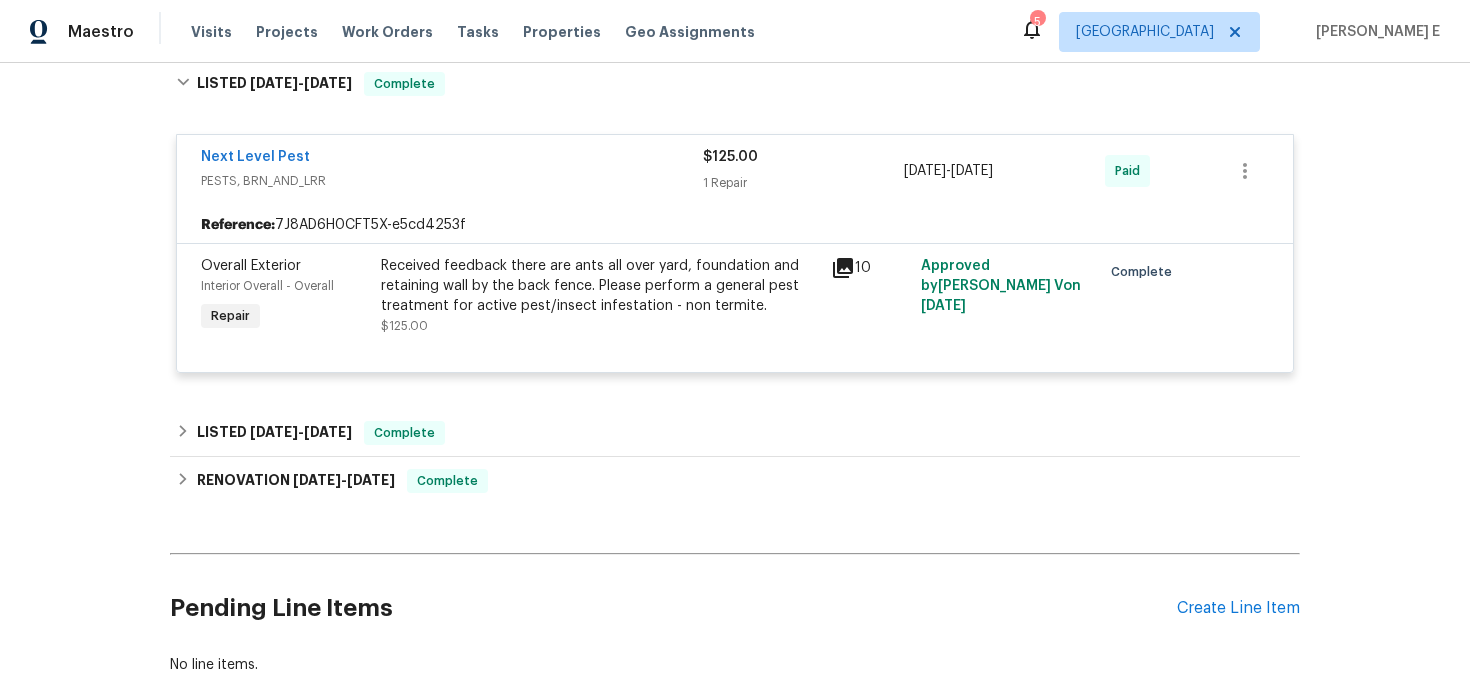 scroll, scrollTop: 328, scrollLeft: 0, axis: vertical 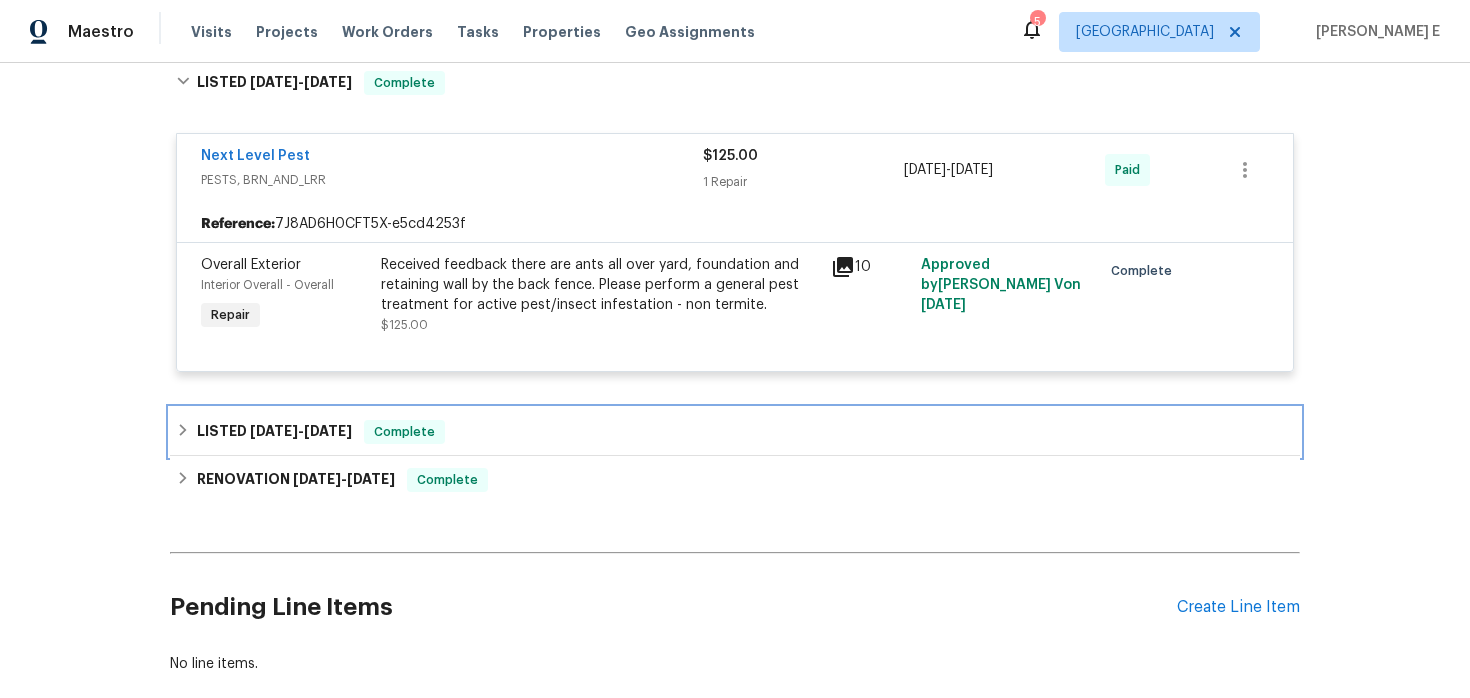 click on "LISTED   3/28/25  -  3/29/25" at bounding box center [274, 432] 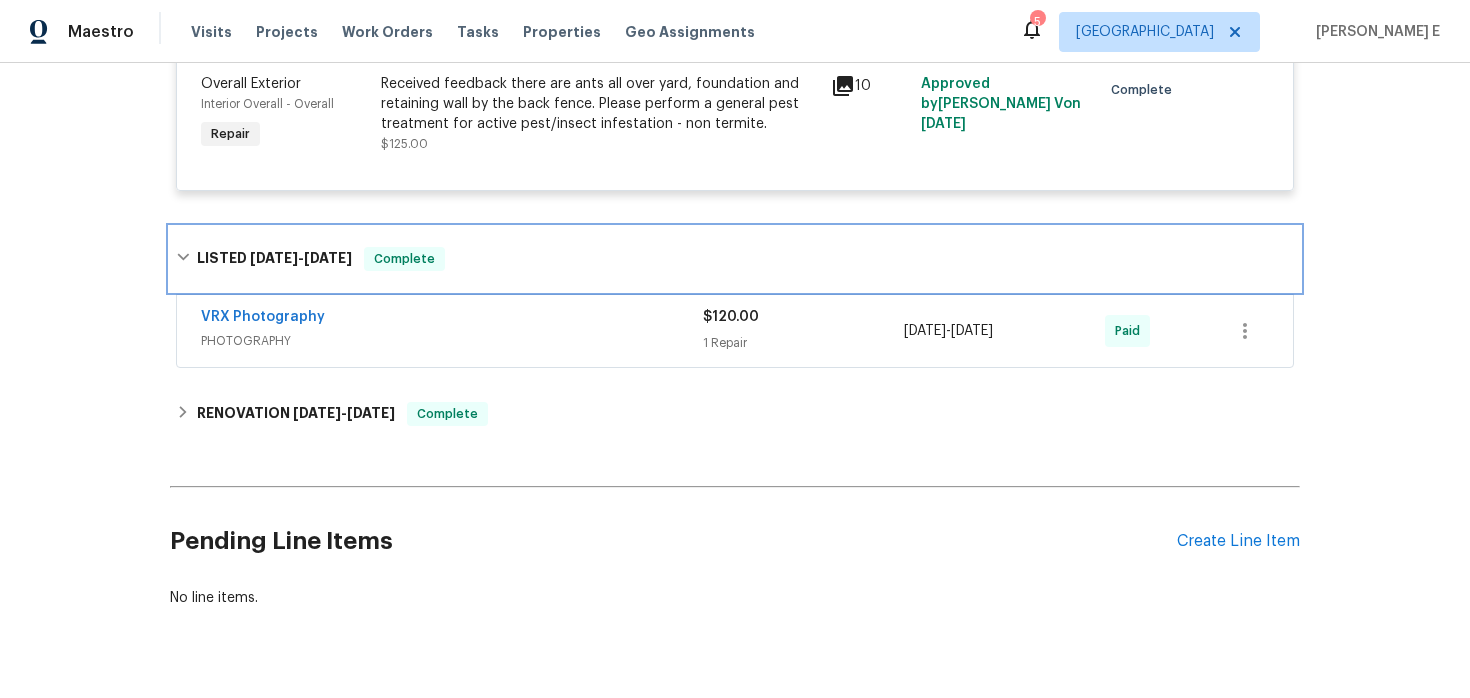 scroll, scrollTop: 523, scrollLeft: 0, axis: vertical 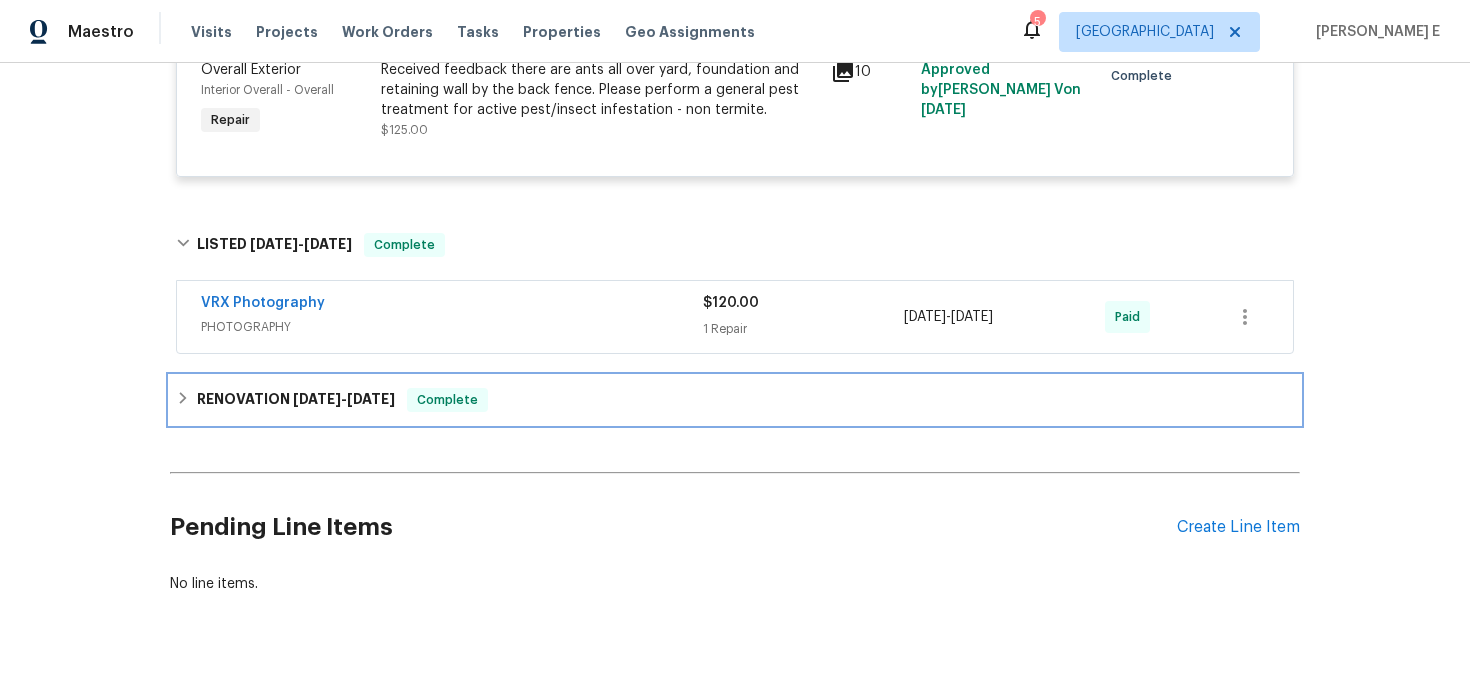 click on "RENOVATION   3/17/25  -  3/24/25" at bounding box center (296, 400) 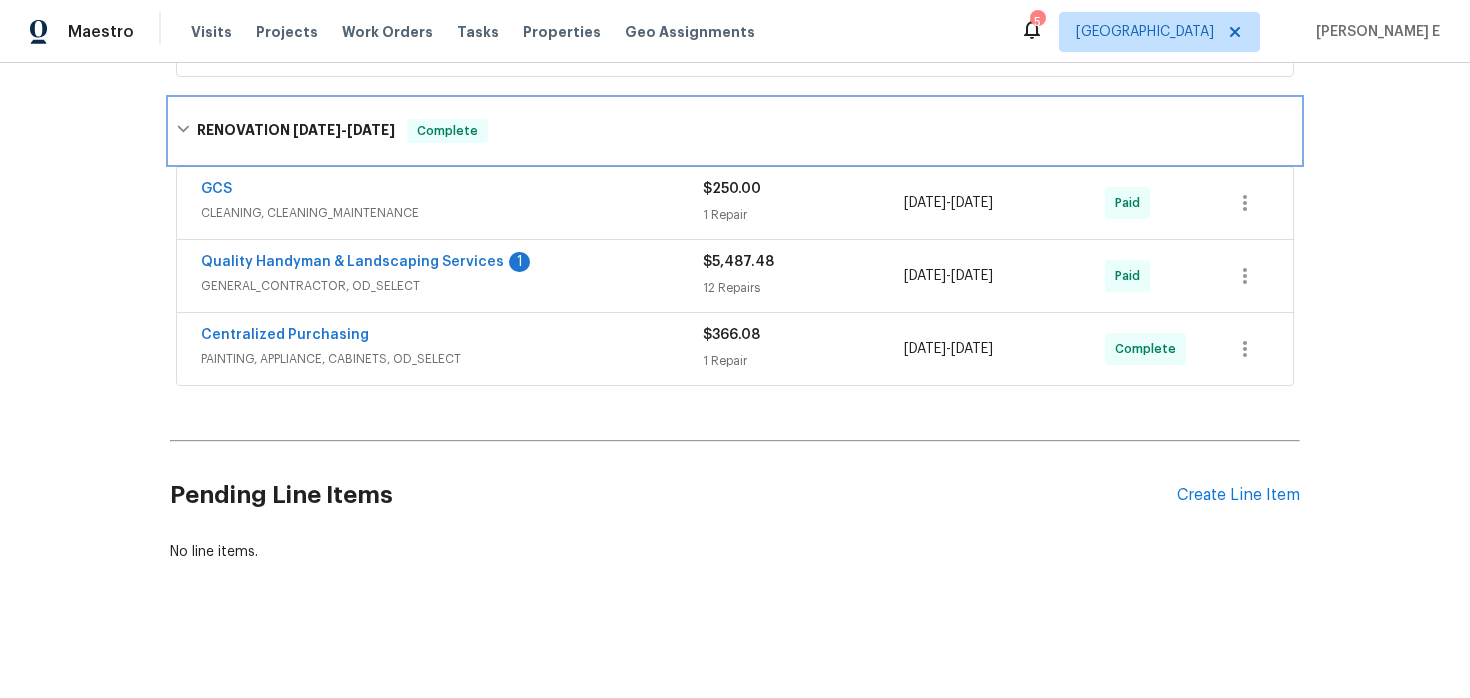 scroll, scrollTop: 799, scrollLeft: 0, axis: vertical 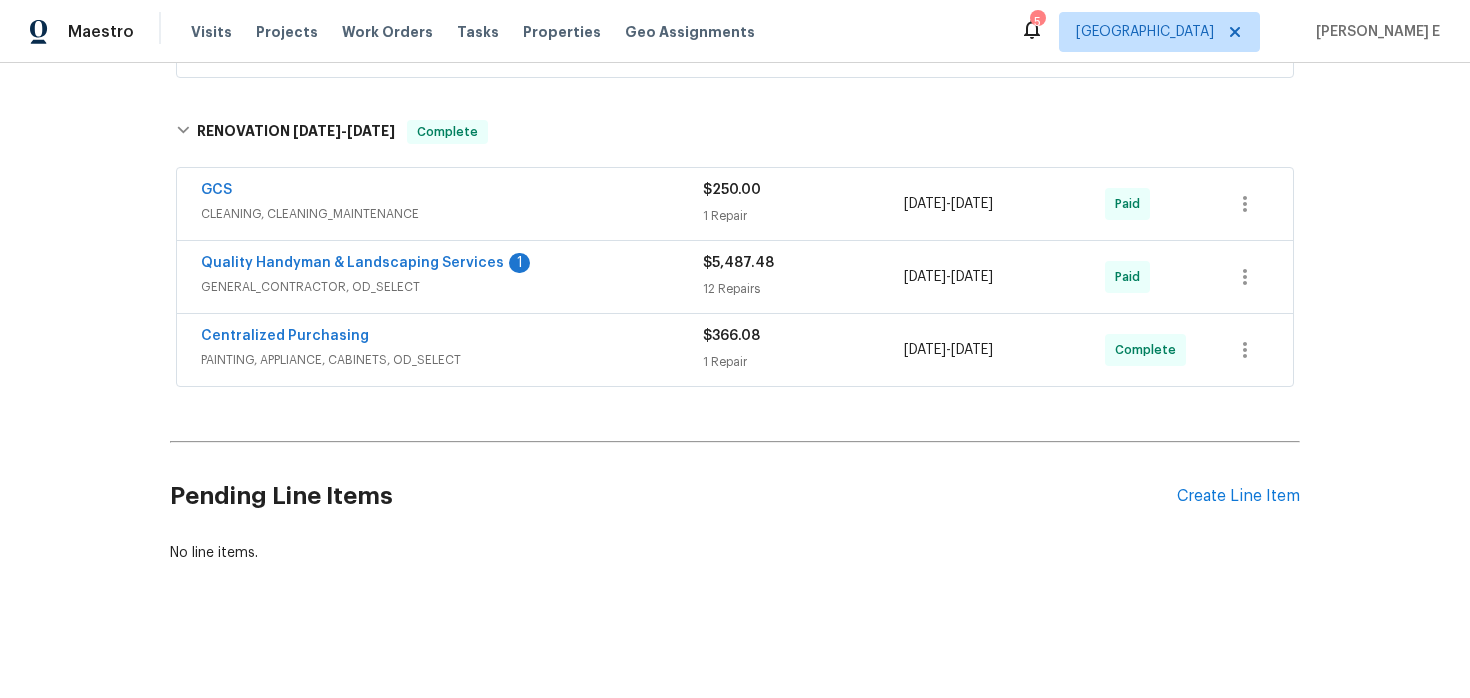 click on "Quality Handyman & Landscaping Services 1" at bounding box center (452, 265) 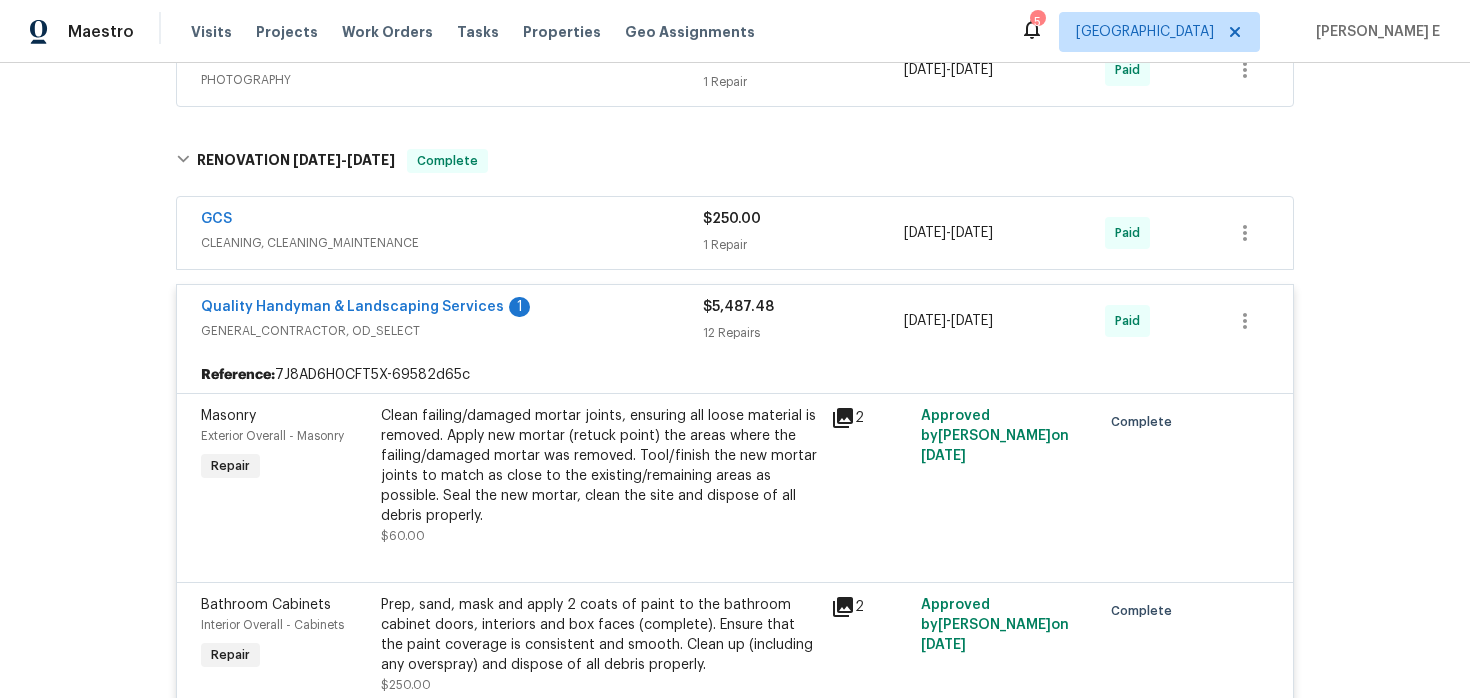 scroll, scrollTop: 0, scrollLeft: 0, axis: both 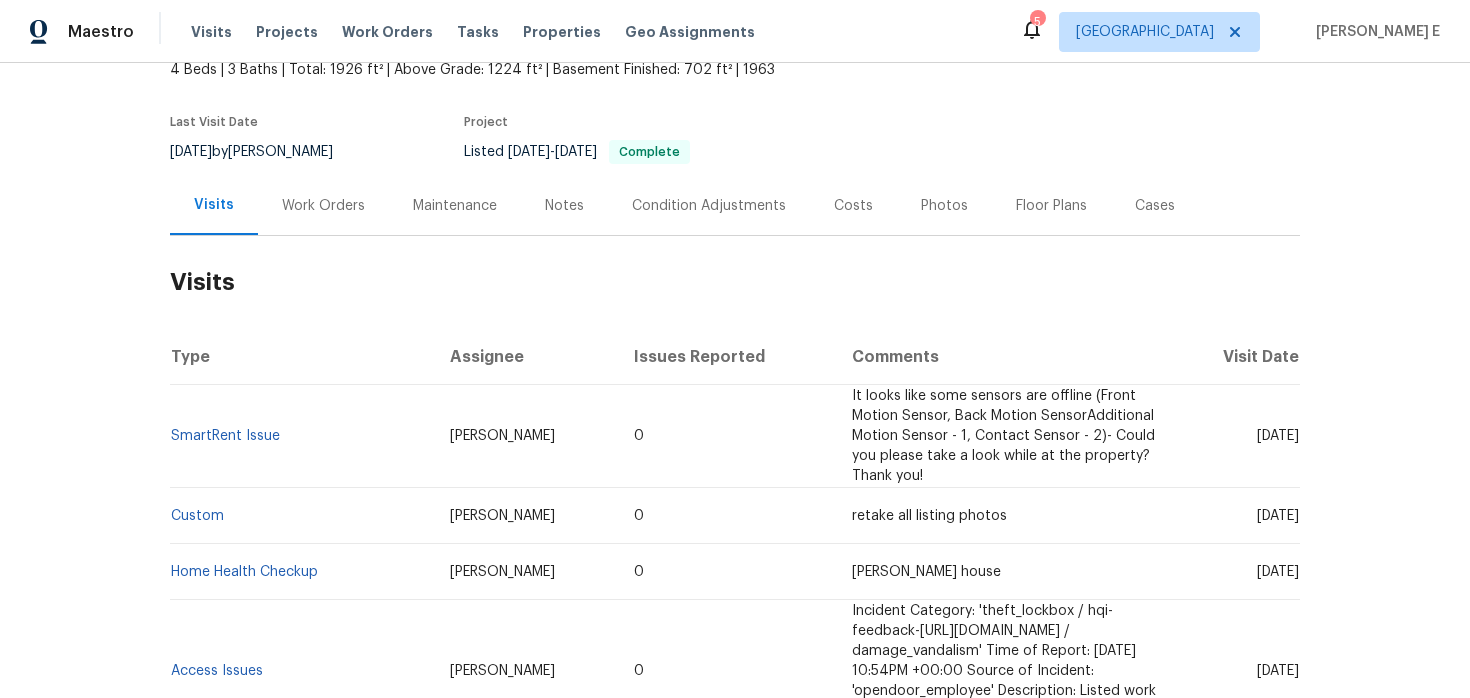 click on "Work Orders" at bounding box center [323, 206] 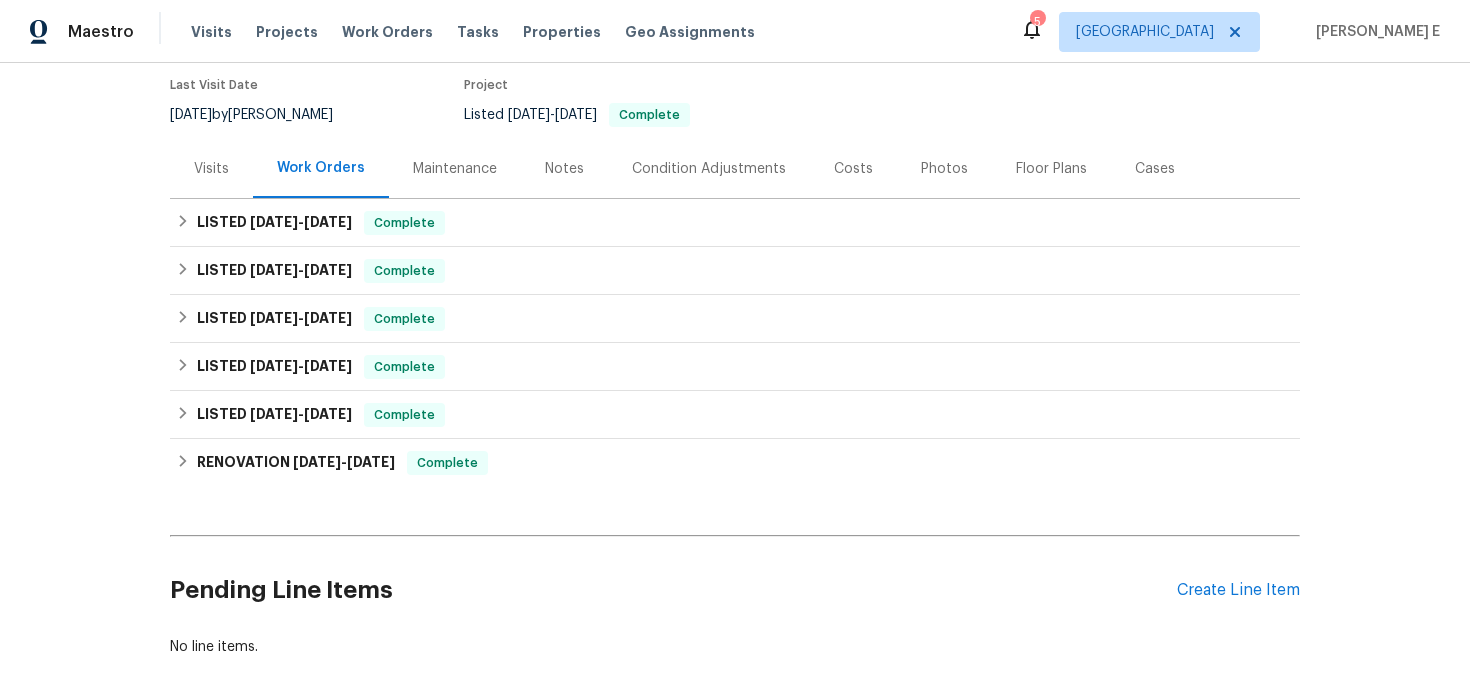 scroll, scrollTop: 188, scrollLeft: 0, axis: vertical 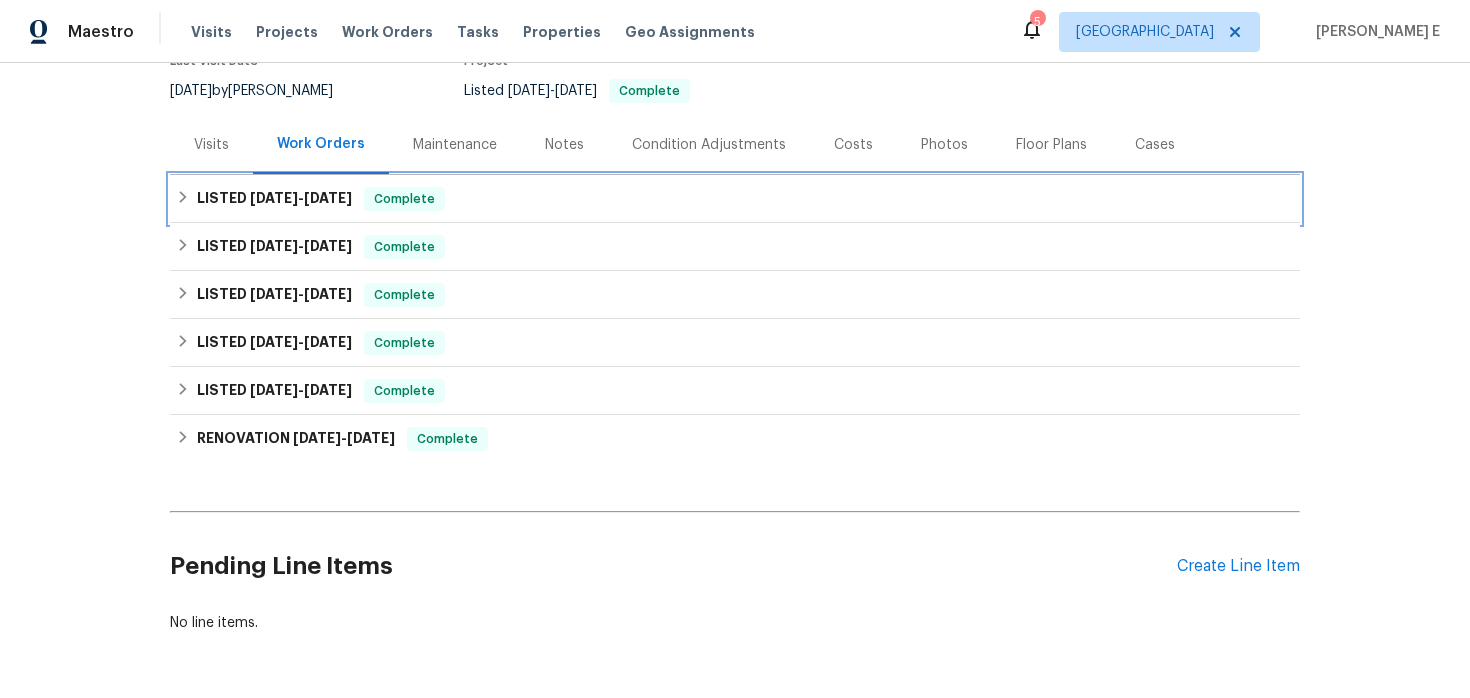 click on "6/24/25" at bounding box center (328, 198) 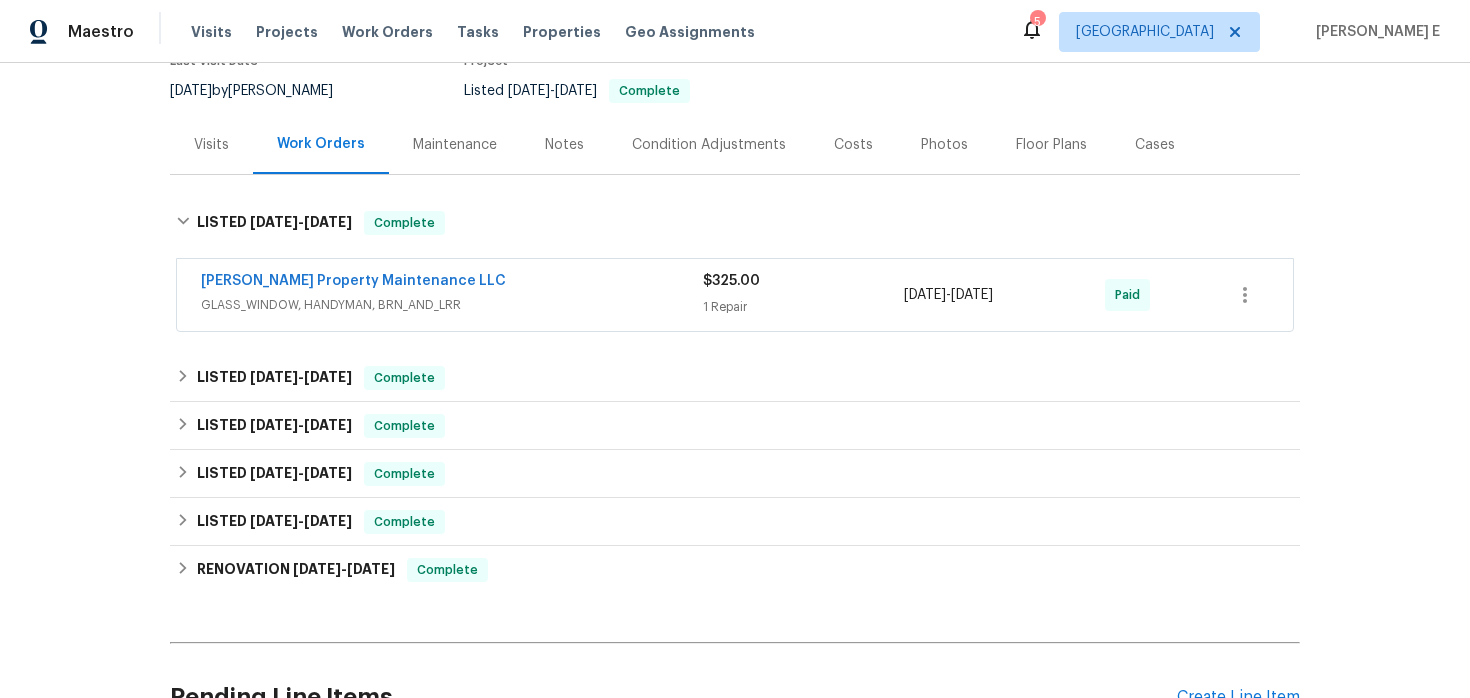 click on "Glen Property Maintenance LLC" at bounding box center [452, 283] 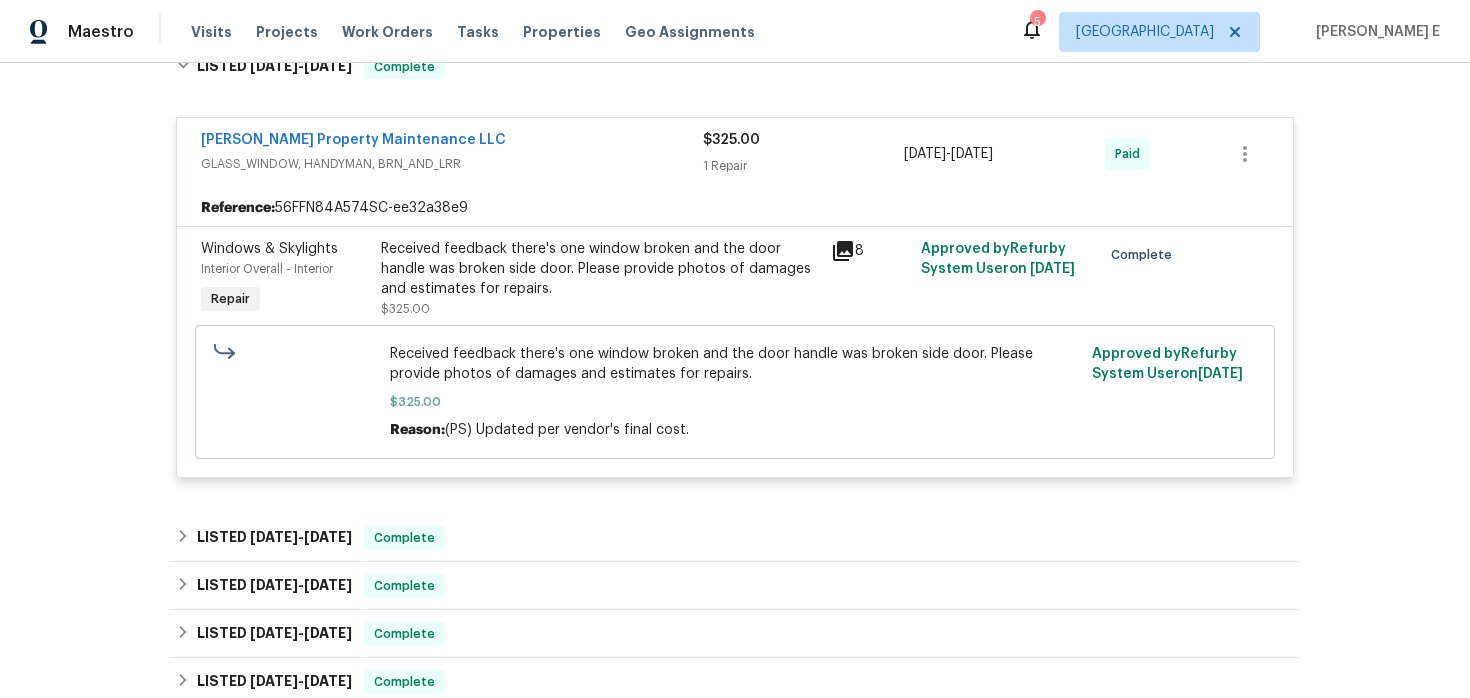 scroll, scrollTop: 346, scrollLeft: 0, axis: vertical 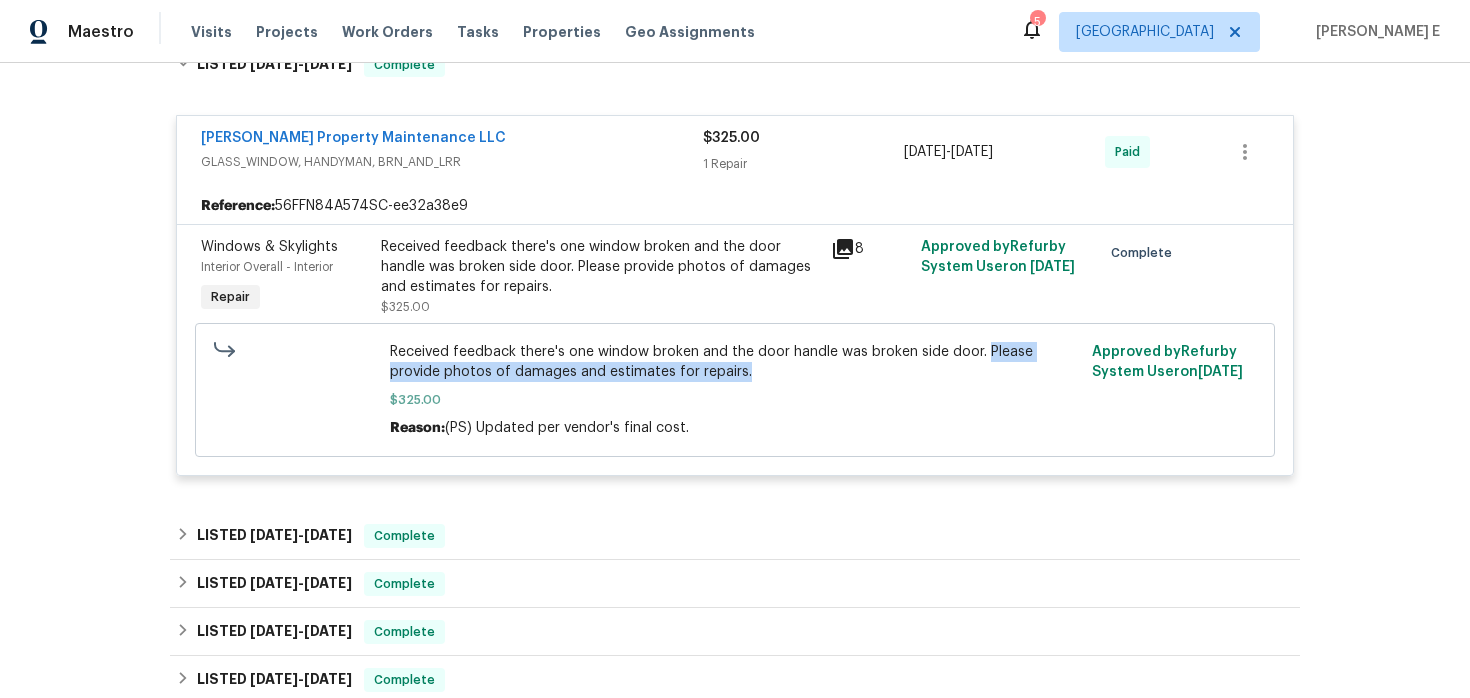 drag, startPoint x: 983, startPoint y: 351, endPoint x: 983, endPoint y: 374, distance: 23 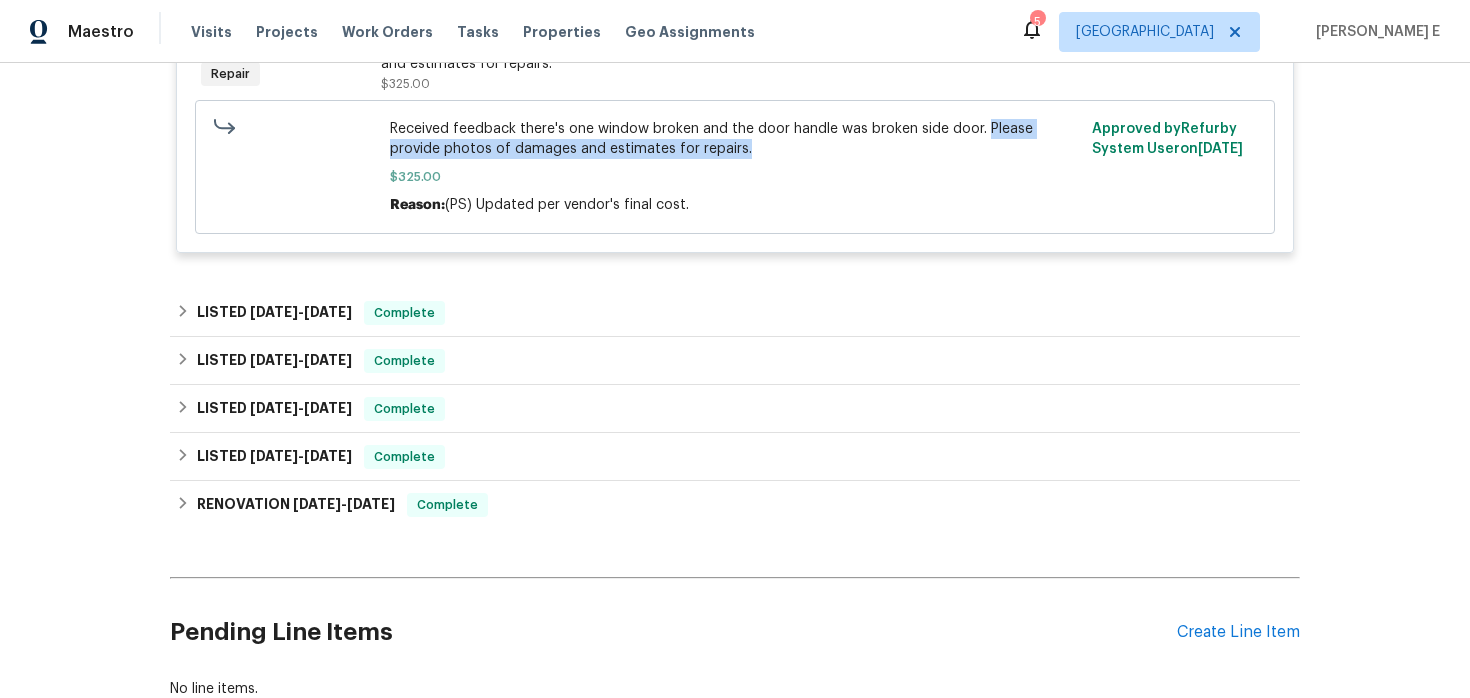 scroll, scrollTop: 644, scrollLeft: 0, axis: vertical 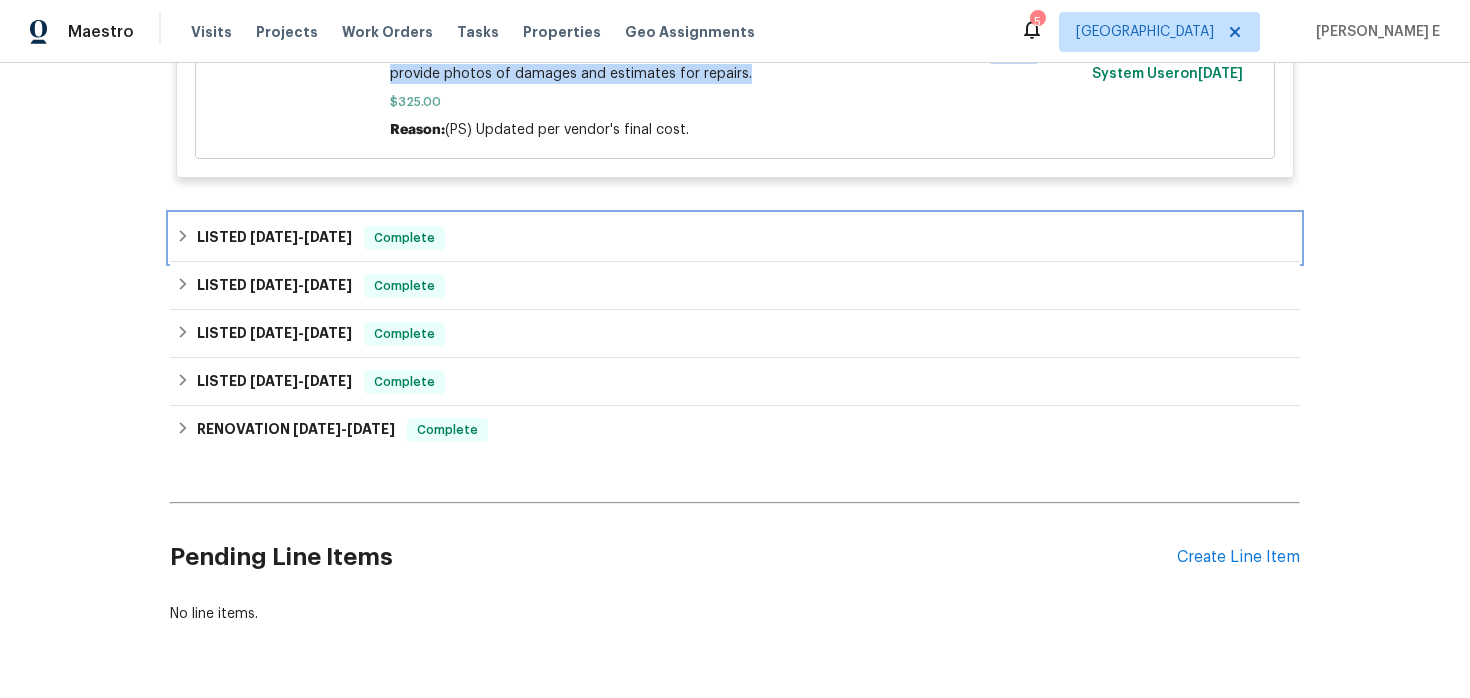 click on "LISTED   6/13/25  -  6/18/25 Complete" at bounding box center [735, 238] 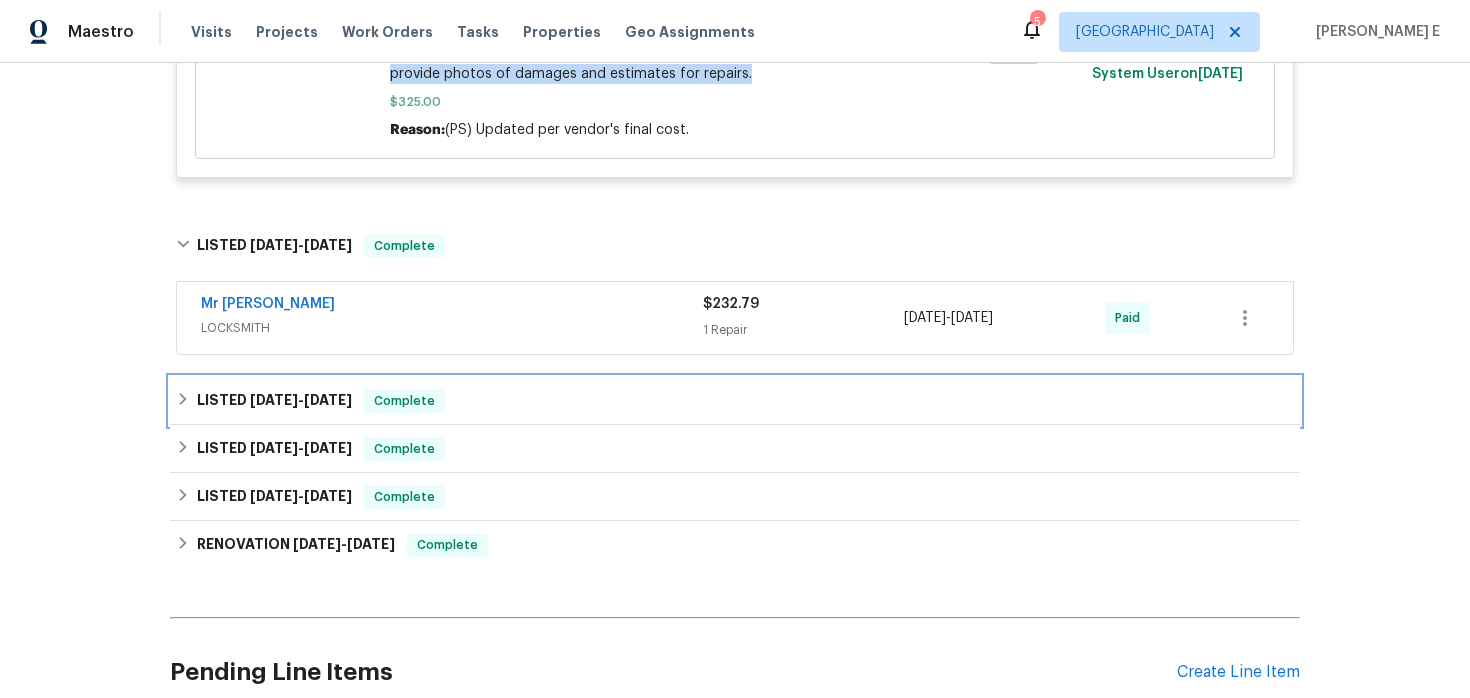 click on "LISTED   3/12/25  -  3/13/25 Complete" at bounding box center [735, 401] 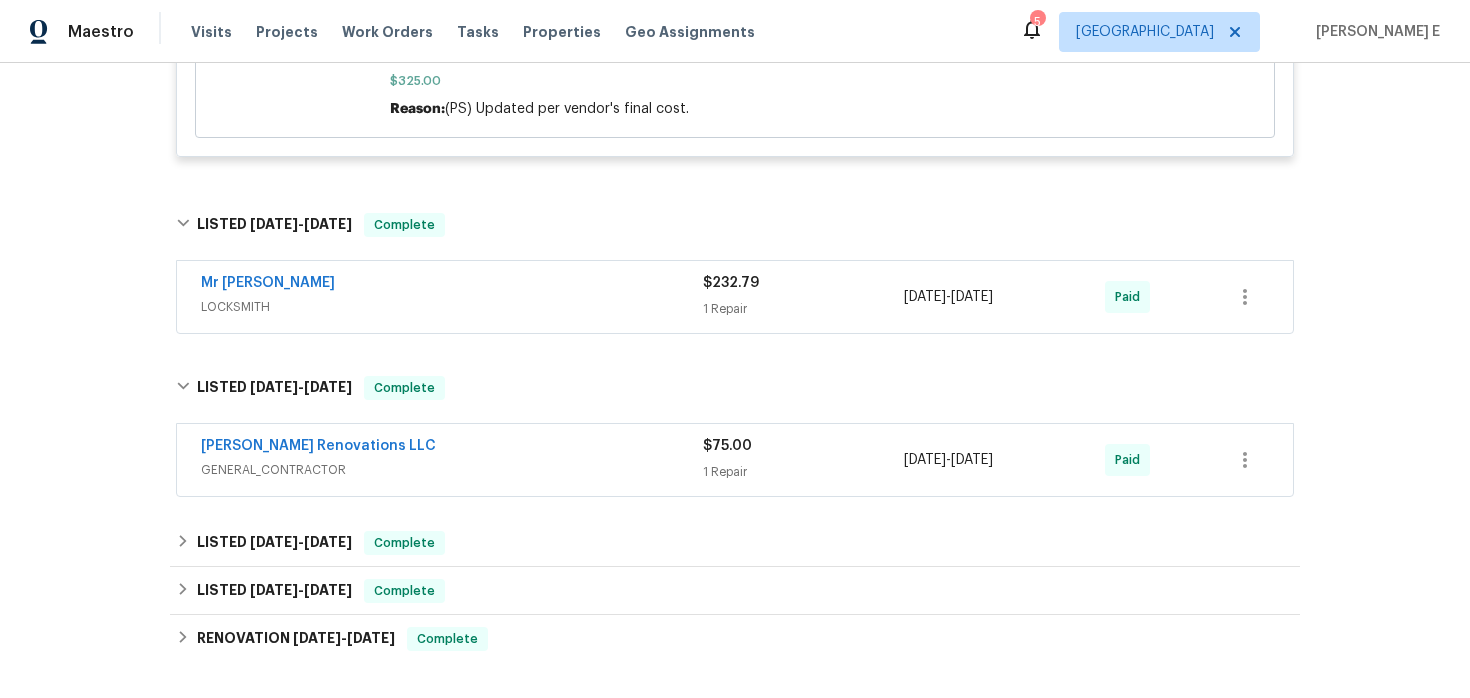 click on "Aseem Renovations LLC" at bounding box center (452, 448) 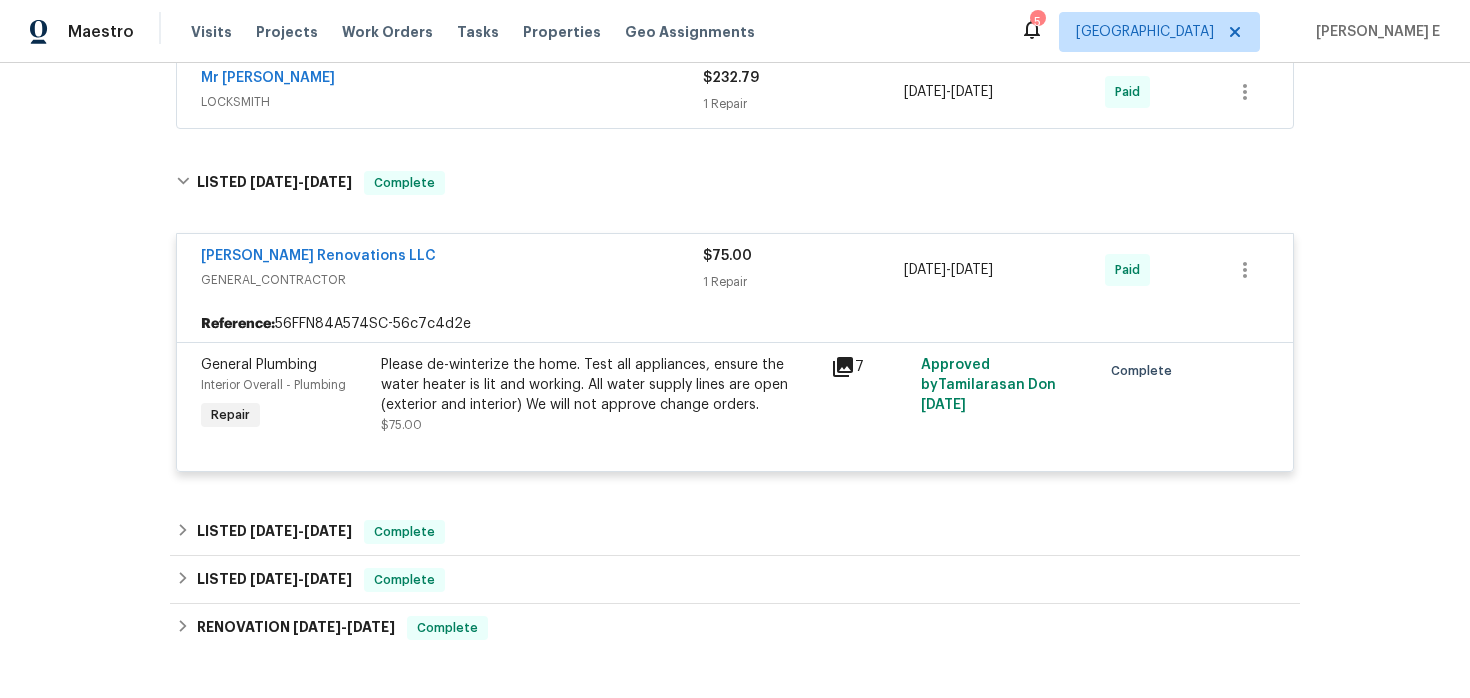 scroll, scrollTop: 874, scrollLeft: 0, axis: vertical 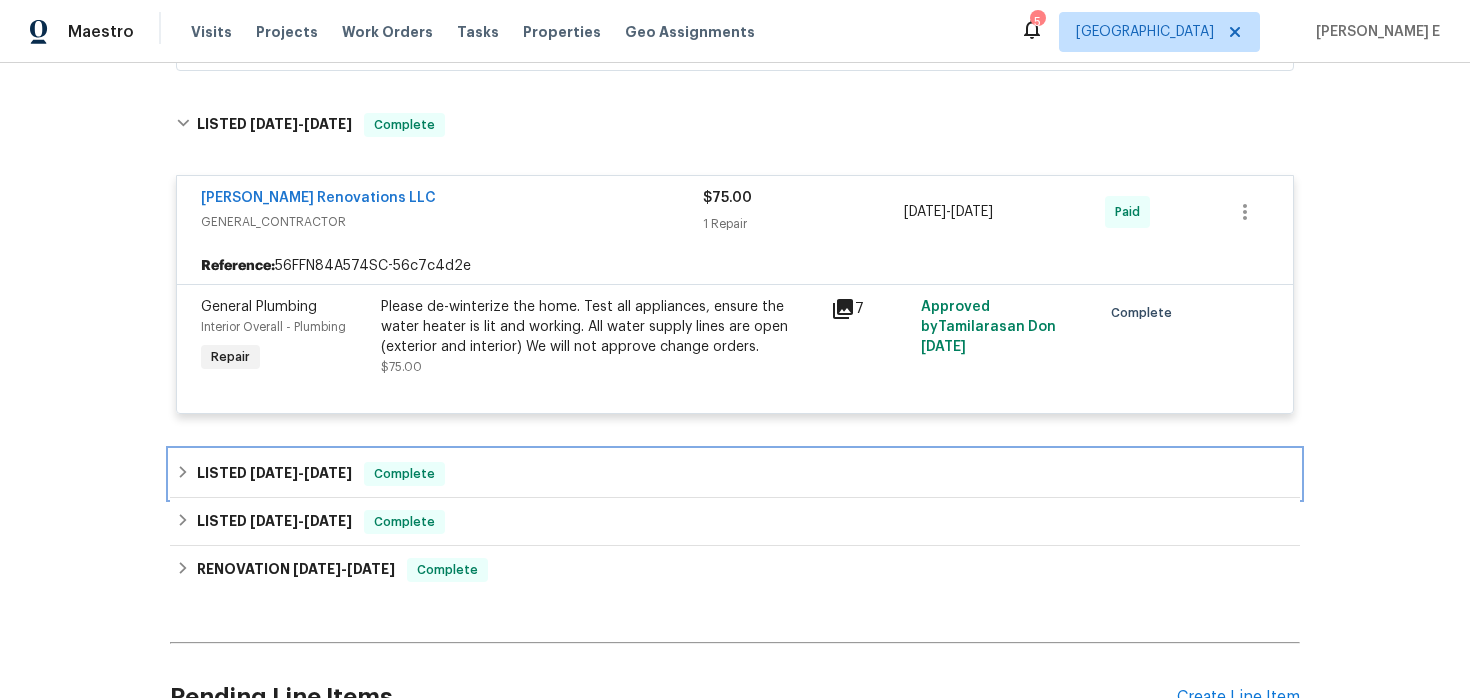 click on "LISTED   12/30/24  -  1/7/25" at bounding box center (274, 474) 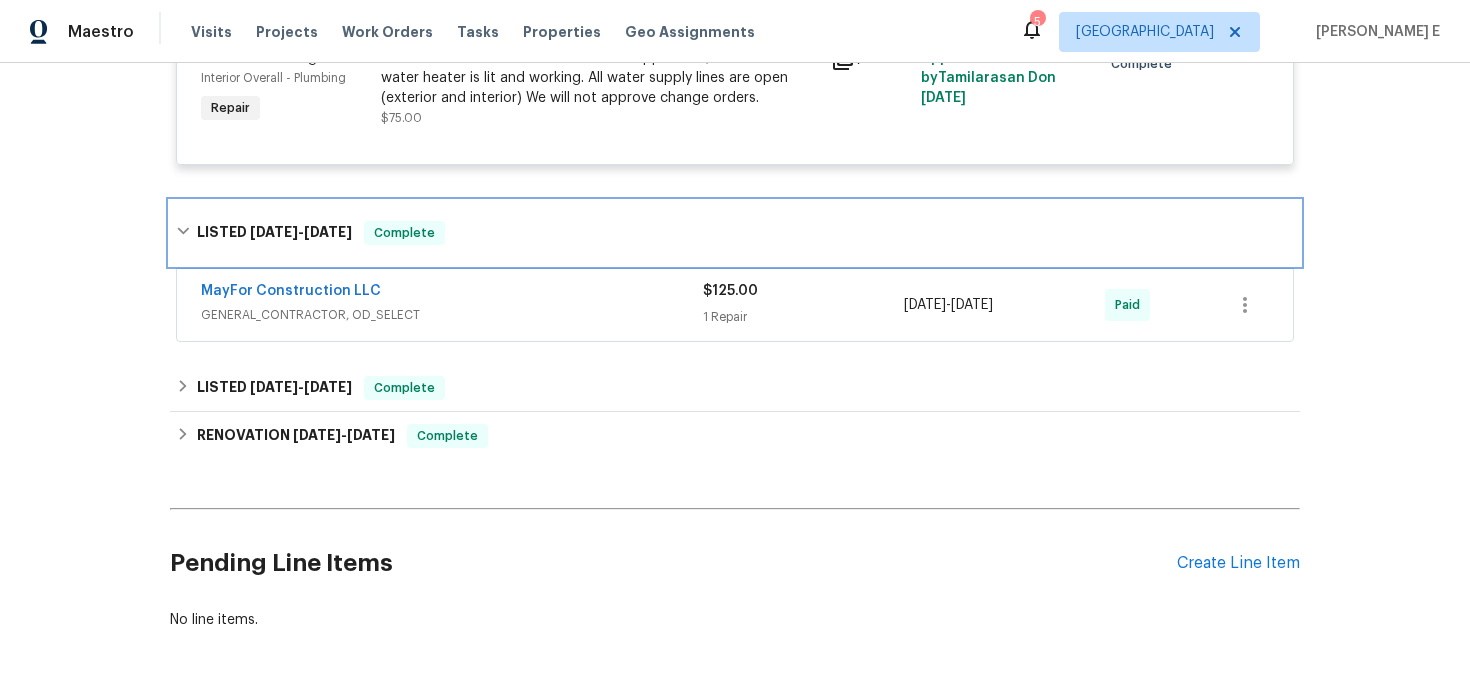 scroll, scrollTop: 1180, scrollLeft: 0, axis: vertical 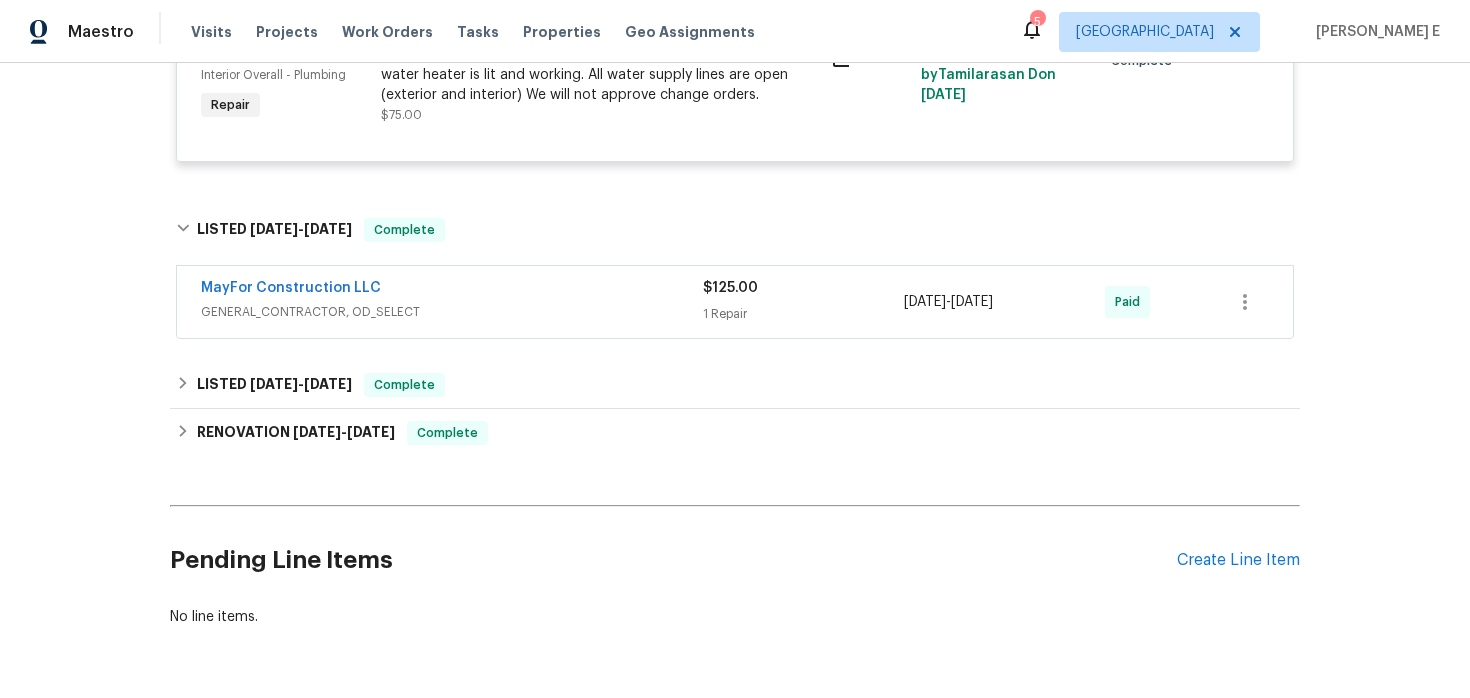 click on "MayFor Construction LLC" at bounding box center [452, 290] 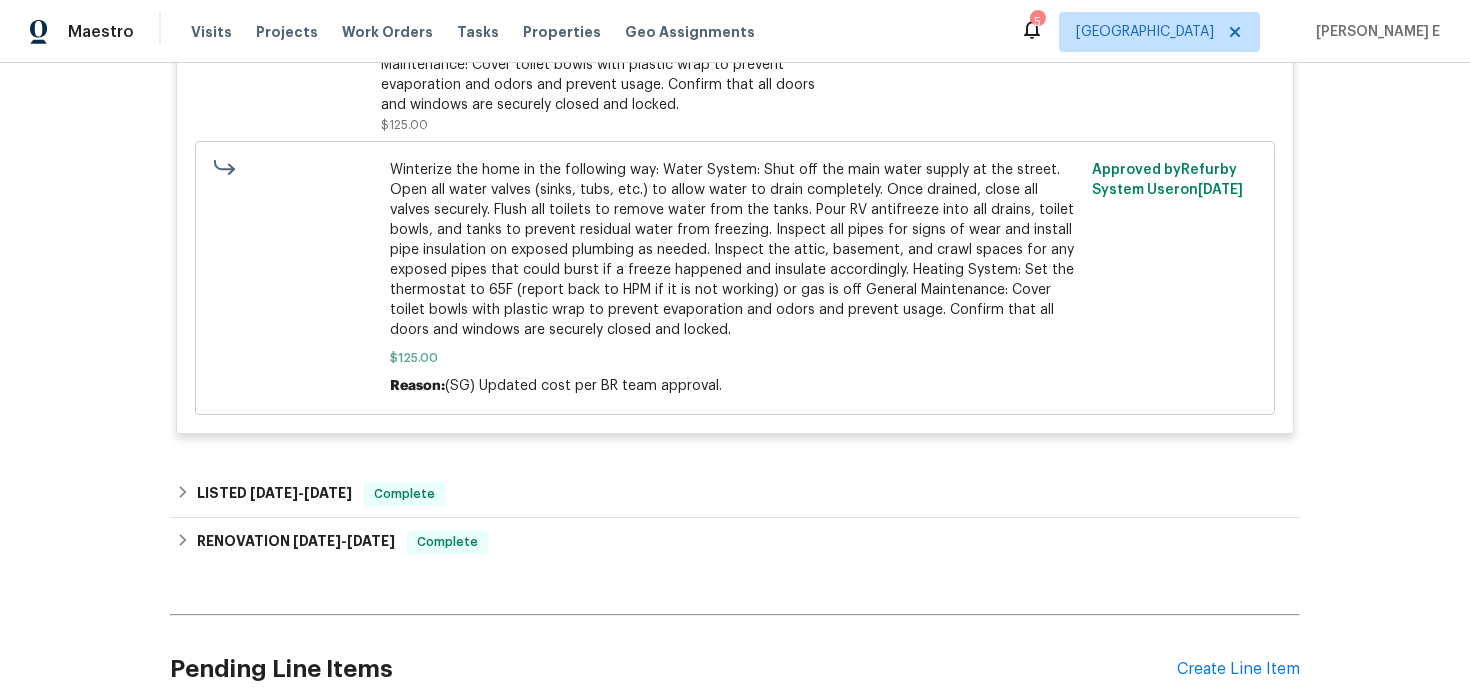 scroll, scrollTop: 1923, scrollLeft: 0, axis: vertical 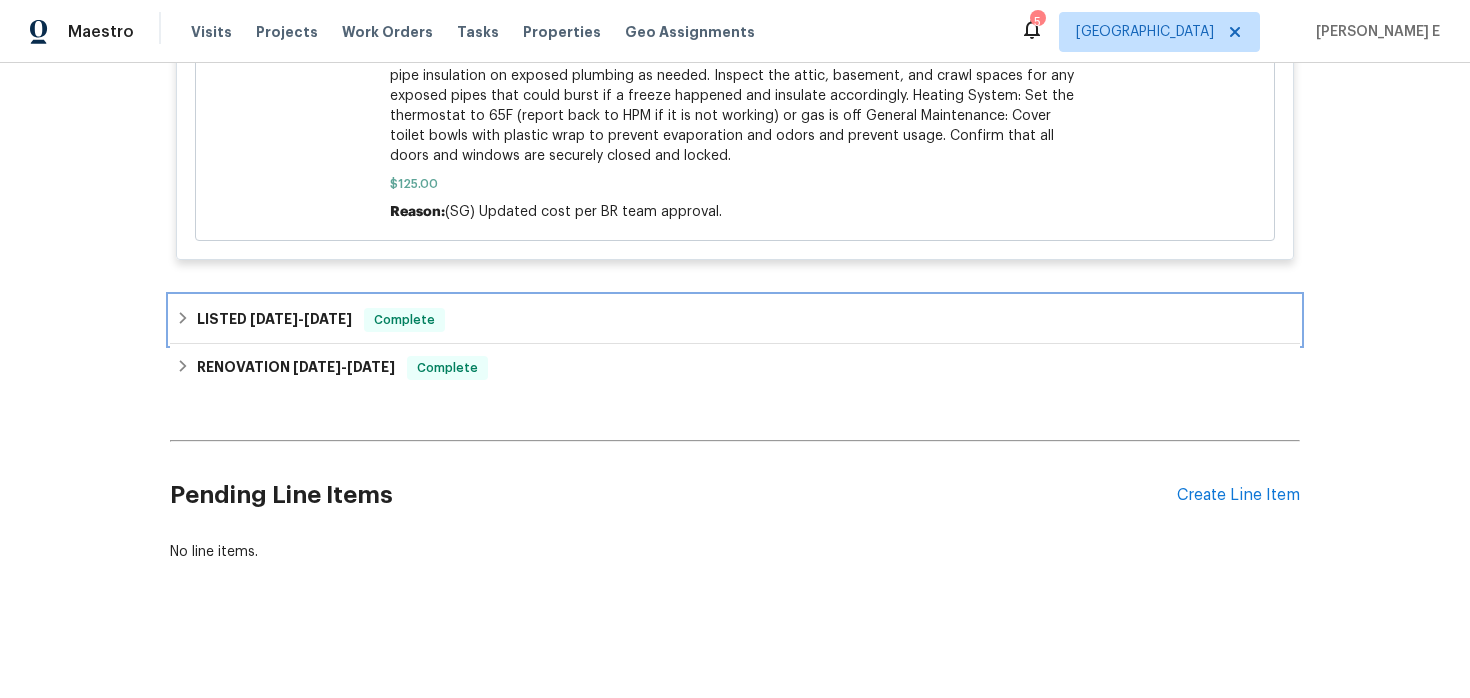 click on "LISTED   8/2/24  -  8/13/24" at bounding box center (274, 320) 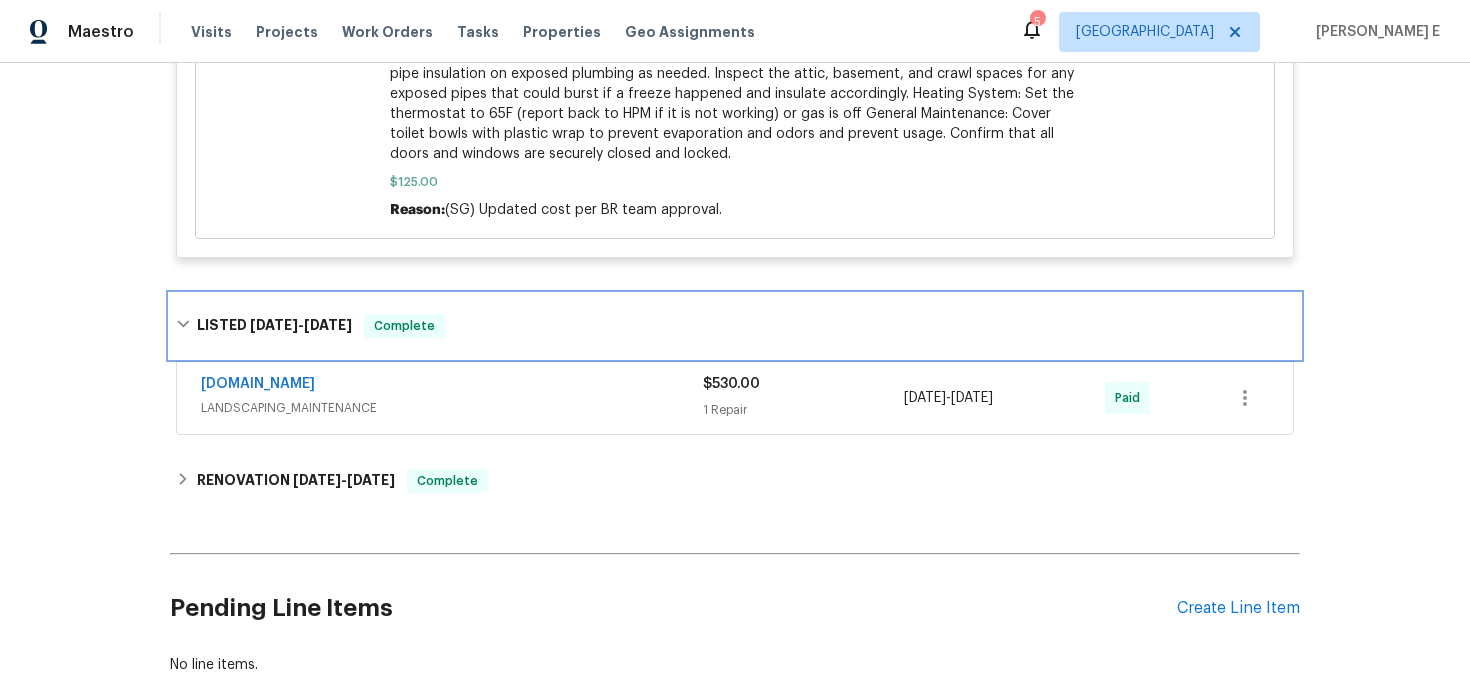 scroll, scrollTop: 1951, scrollLeft: 0, axis: vertical 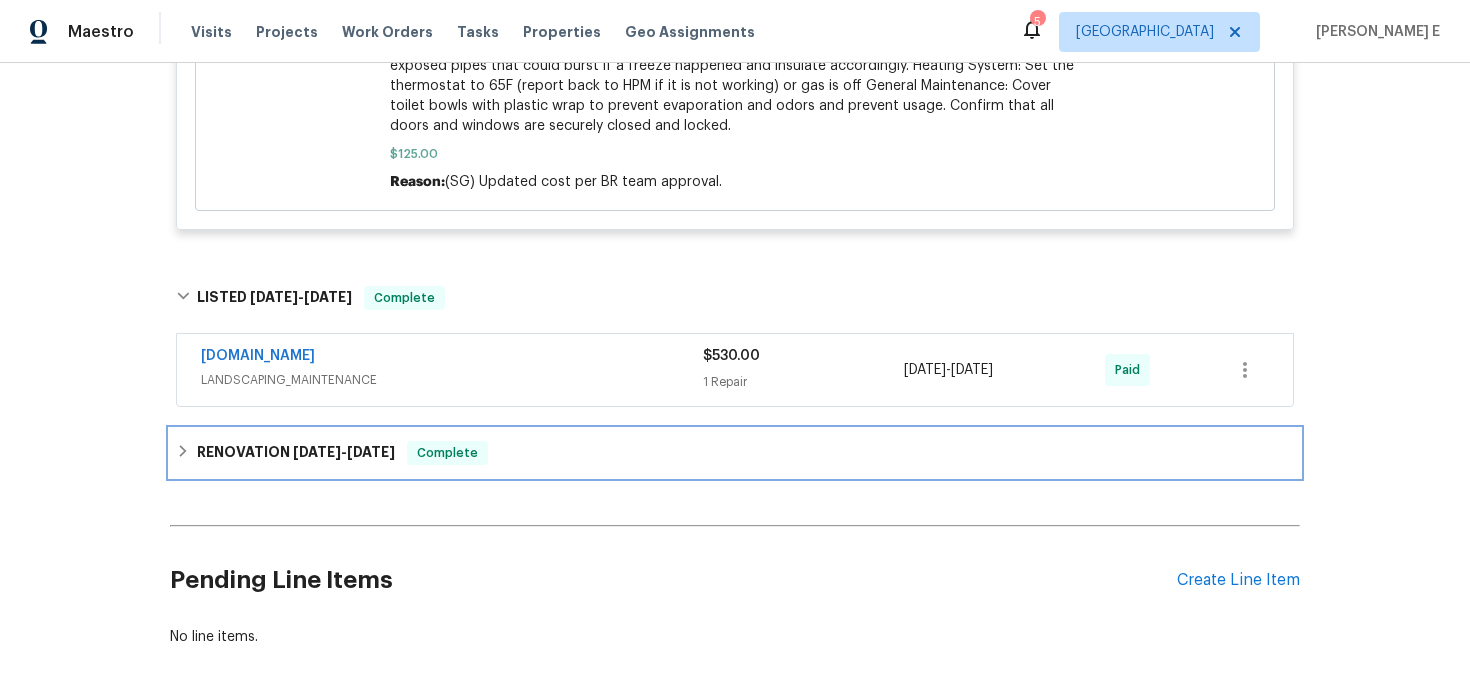click on "6/6/24  -  6/14/24" at bounding box center (344, 452) 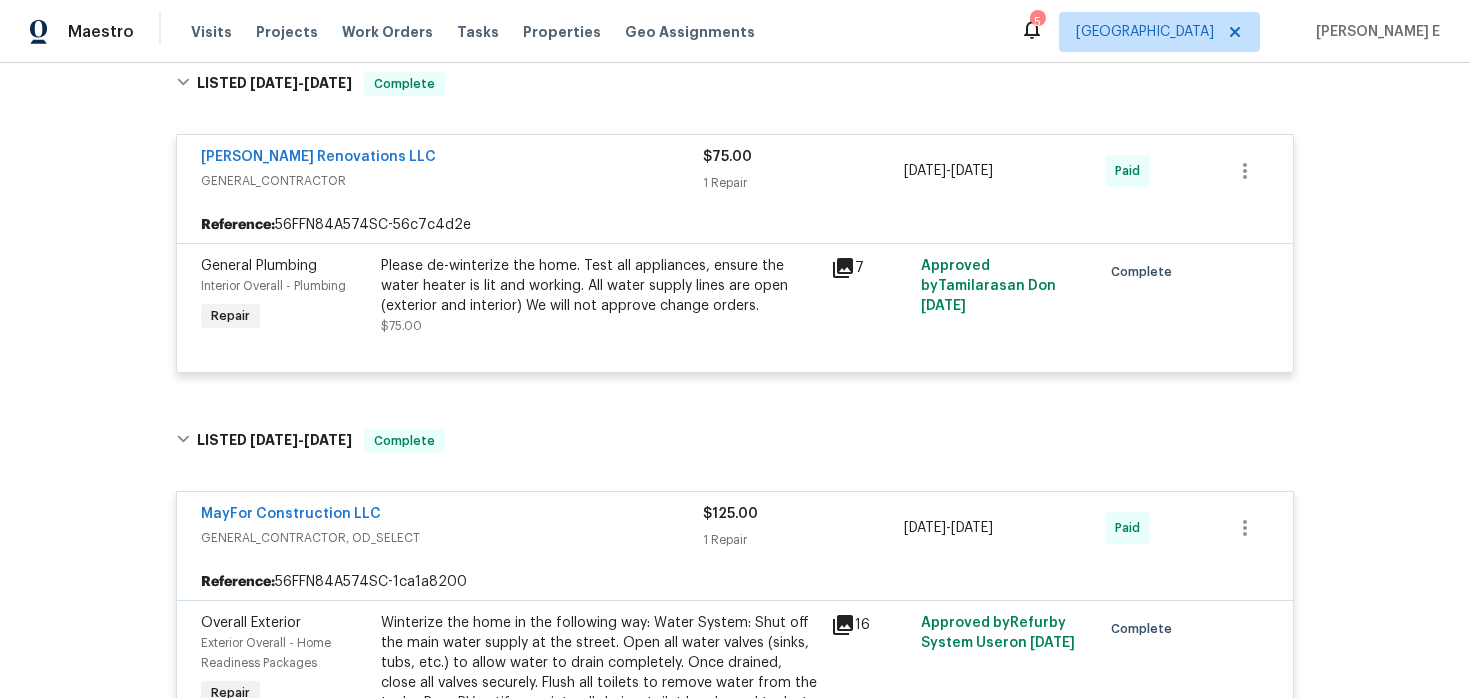 scroll, scrollTop: 0, scrollLeft: 0, axis: both 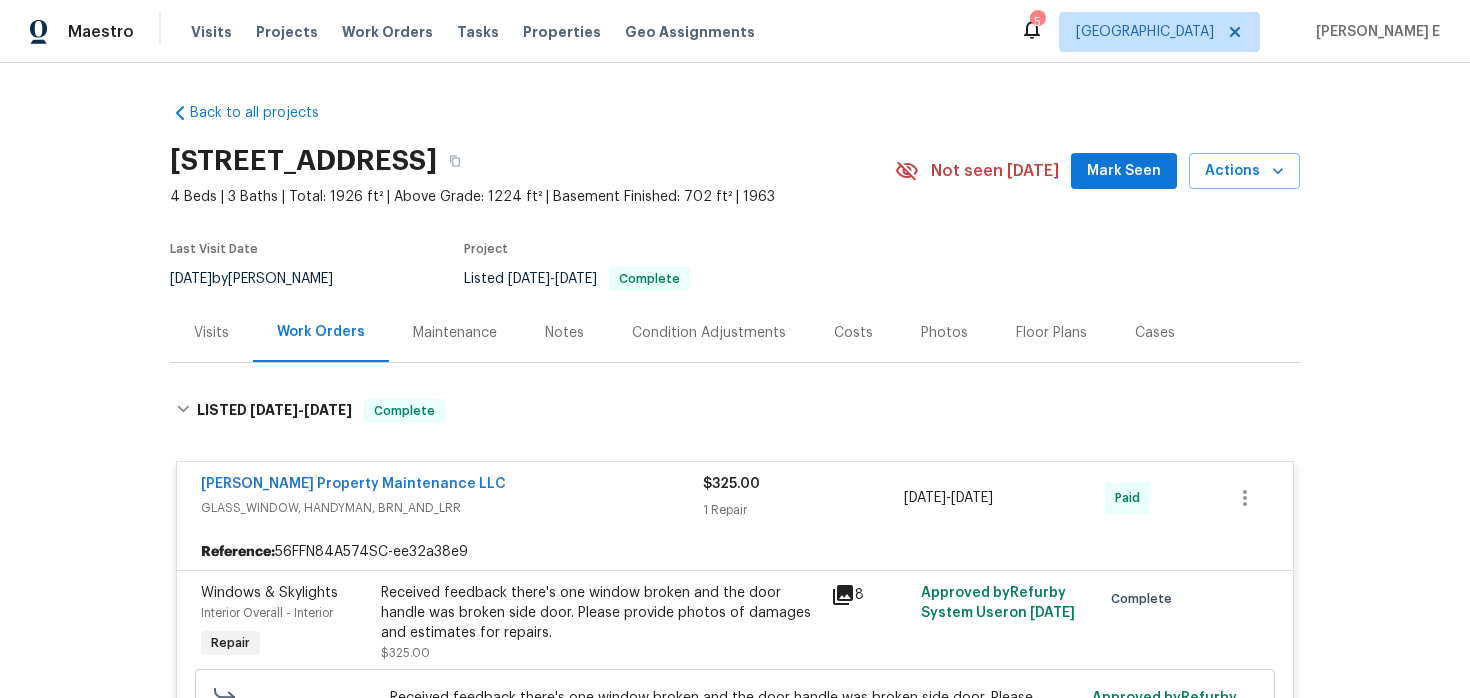 click on "Maintenance" at bounding box center [455, 333] 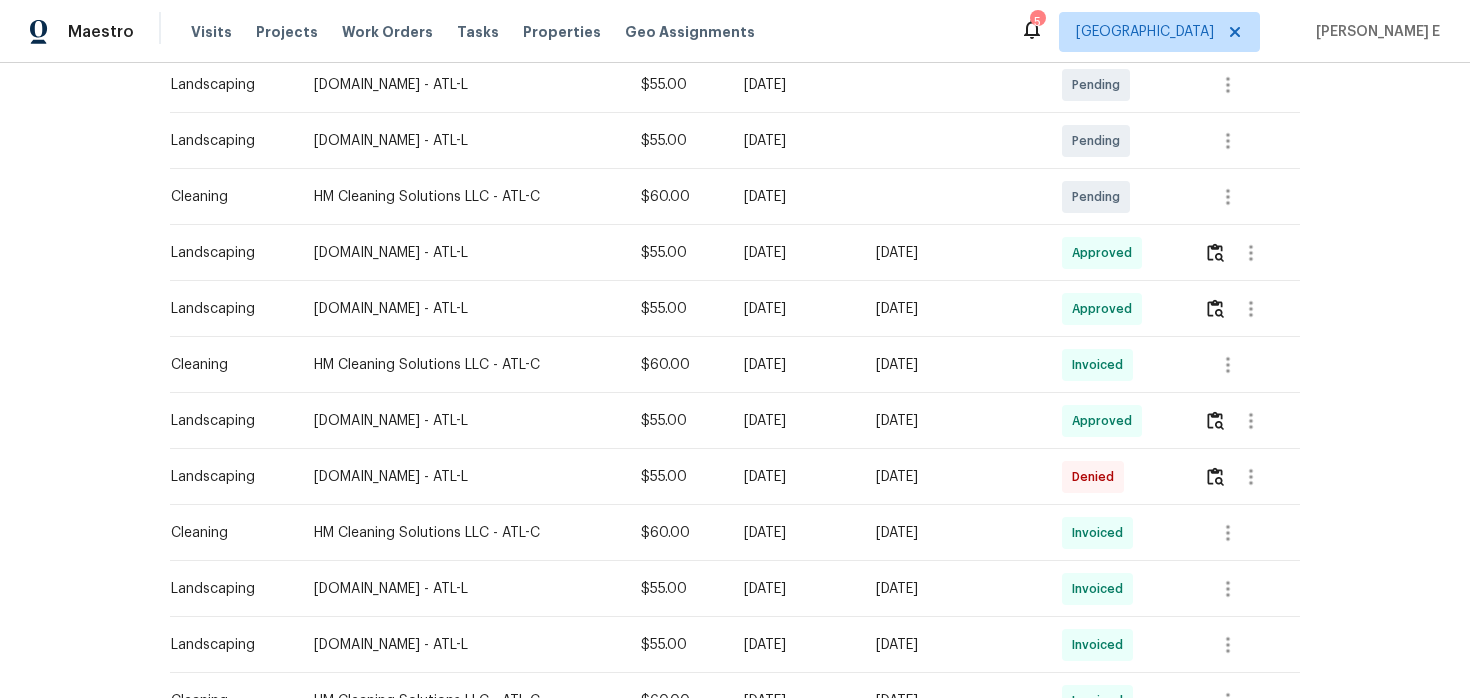 scroll, scrollTop: 491, scrollLeft: 0, axis: vertical 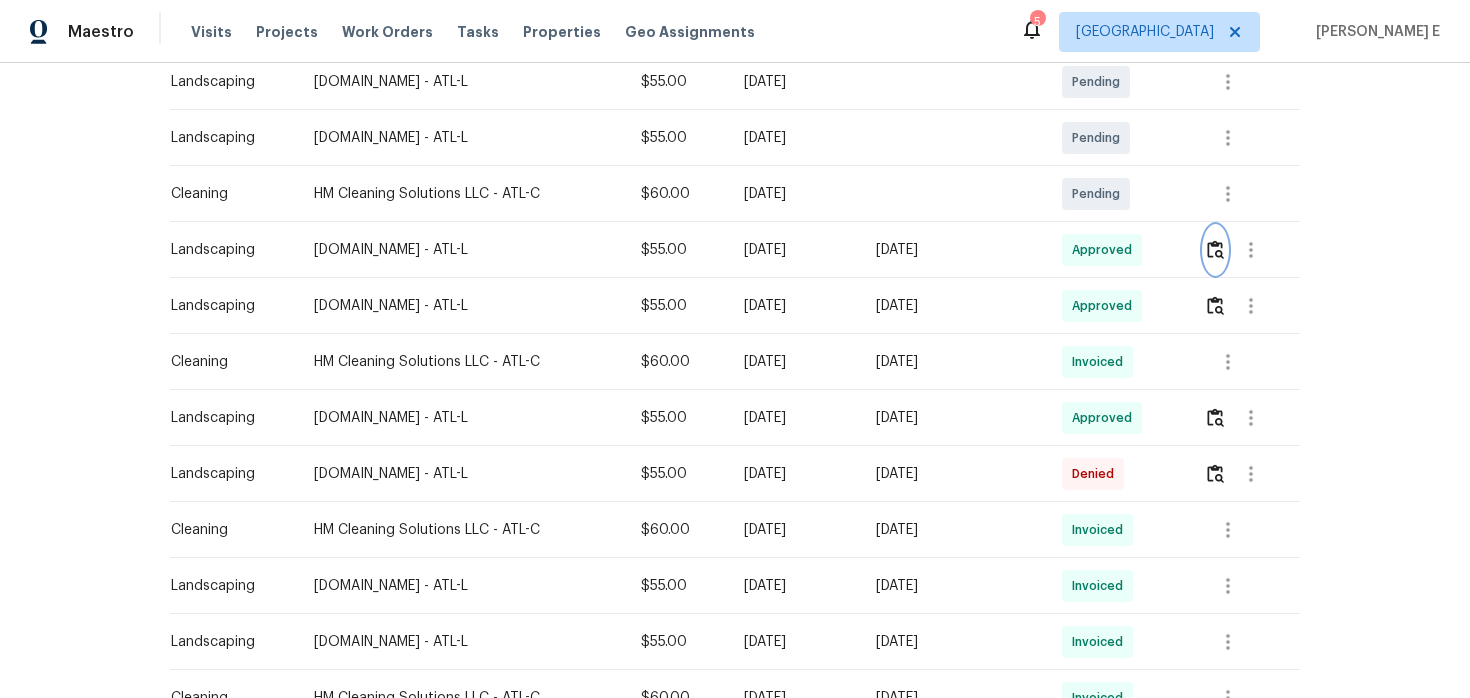 click at bounding box center (1215, 249) 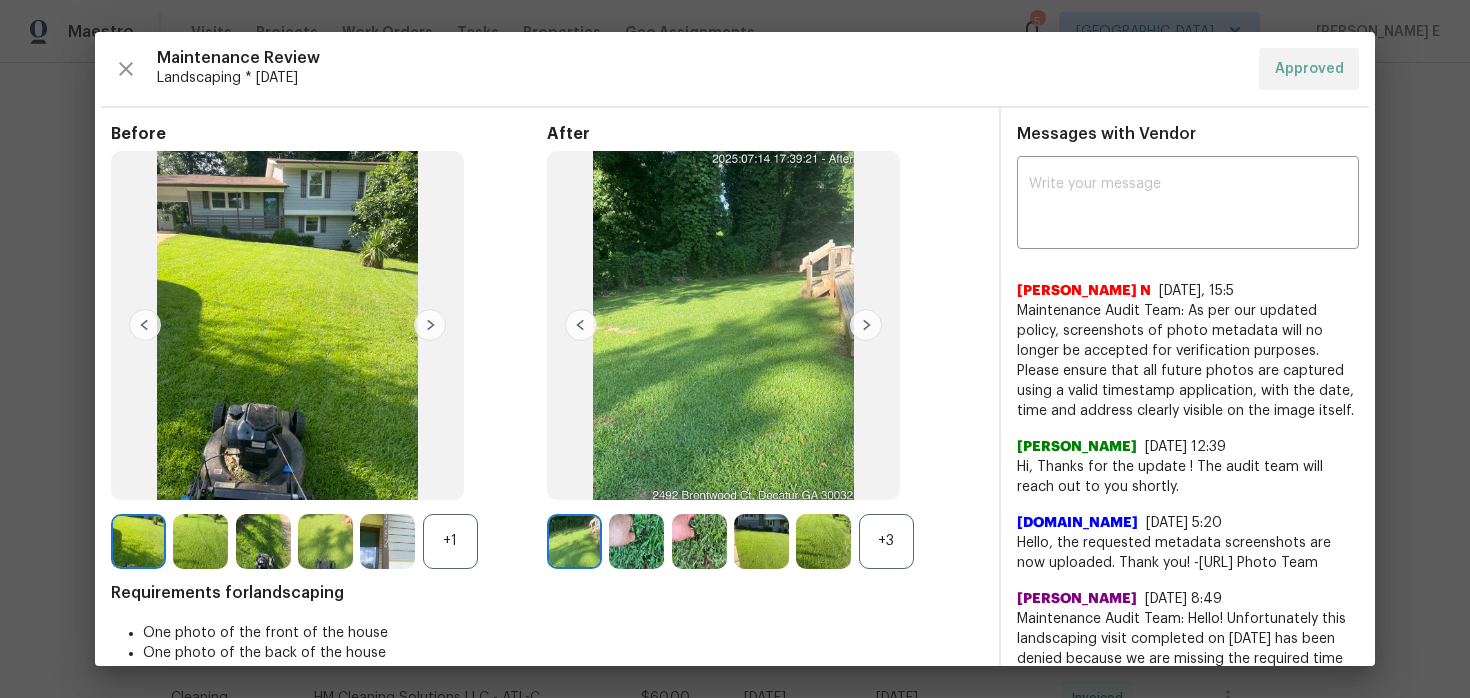 click on "+1" at bounding box center [450, 541] 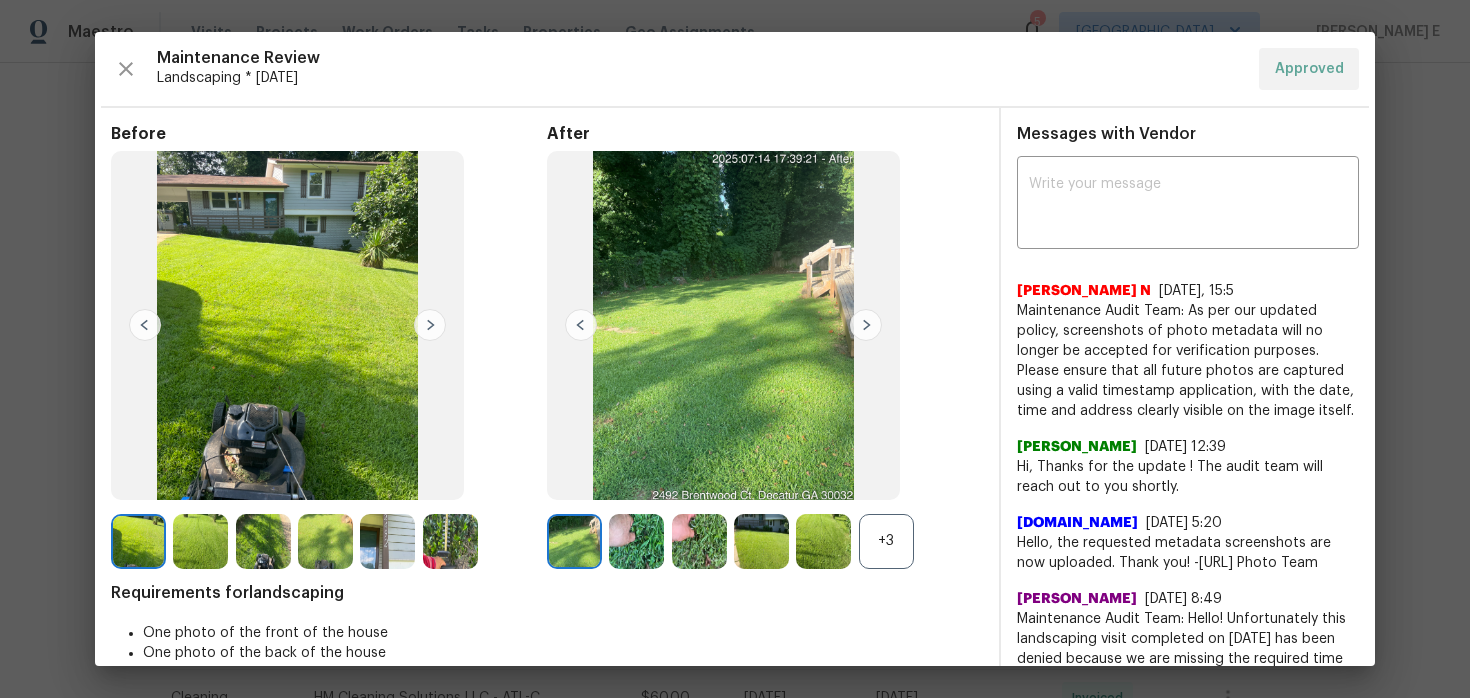 click at bounding box center (450, 541) 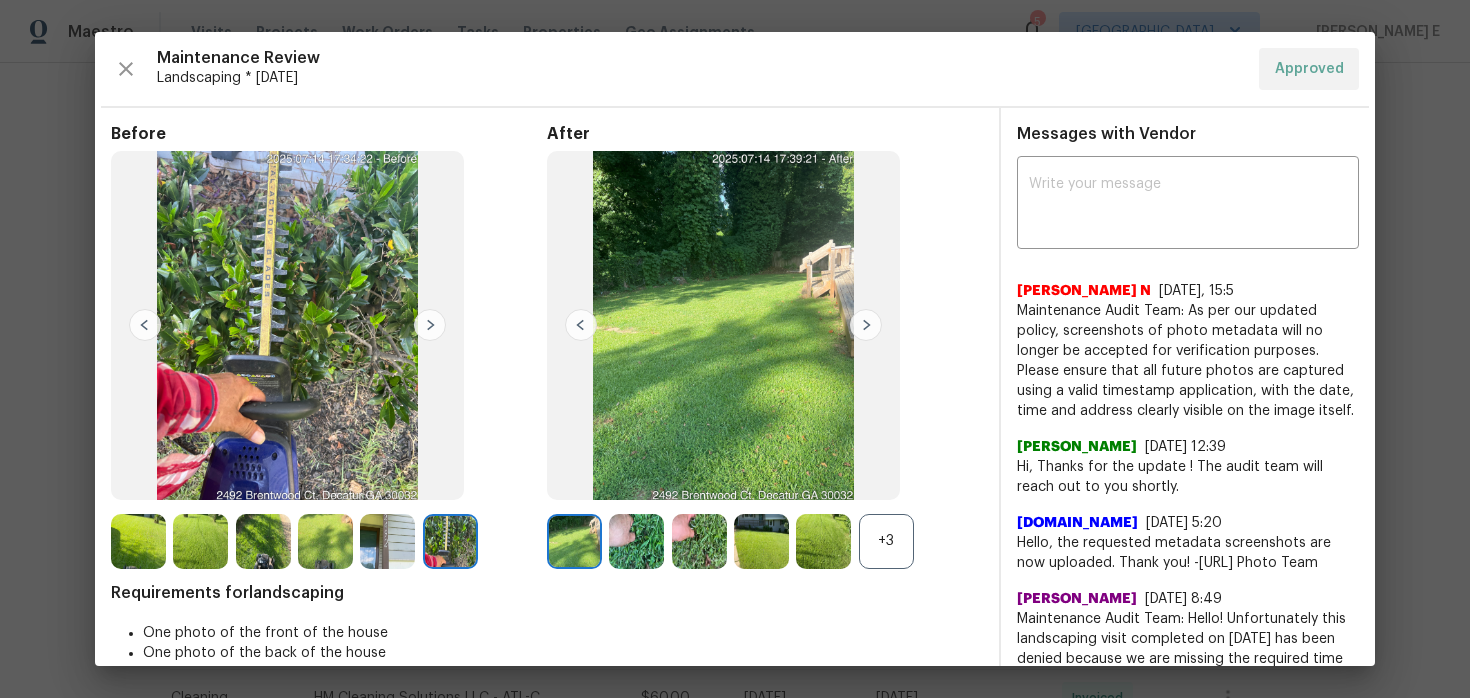 click on "+3" at bounding box center [886, 541] 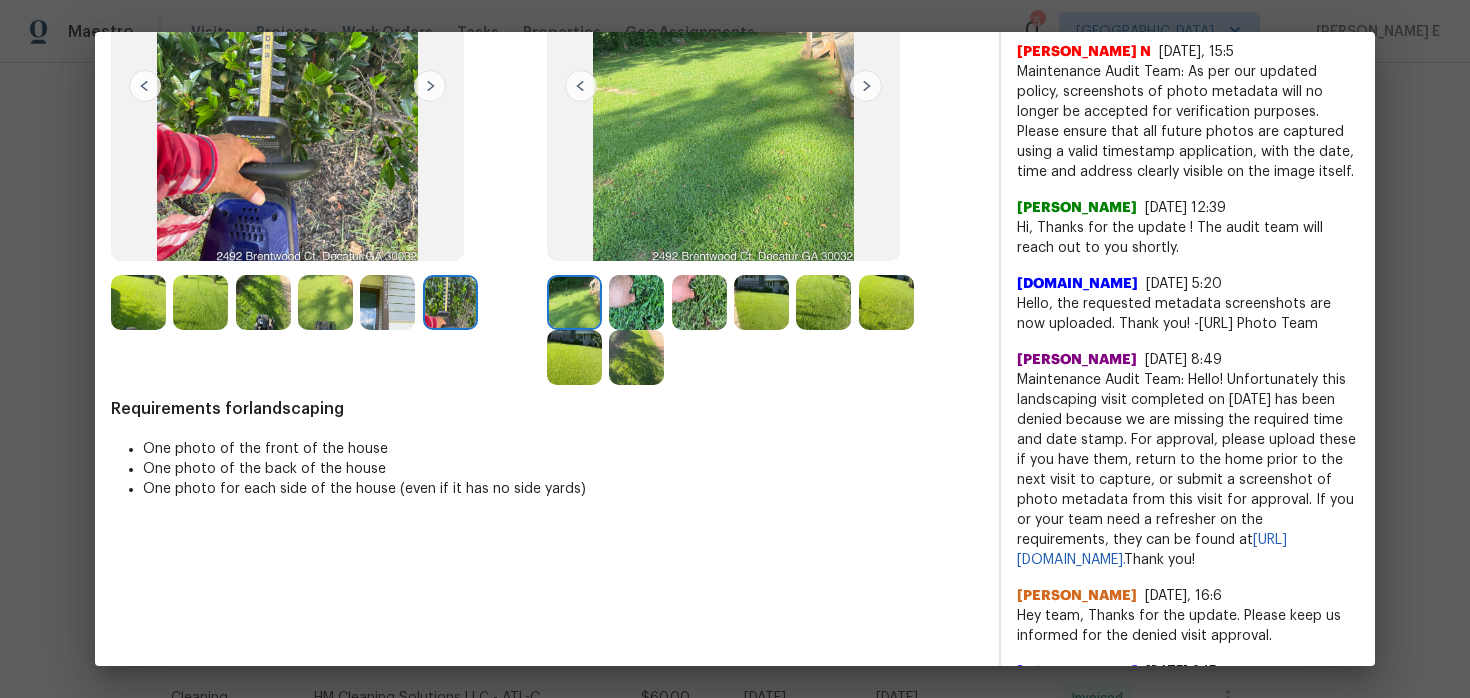 scroll, scrollTop: 0, scrollLeft: 0, axis: both 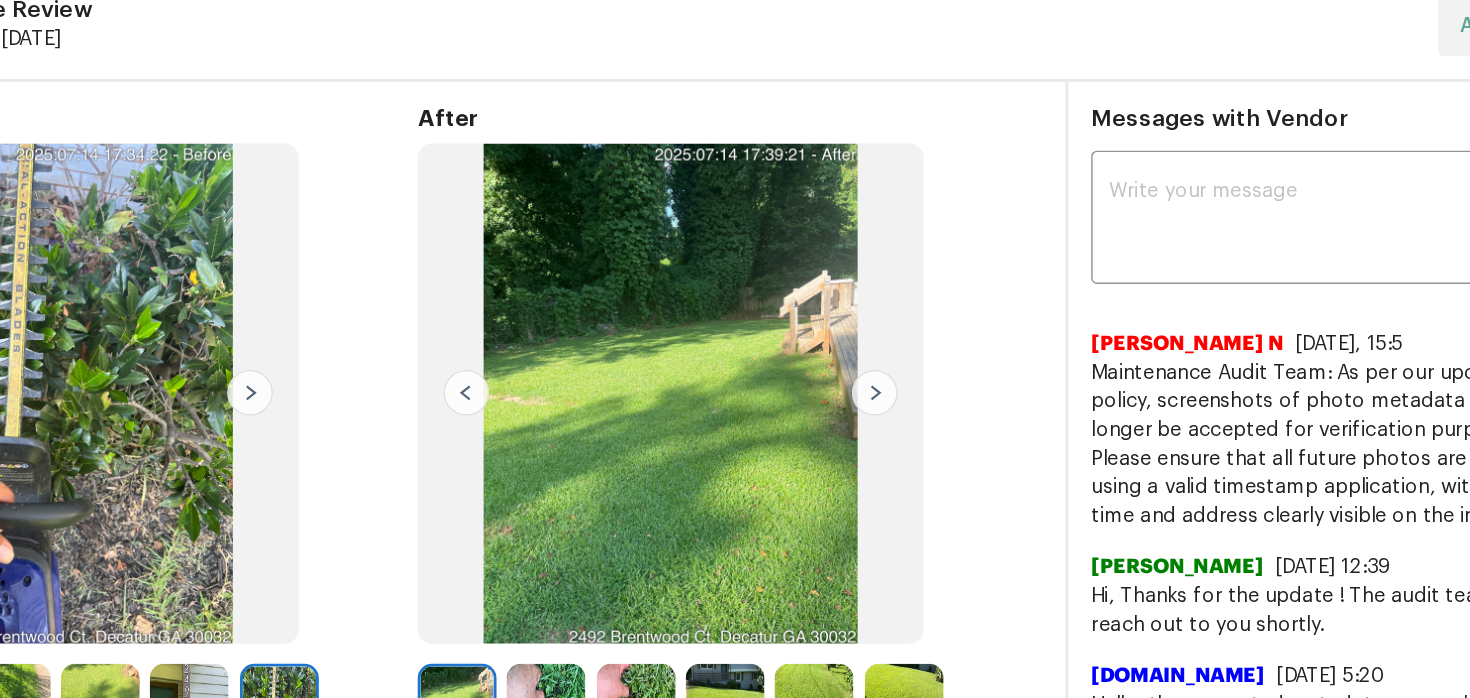 click at bounding box center (723, 325) 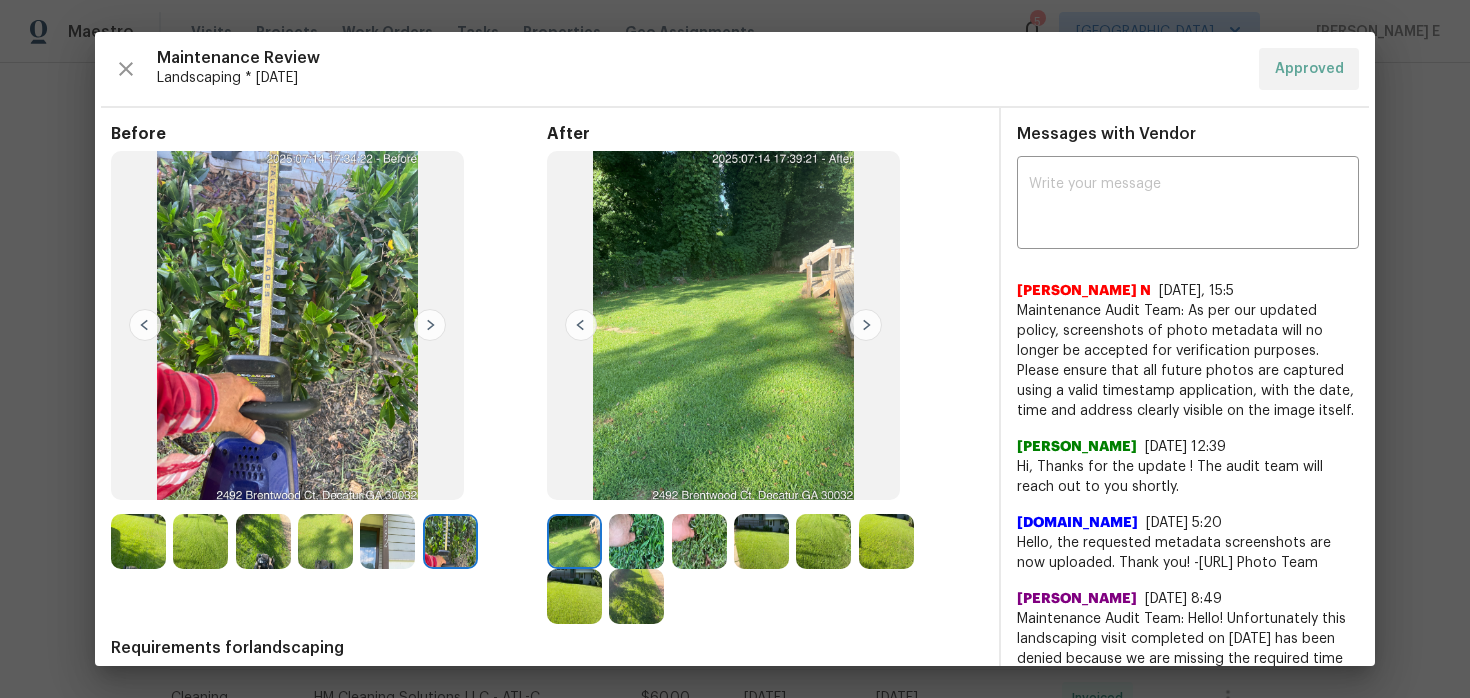 click at bounding box center (723, 325) 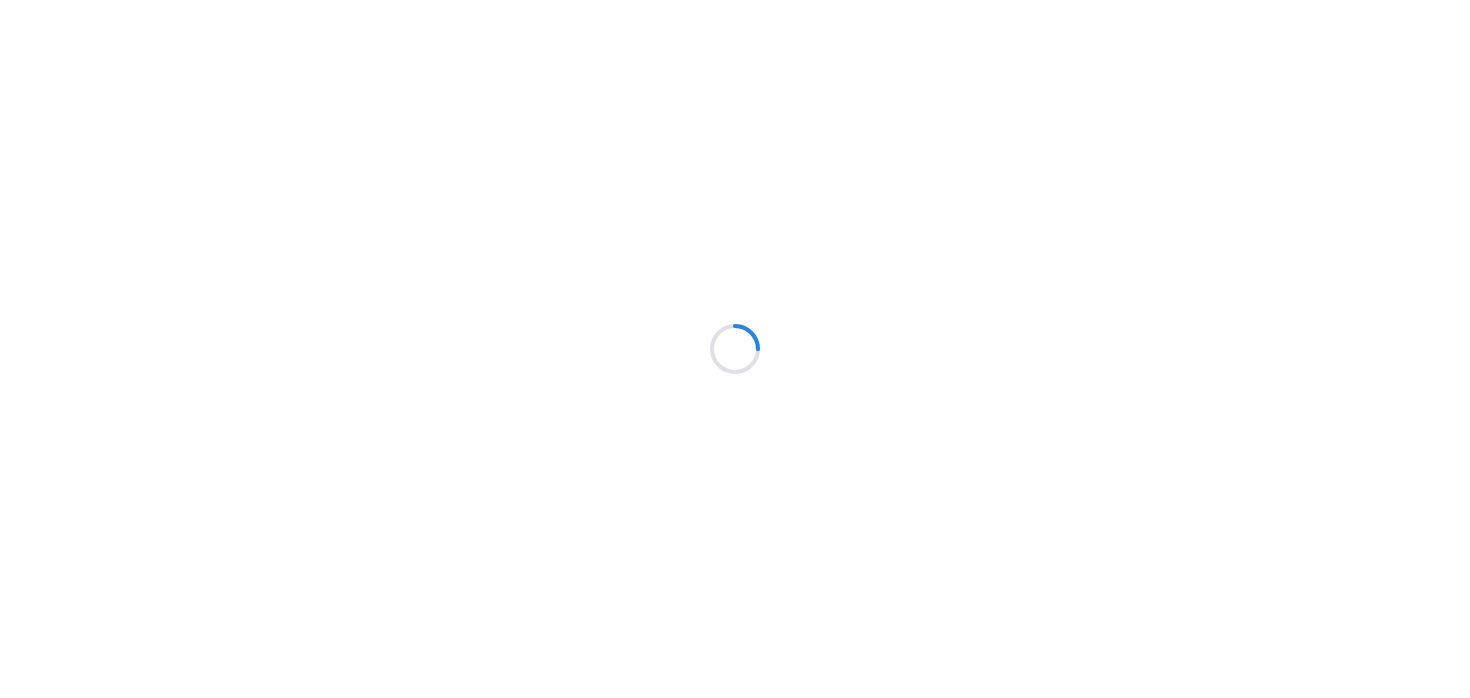 scroll, scrollTop: 0, scrollLeft: 0, axis: both 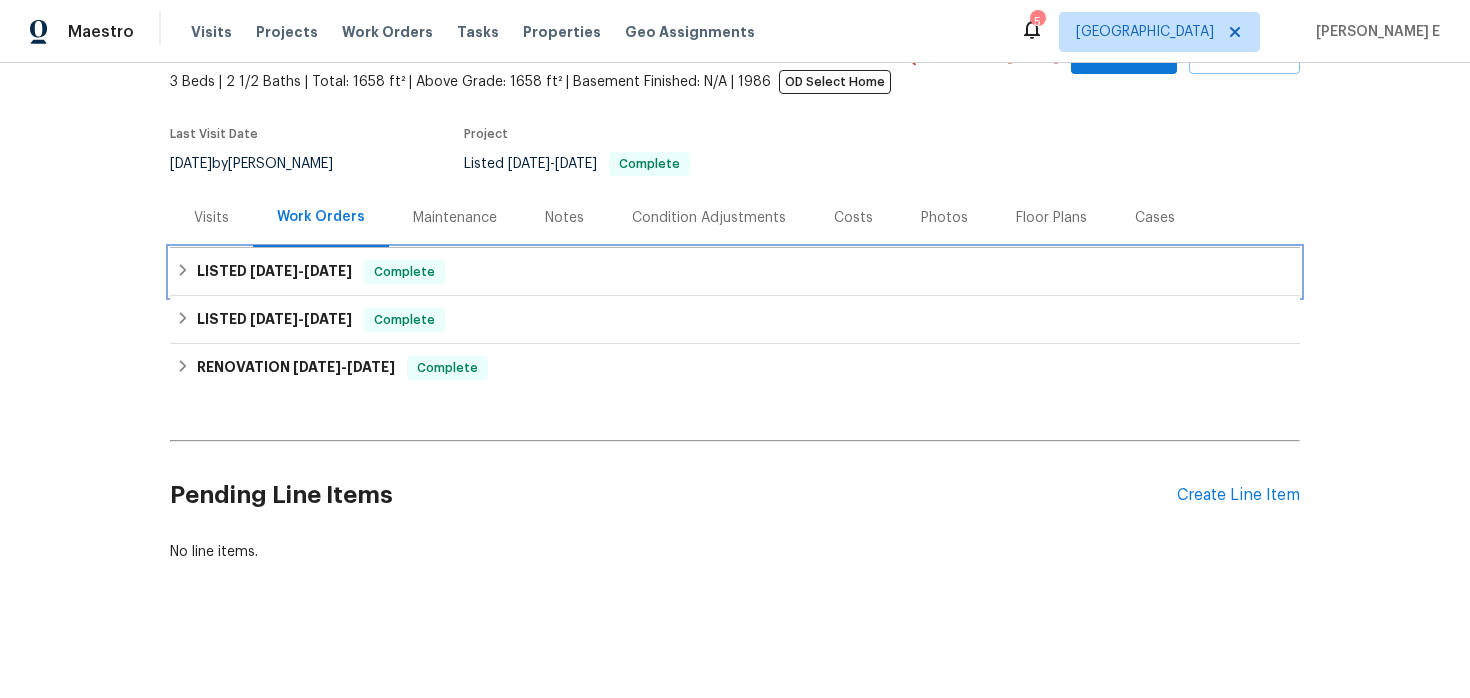 click on "4/7/25" at bounding box center (328, 271) 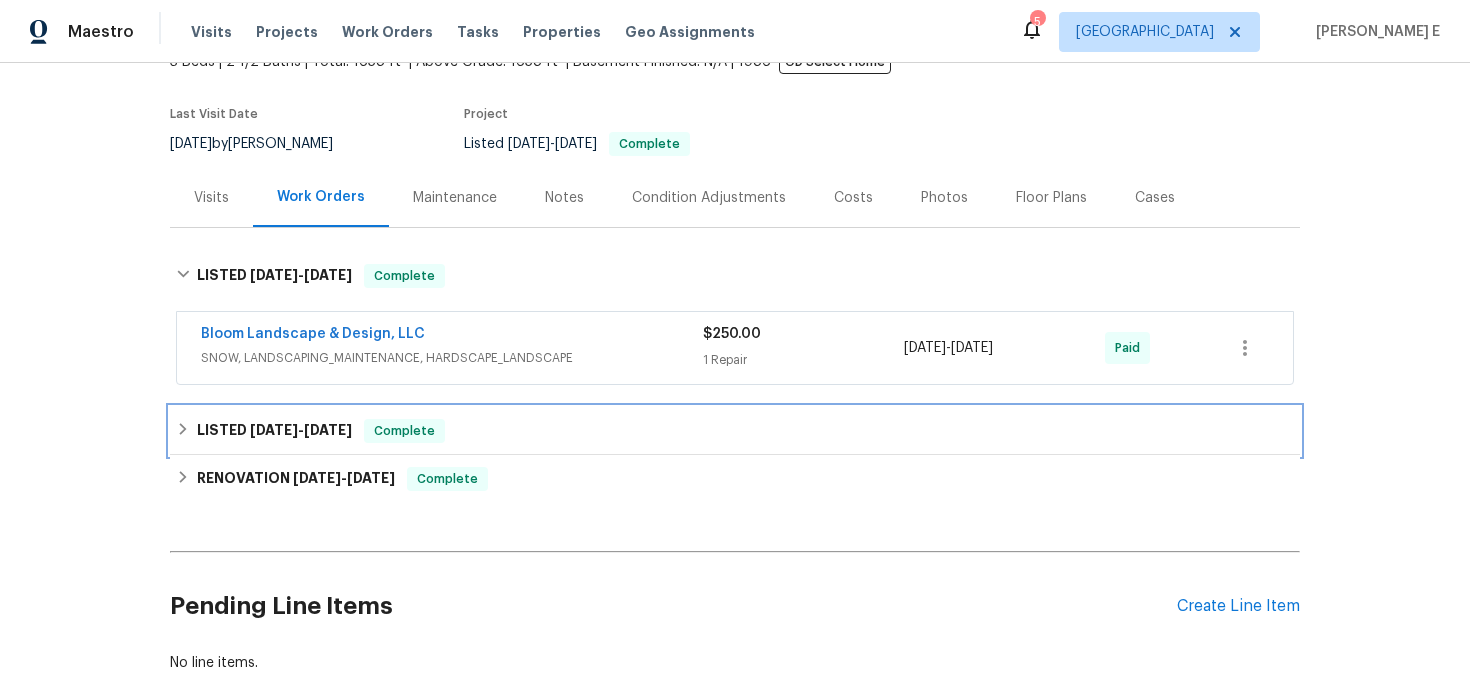 click on "LISTED   4/1/25  -  4/2/25 Complete" at bounding box center (735, 431) 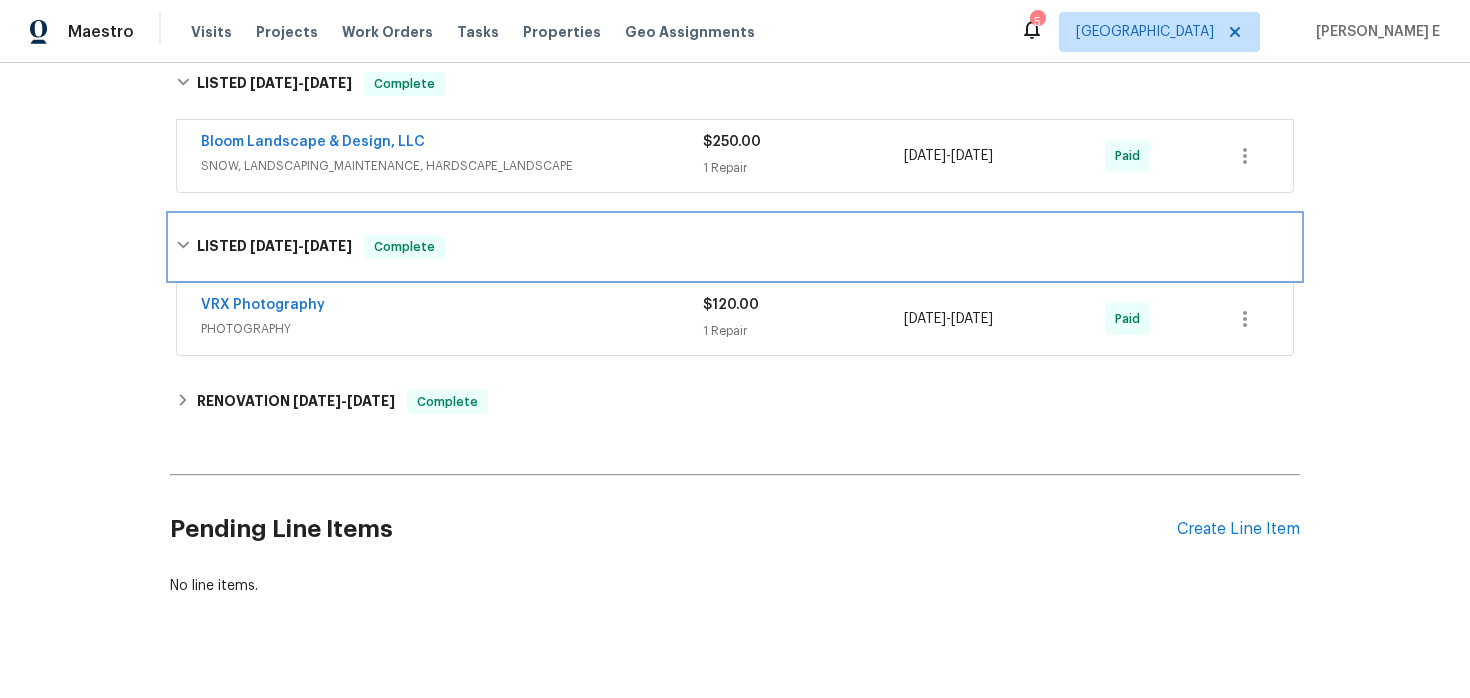scroll, scrollTop: 335, scrollLeft: 0, axis: vertical 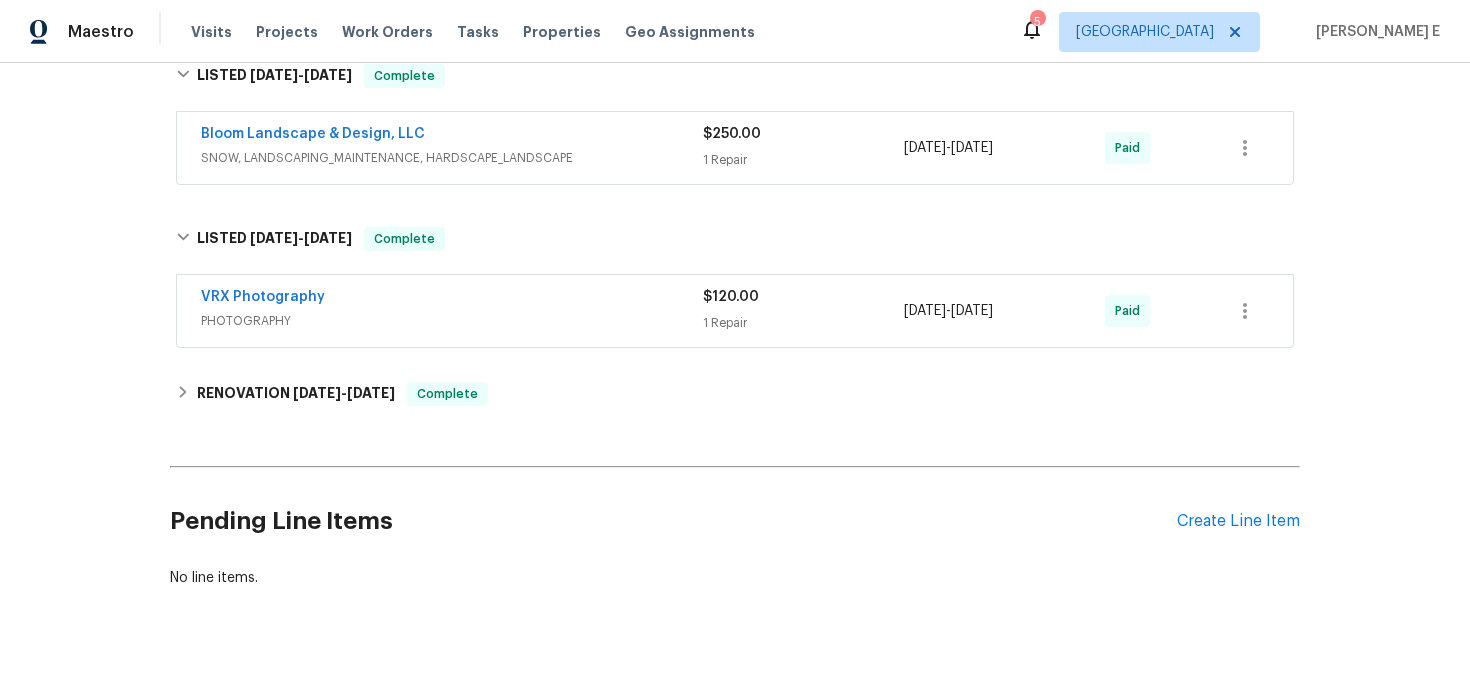 click on "Back to all projects 14 W Bridlewood Trl, Durham, NC 27713 3 Beds | 2 1/2 Baths | Total: 1658 ft² | Above Grade: 1658 ft² | Basement Finished: N/A | 1986 OD Select Home Not seen today Mark Seen Actions Last Visit Date 4/2/2025  by  Ken Romain   Project Listed   4/6/2025  -  4/7/2025 Complete Visits Work Orders Maintenance Notes Condition Adjustments Costs Photos Floor Plans Cases LISTED   4/6/25  -  4/7/25 Complete Bloom Landscape & Design, LLC SNOW, LANDSCAPING_MAINTENANCE, HARDSCAPE_LANDSCAPE $250.00 1 Repair 4/6/2025  -  4/7/2025 Paid LISTED   4/1/25  -  4/2/25 Complete VRX Photography PHOTOGRAPHY $120.00 1 Repair 4/1/2025  -  4/2/2025 Paid RENOVATION   10/30/24  -  3/26/25 Complete Padua Construction GENERAL_CONTRACTOR, OD_SELECT $10,105.00 17 Upgrade 11/20/2024  -  1/4/2025 Paid Padua Construction GENERAL_CONTRACTOR, OD_SELECT $5,450.00 1 Upgrade 11/20/2024  -  1/20/2025 Paid Padua Construction GENERAL_CONTRACTOR, OD_SELECT $10,078.00 10 Upgrade 11/20/2024  -  1/10/2025 Paid Padua Construction  -  Paid" at bounding box center [735, 178] 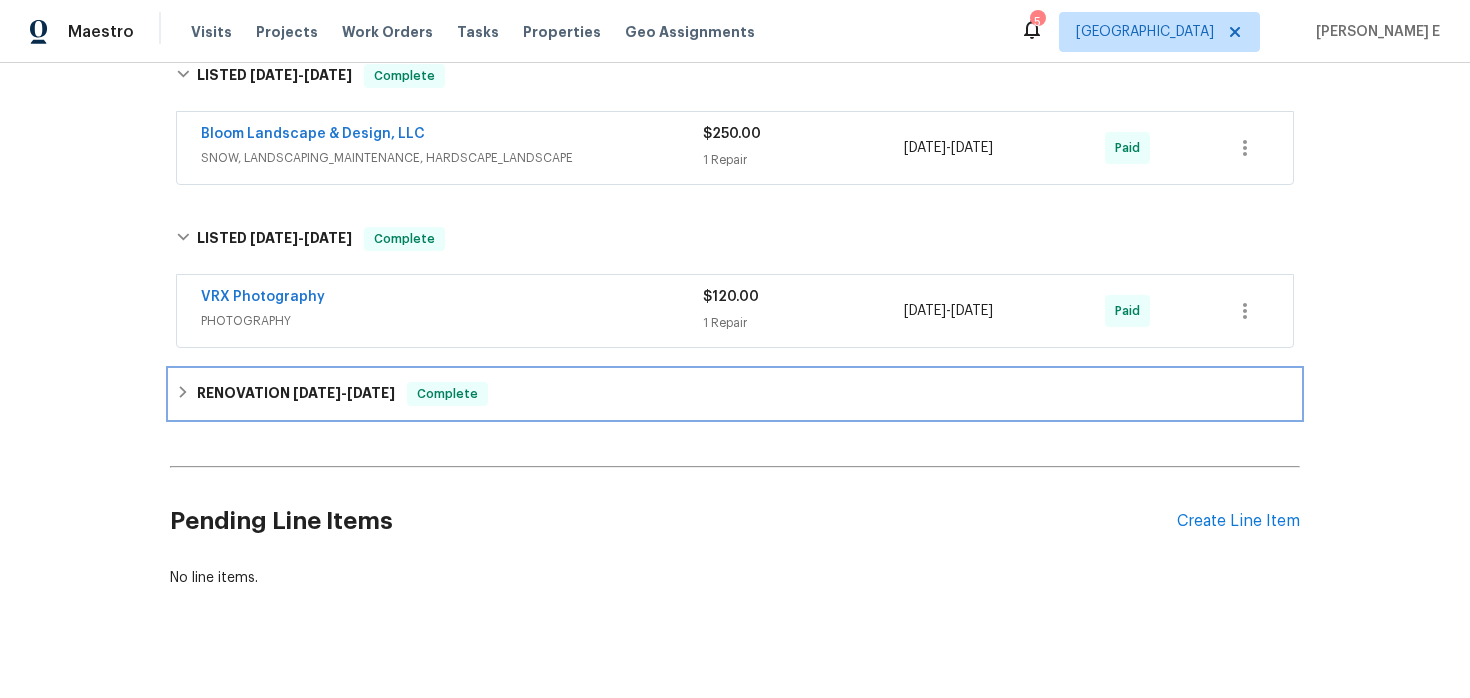 click on "RENOVATION   10/30/24  -  3/26/25" at bounding box center [296, 394] 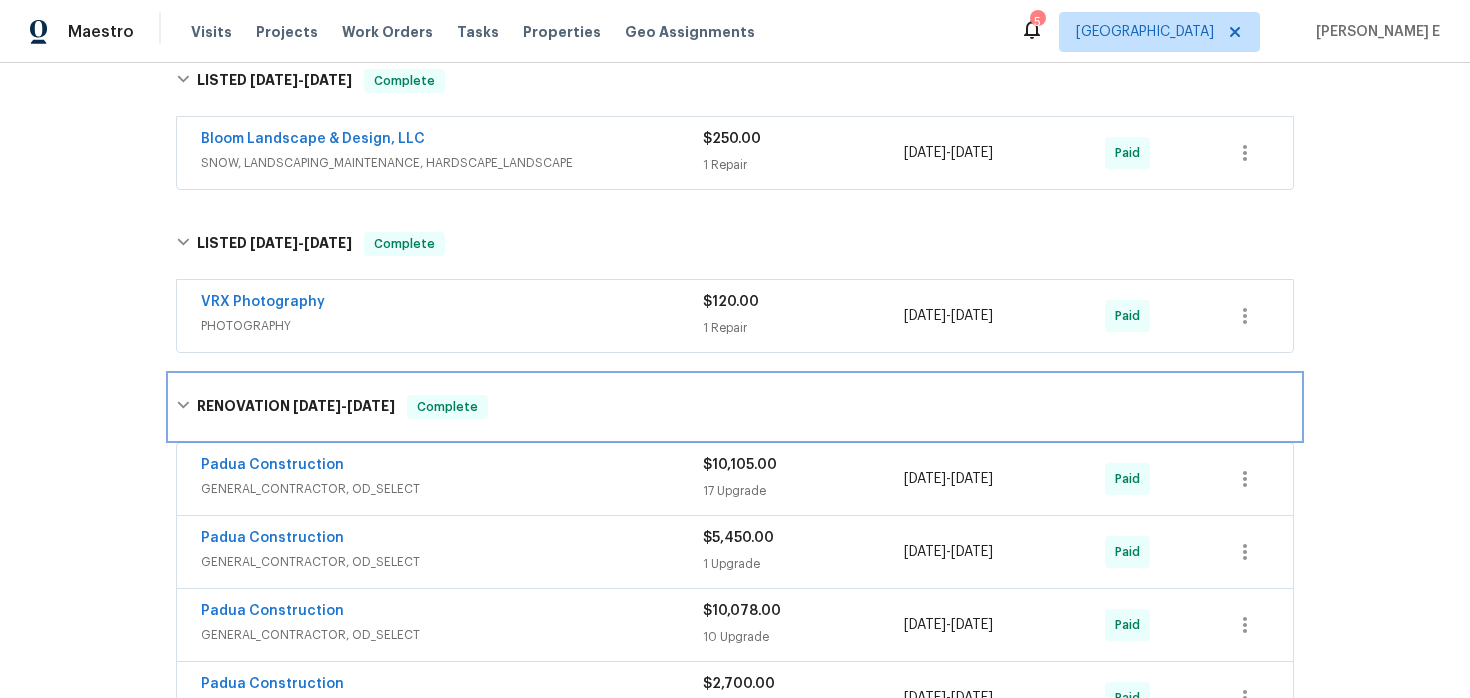 scroll, scrollTop: 140, scrollLeft: 0, axis: vertical 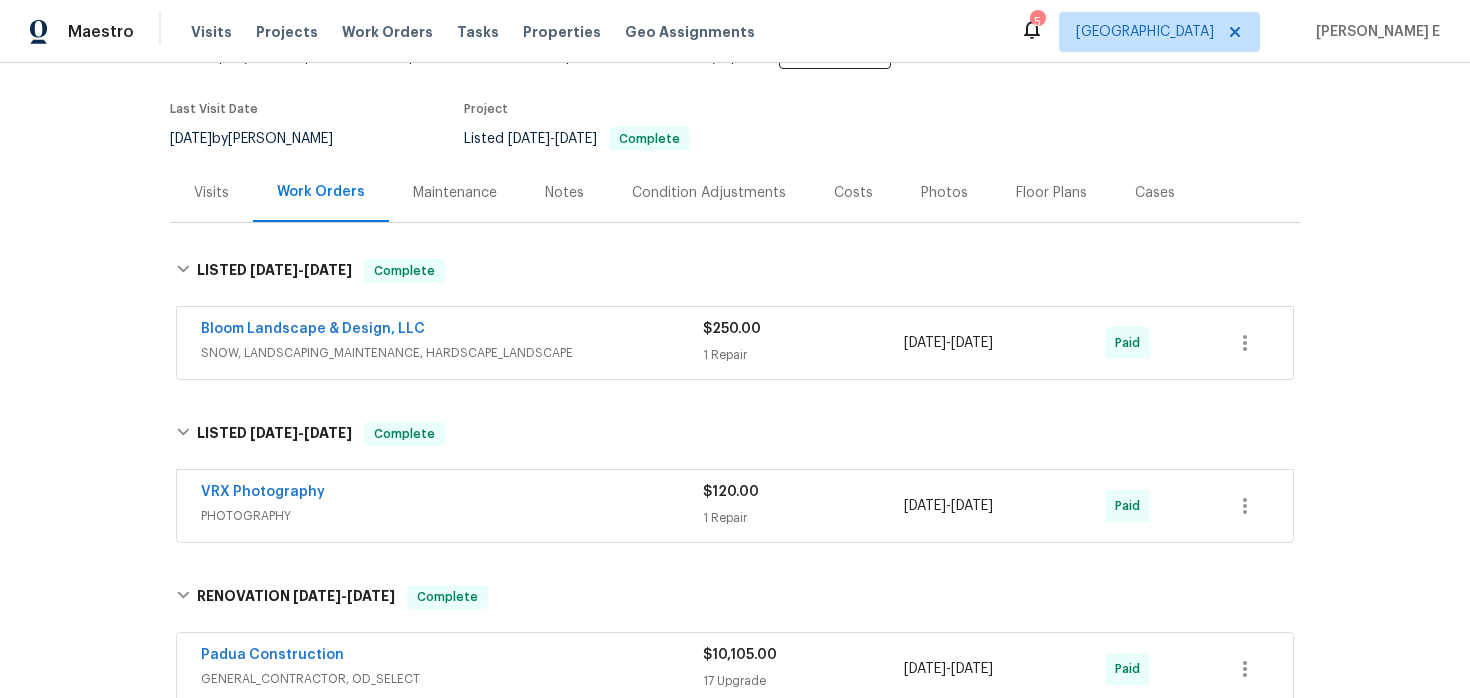 click on "Maintenance" at bounding box center [455, 192] 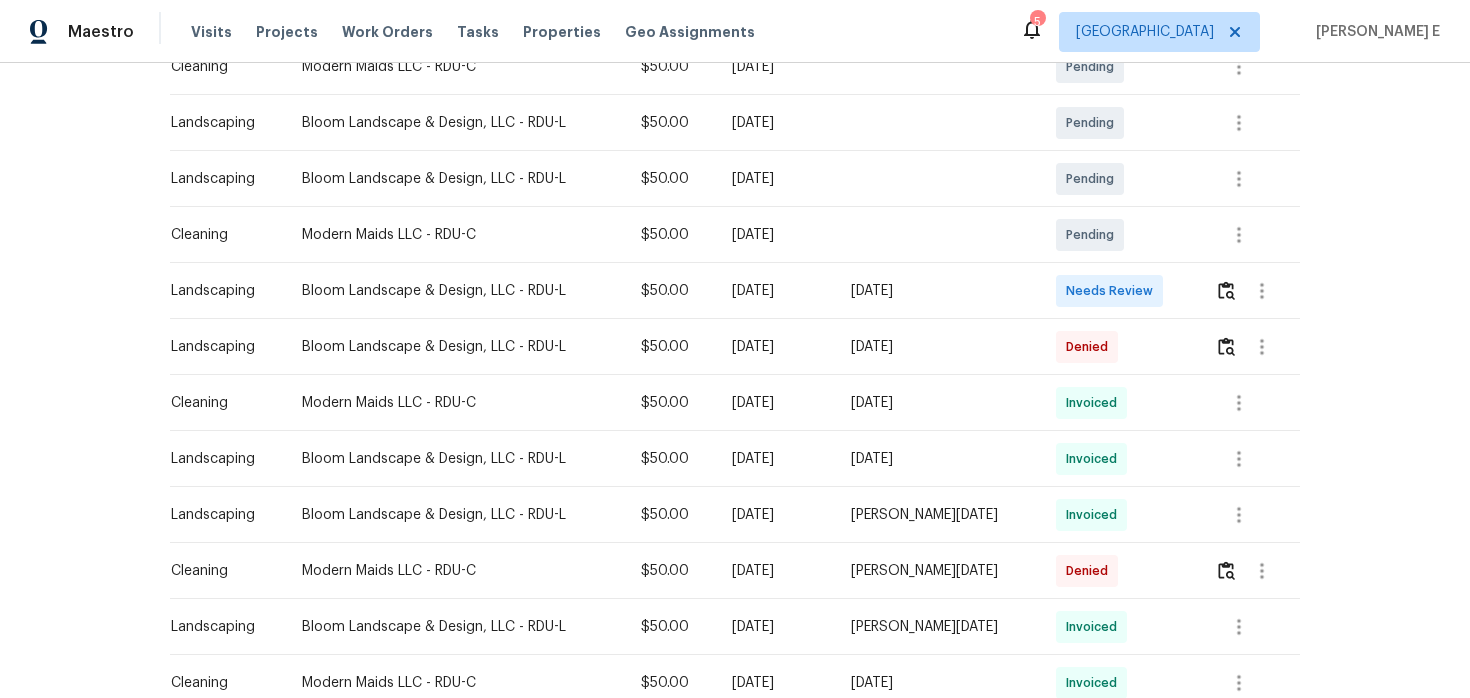 scroll, scrollTop: 498, scrollLeft: 0, axis: vertical 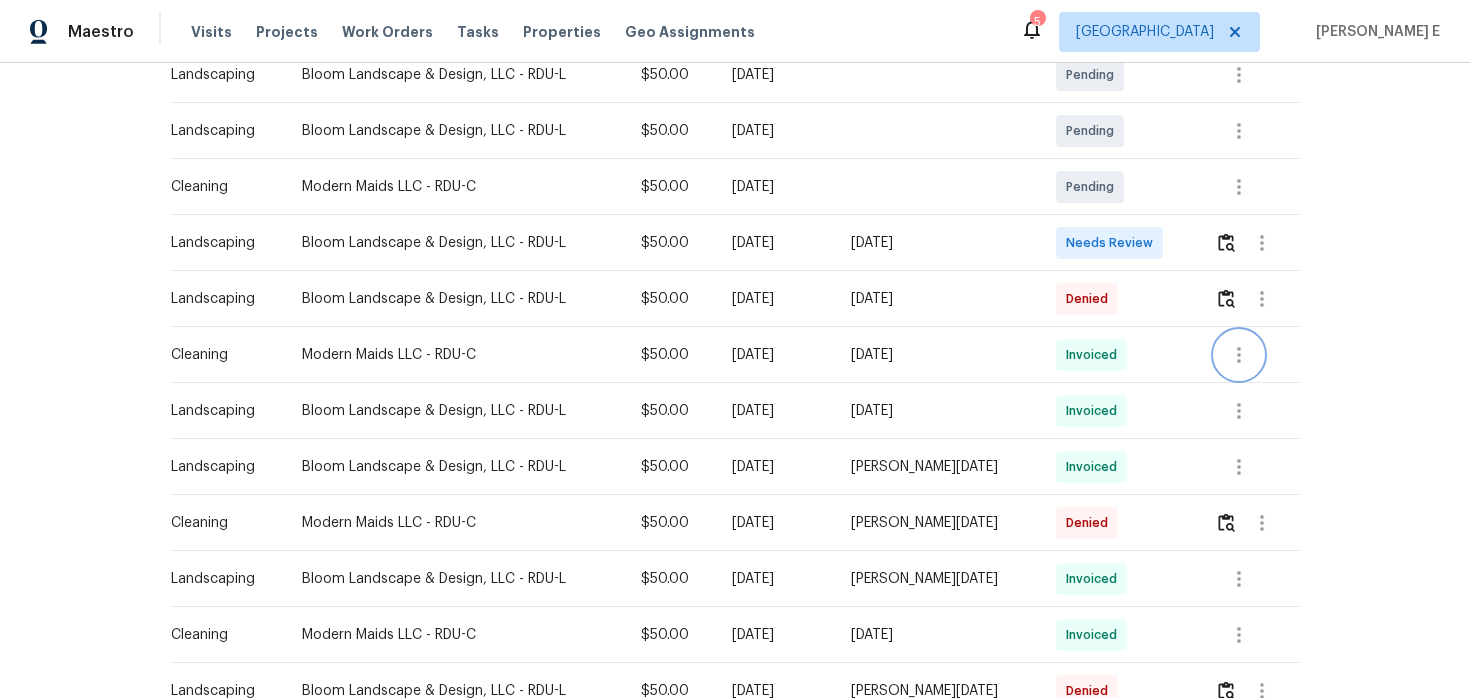 click 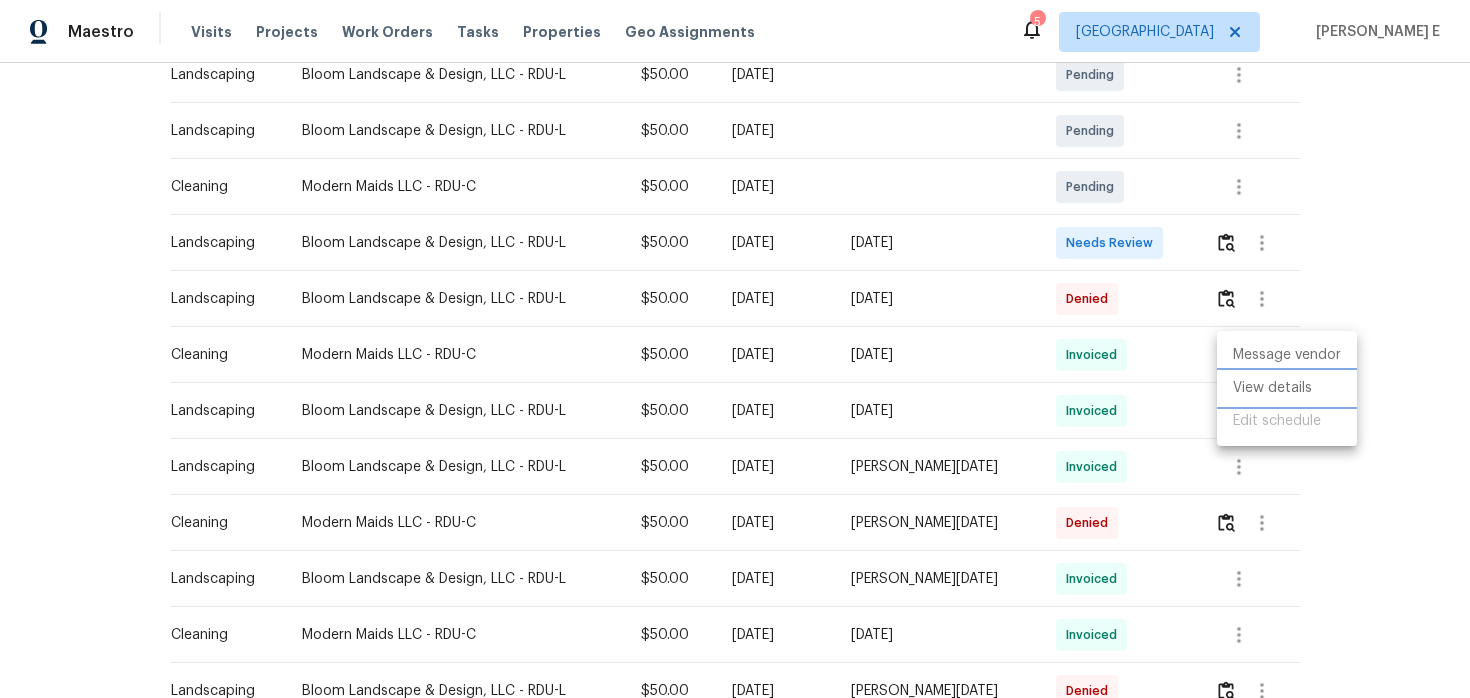 click on "View details" at bounding box center [1287, 388] 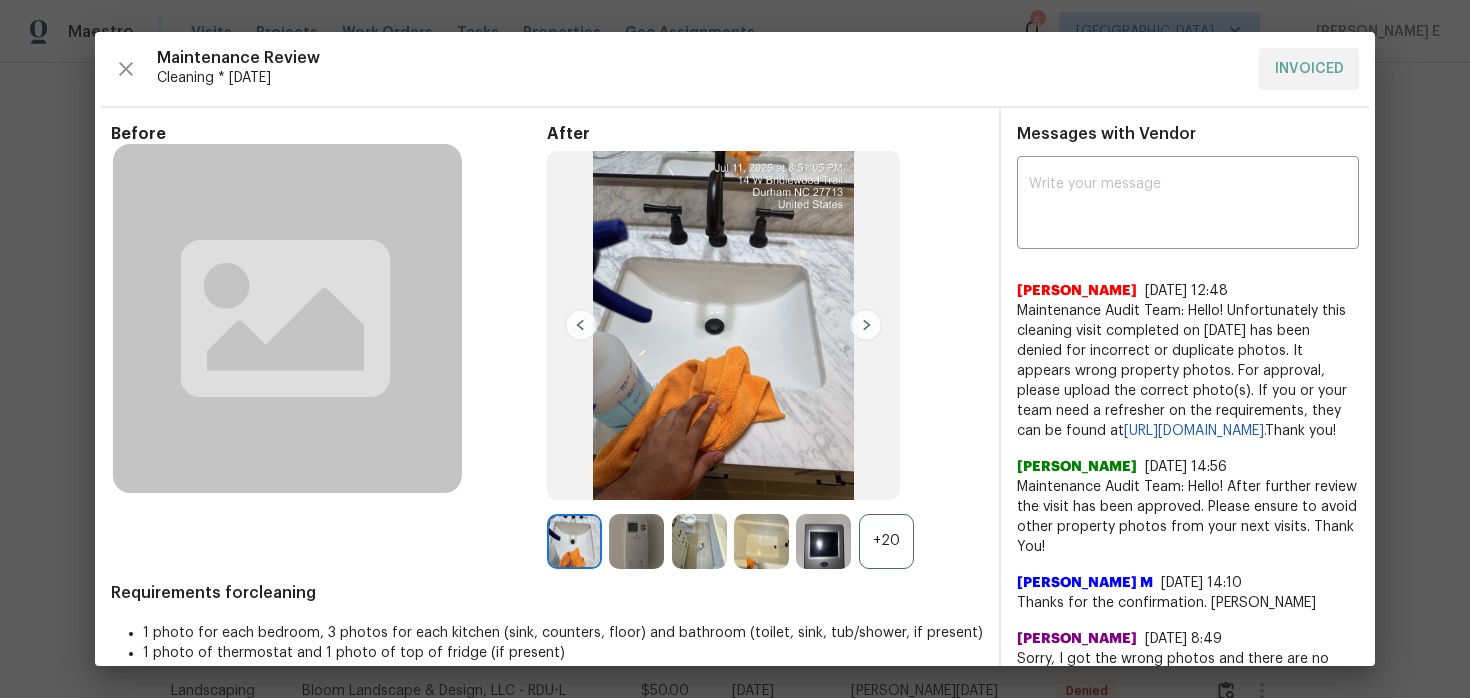 click at bounding box center [823, 541] 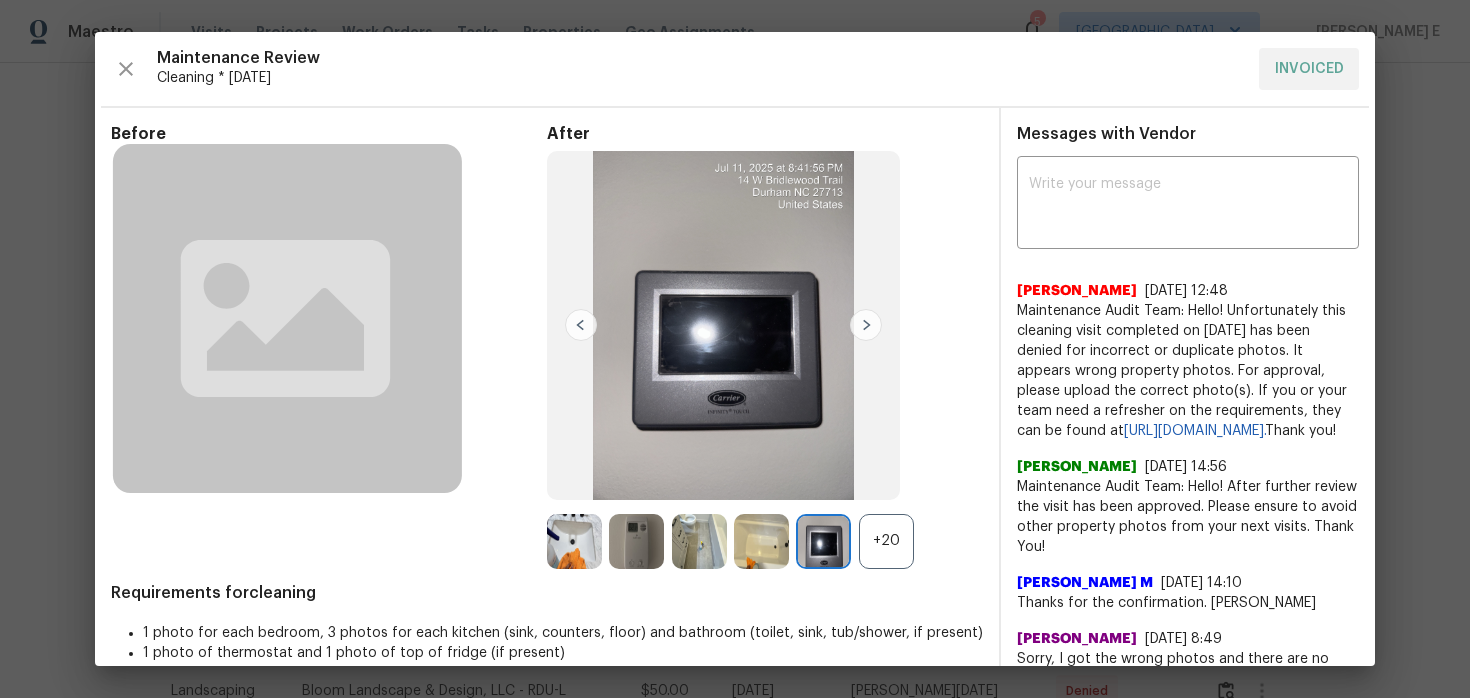 click on "+20" at bounding box center (886, 541) 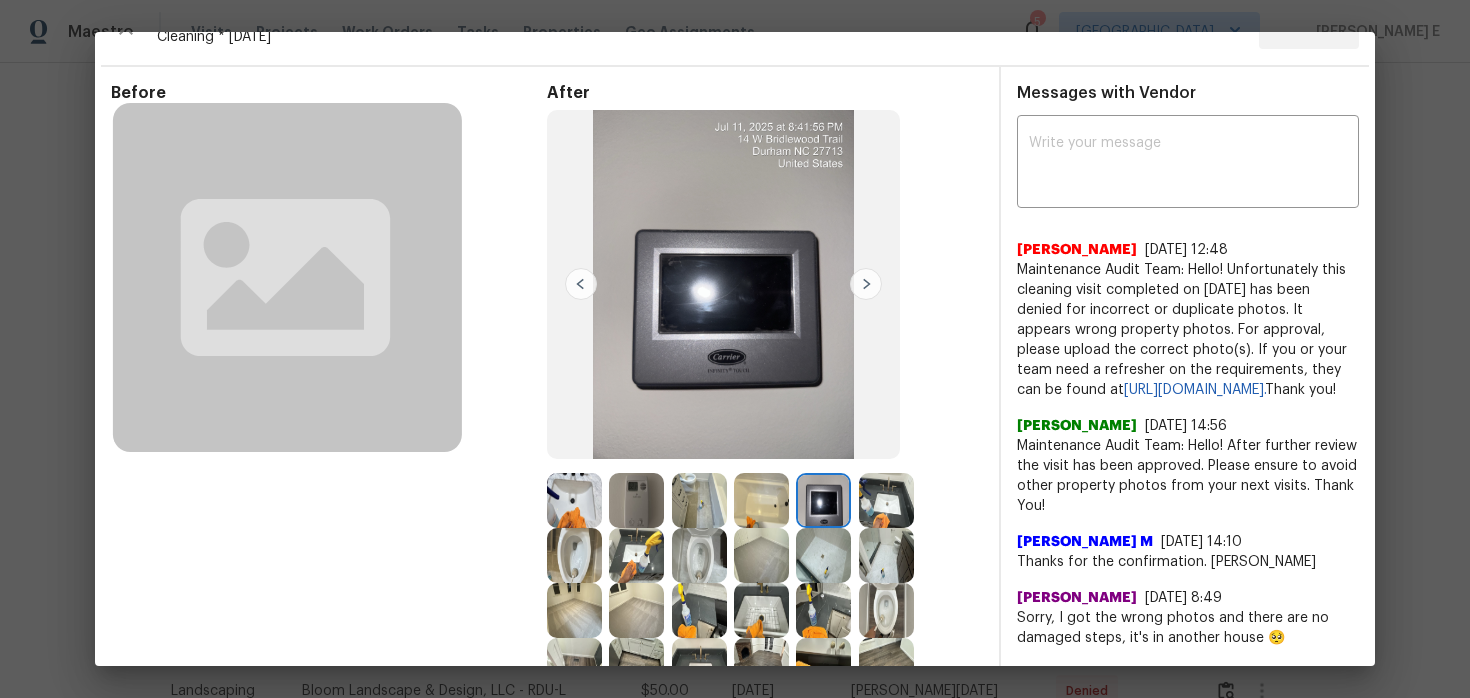 scroll, scrollTop: 245, scrollLeft: 0, axis: vertical 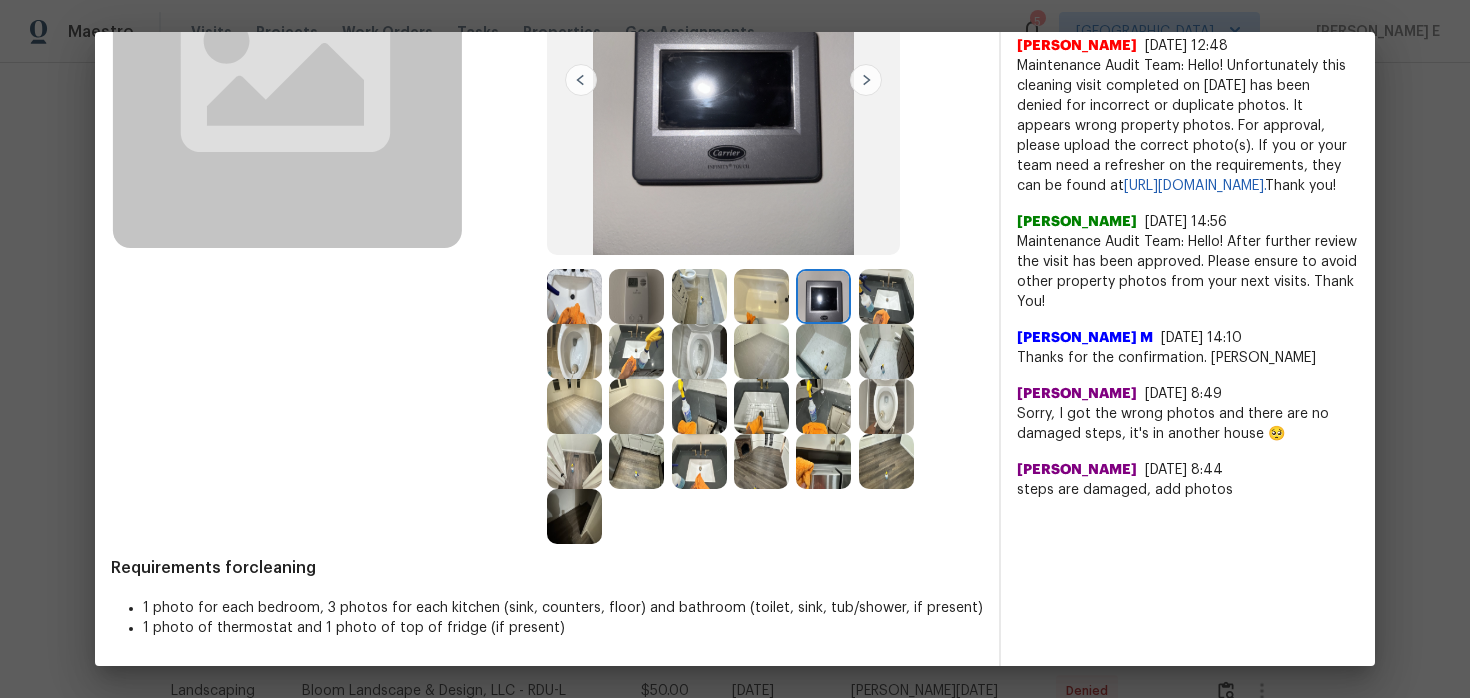 click at bounding box center (636, 296) 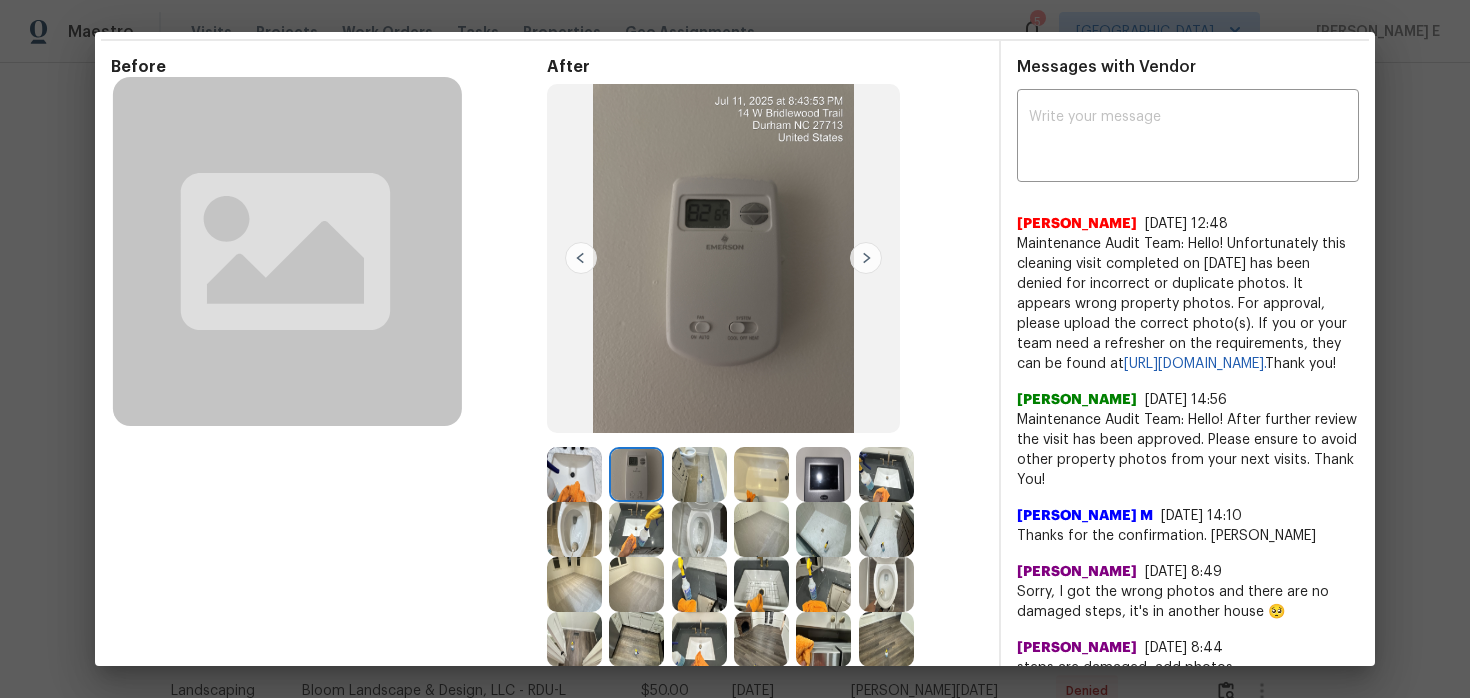 scroll, scrollTop: 0, scrollLeft: 0, axis: both 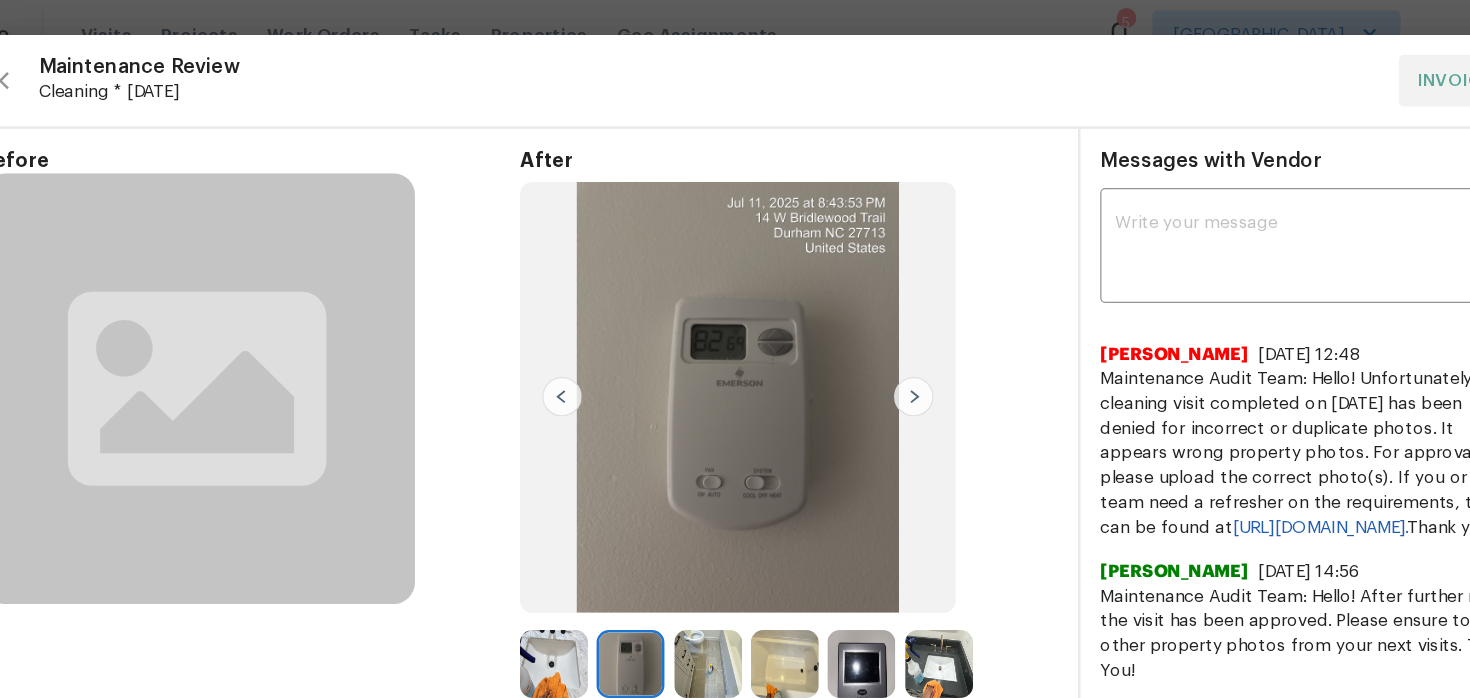 click on "Before After Requirements for  cleaning 1 photo for each bedroom, 3 photos for each kitchen (sink, counters, floor) and bathroom (toilet, sink, tub/shower, if present) 1 photo of thermostat and 1 photo of top of fridge (if present)   Messages with Vendor   x ​ Bhavatharani Muthumani 6/30/25, 12:48 Maintenance Audit Team: Hello! Unfortunately this cleaning visit completed on 06/29/2025 has been denied for incorrect or duplicate photos. It appears wrong property photos. For approval, please upload the correct photo(s). If you or your team need a refresher on the requirements, they can be found at  https://www.opendoor.com/vendor-help/quality.  Thank you! Saravanan Thiagarajan 6/15/25, 14:56 Maintenance Audit Team: Hello! After further review the visit has been approved. Please ensure to avoid other property photos from your next visits. Thank You! Manikandan M 6/15/25, 14:10 Thanks for the confirmation. Marily Marily 6/14/25, 8:49 Marily 6/14/25, 8:44 steps are damaged, add photos" at bounding box center (735, 509) 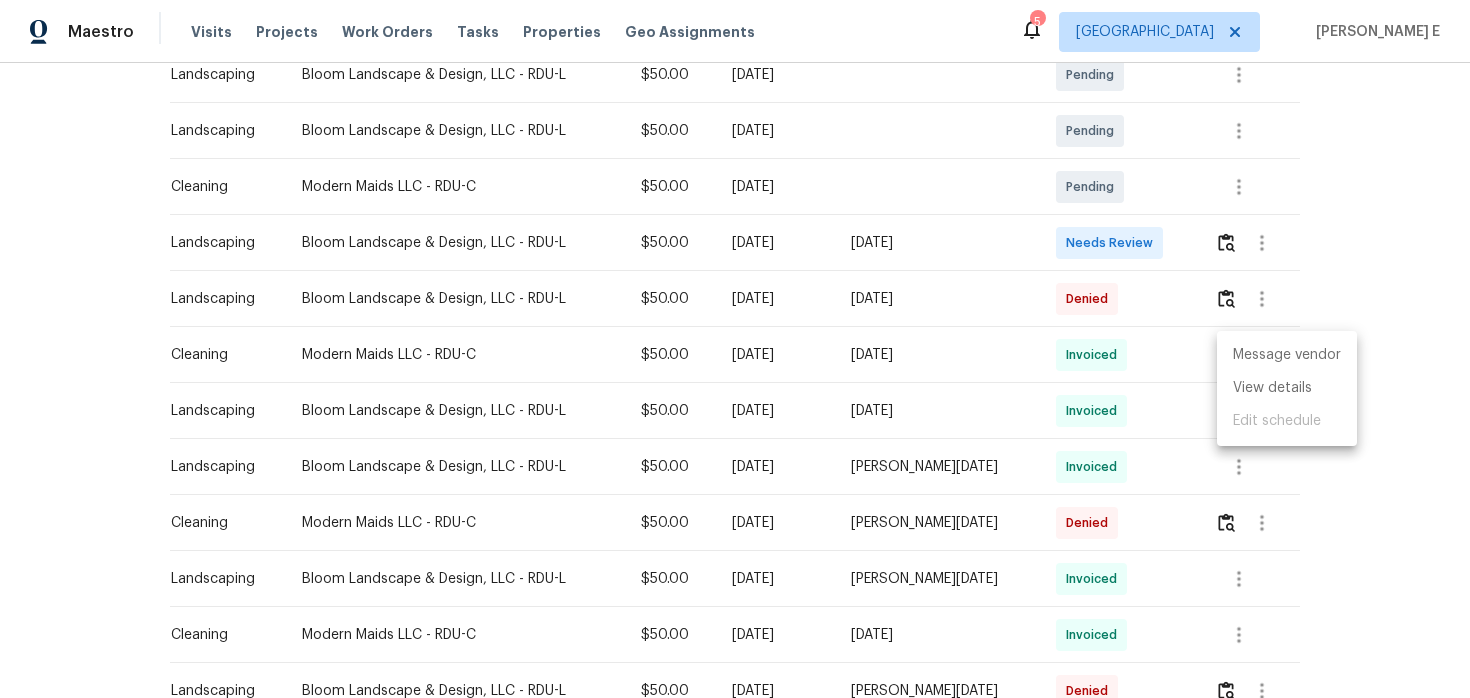 click at bounding box center [735, 349] 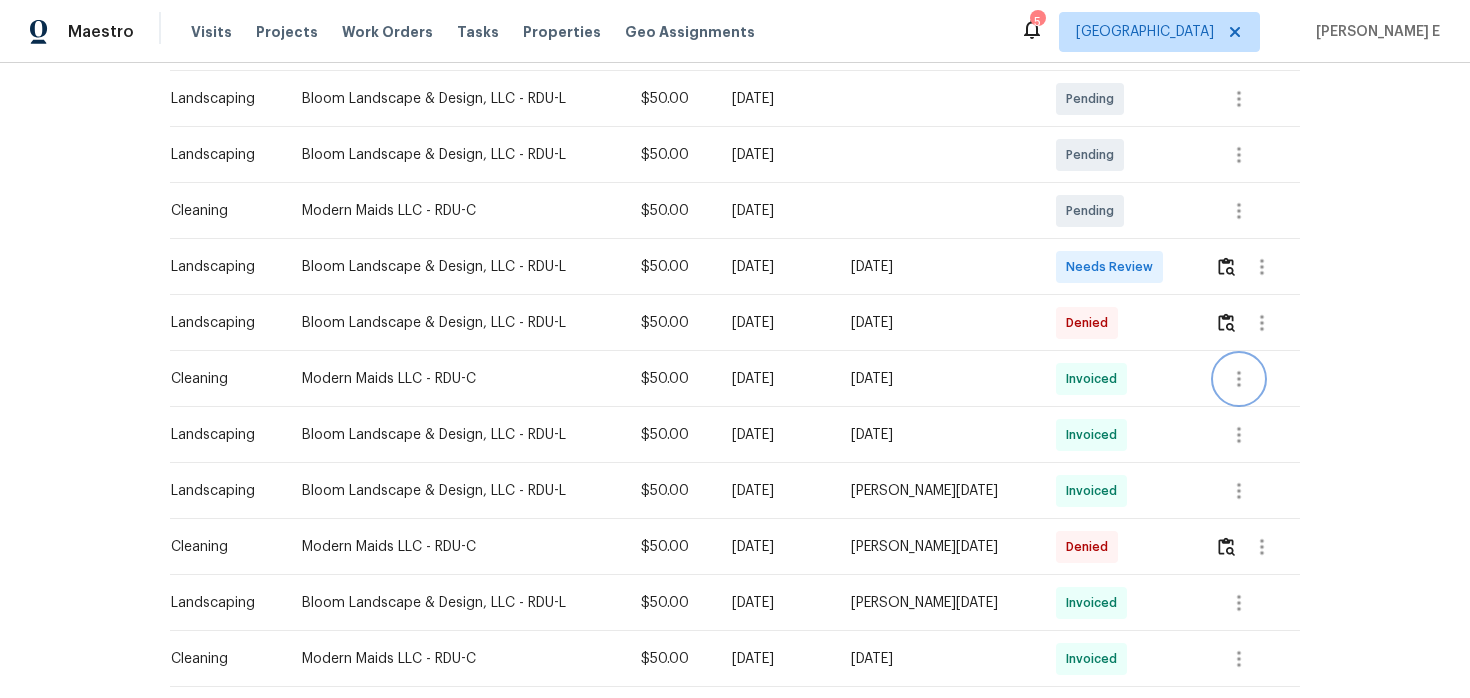 scroll, scrollTop: 452, scrollLeft: 0, axis: vertical 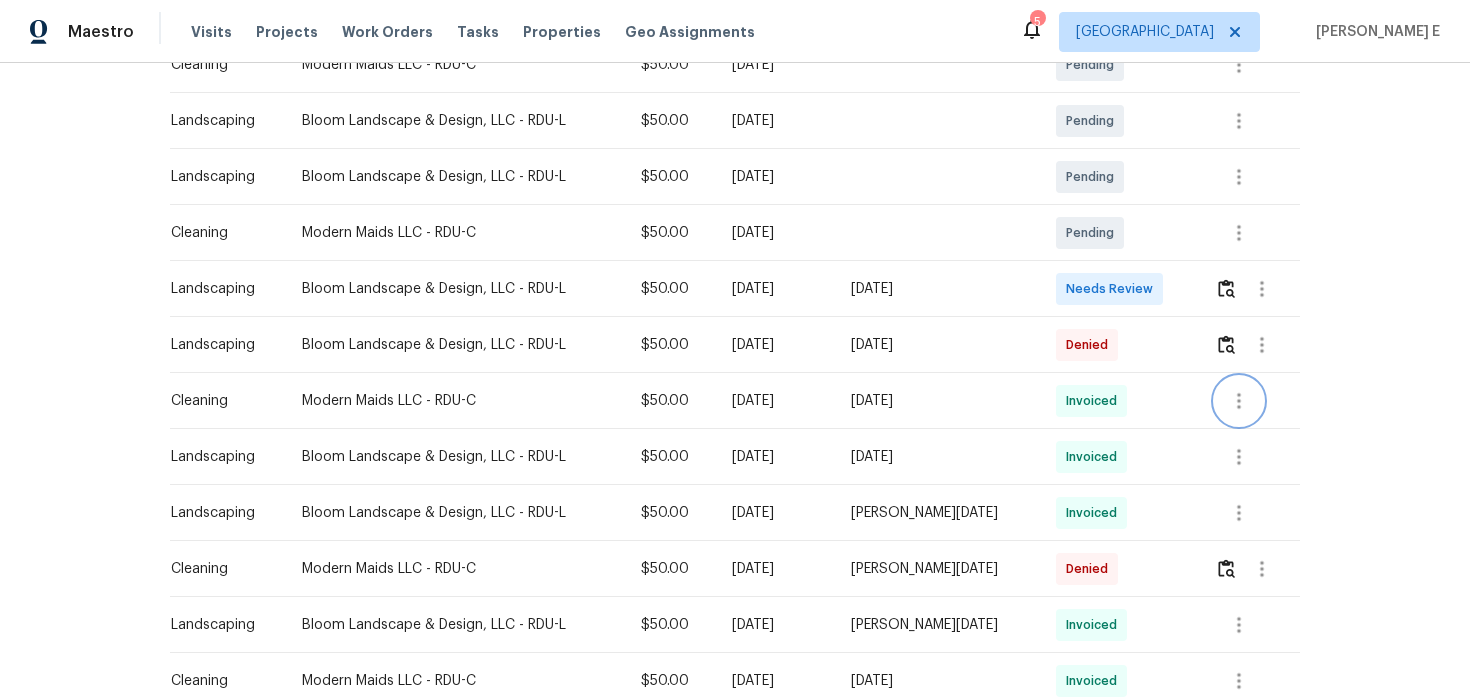 click at bounding box center (1239, 401) 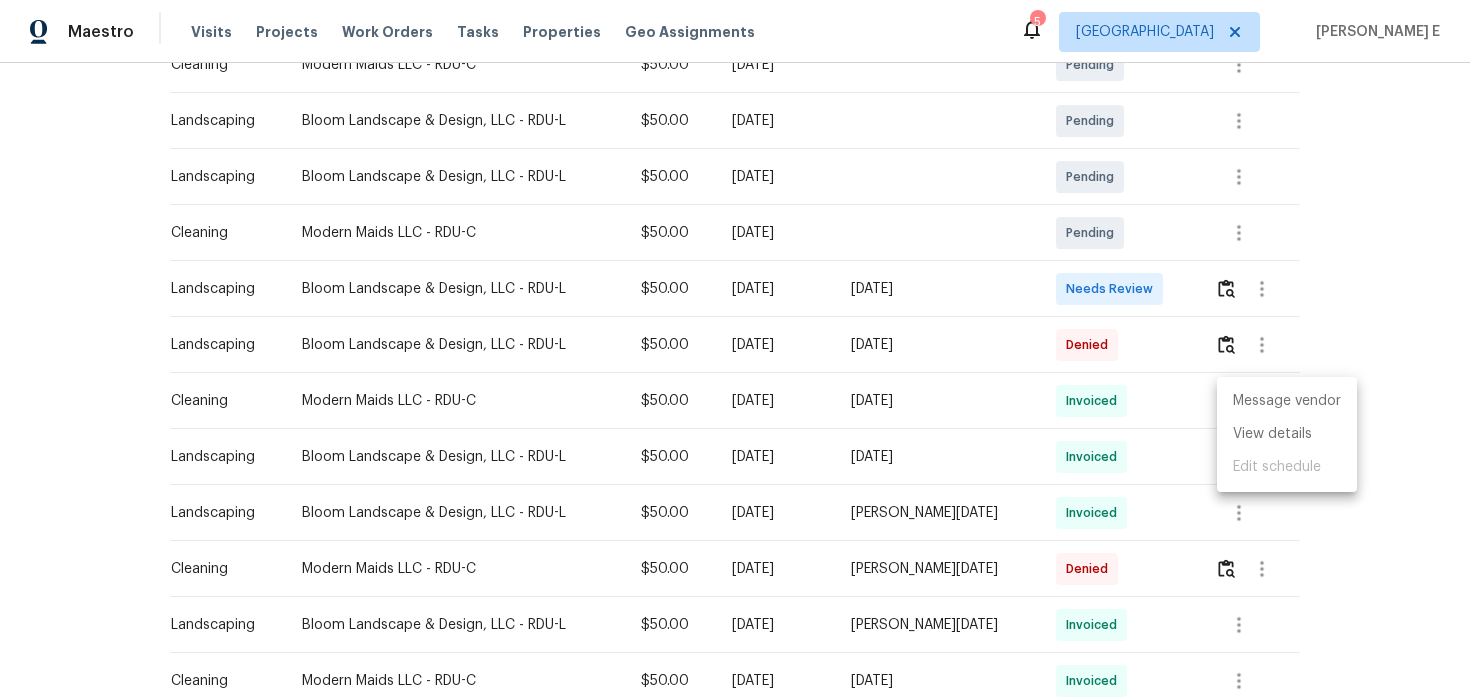 click at bounding box center [735, 349] 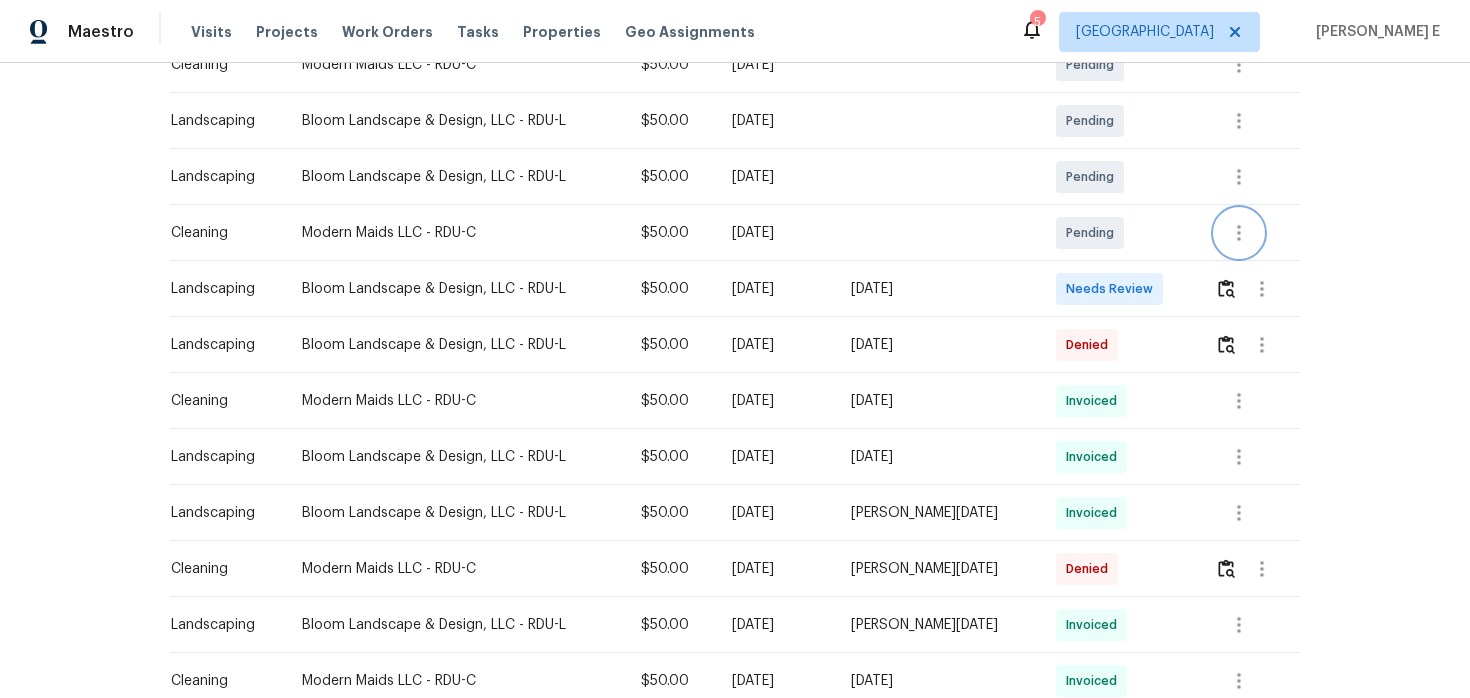 click 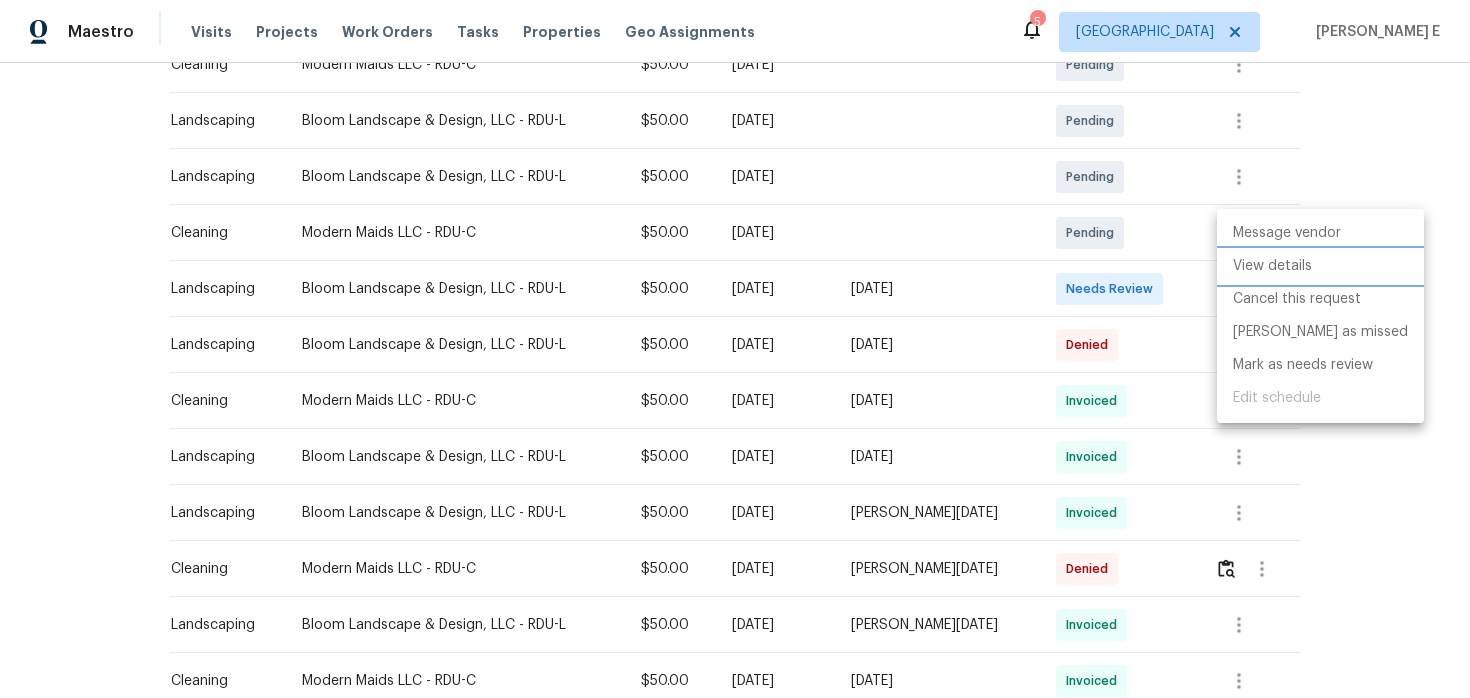 click on "View details" at bounding box center [1320, 266] 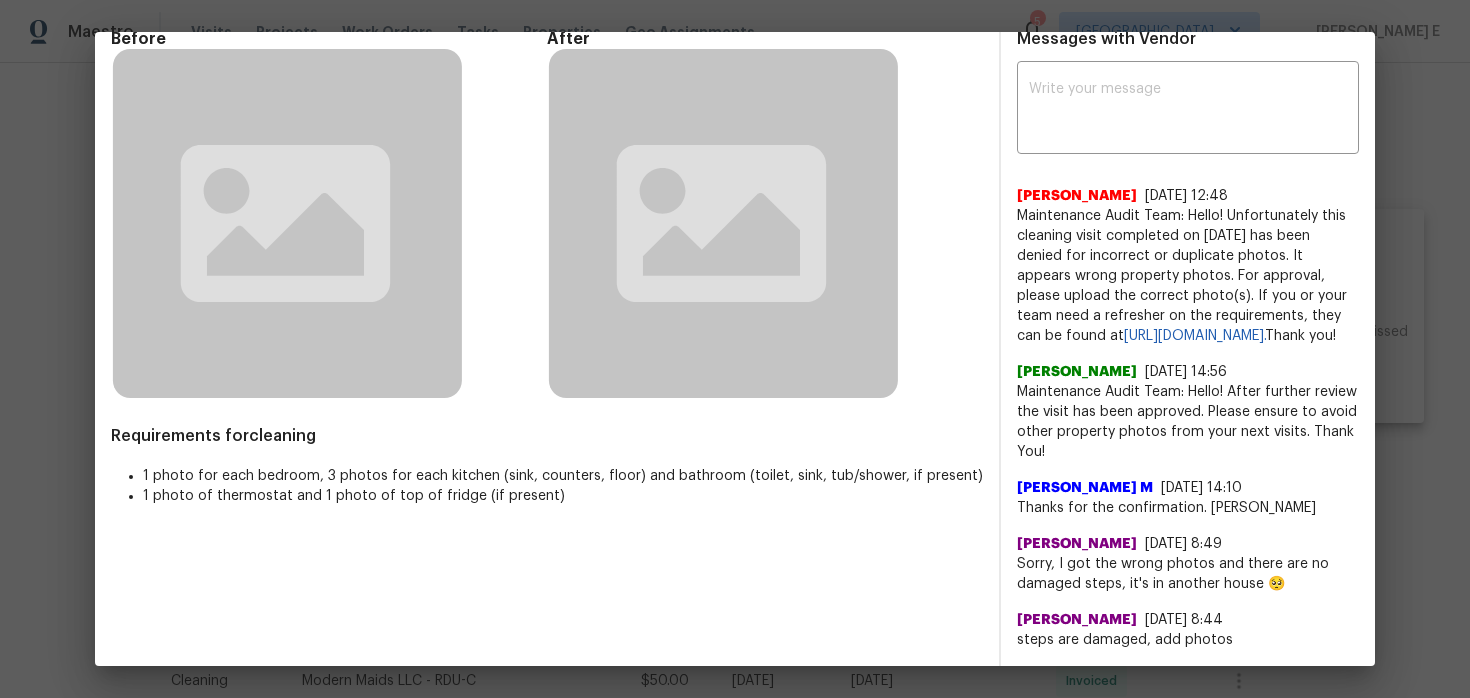 scroll, scrollTop: 114, scrollLeft: 0, axis: vertical 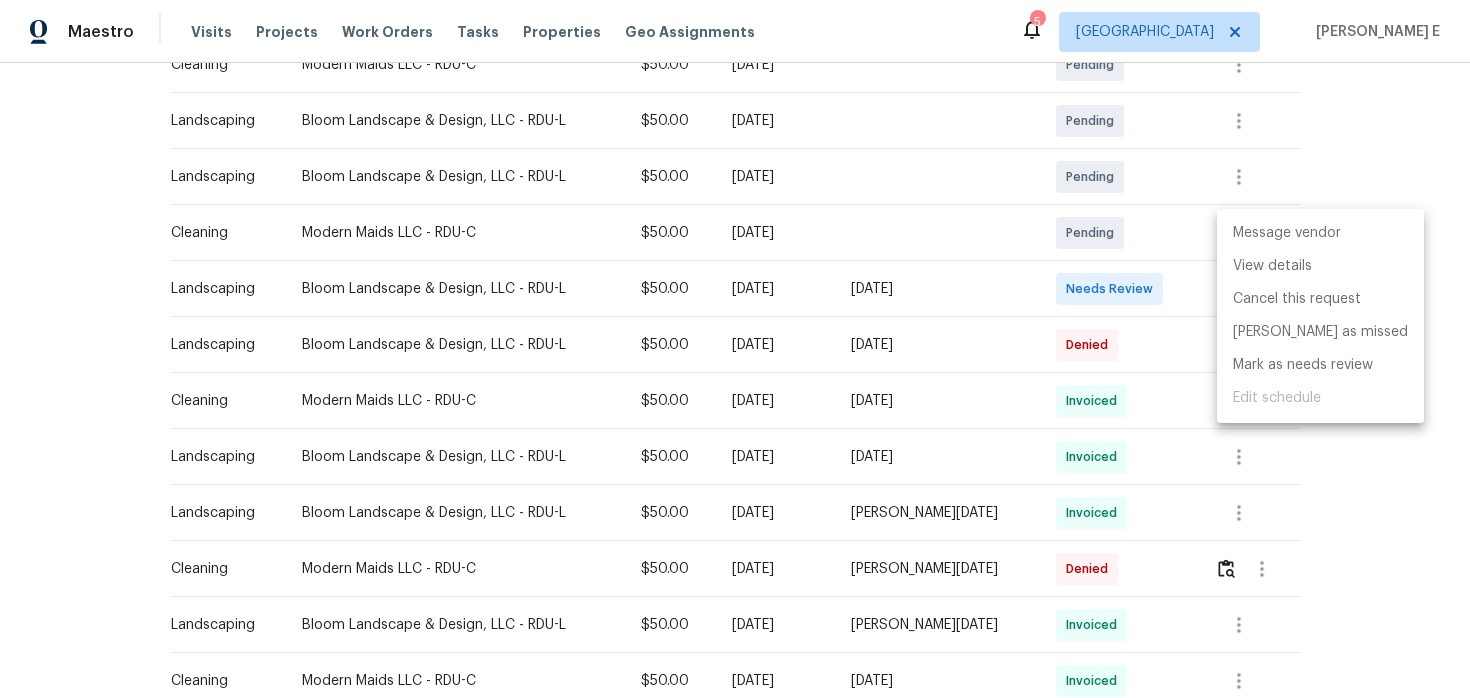 click at bounding box center [735, 349] 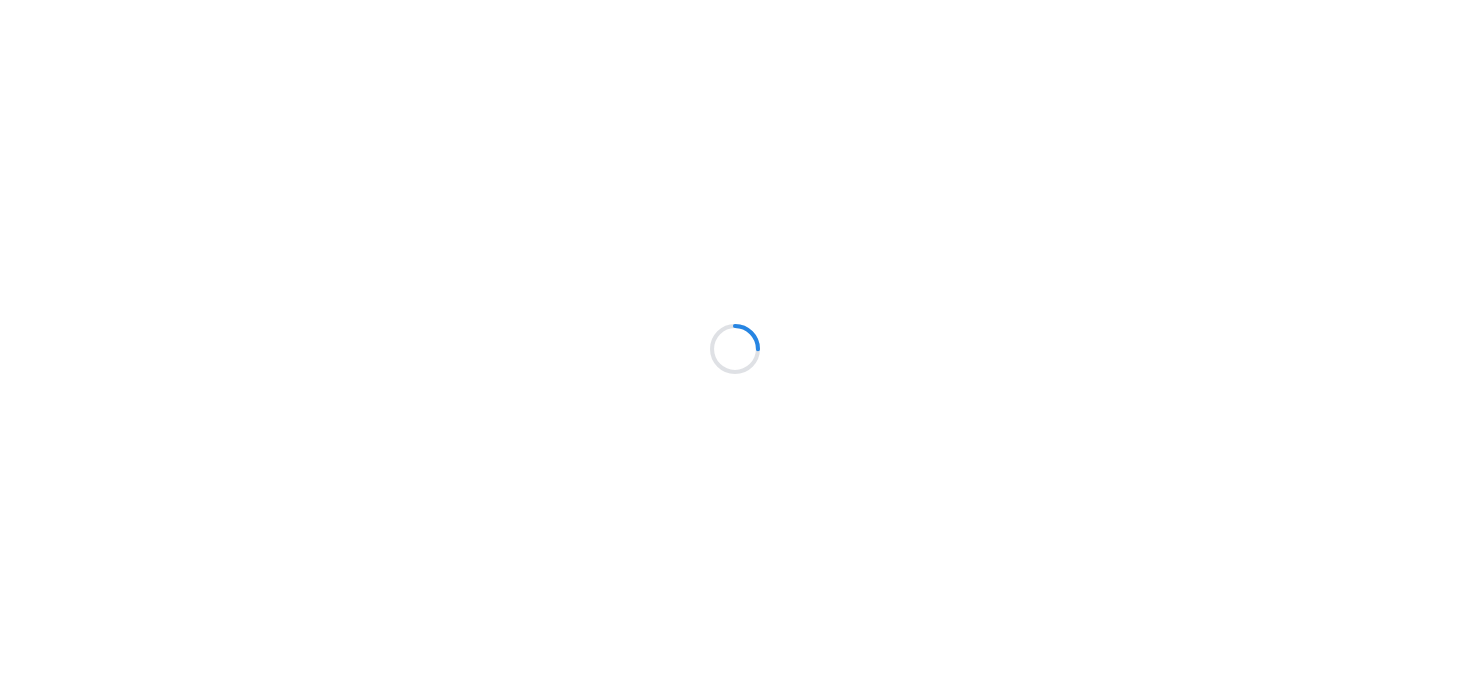 scroll, scrollTop: 0, scrollLeft: 0, axis: both 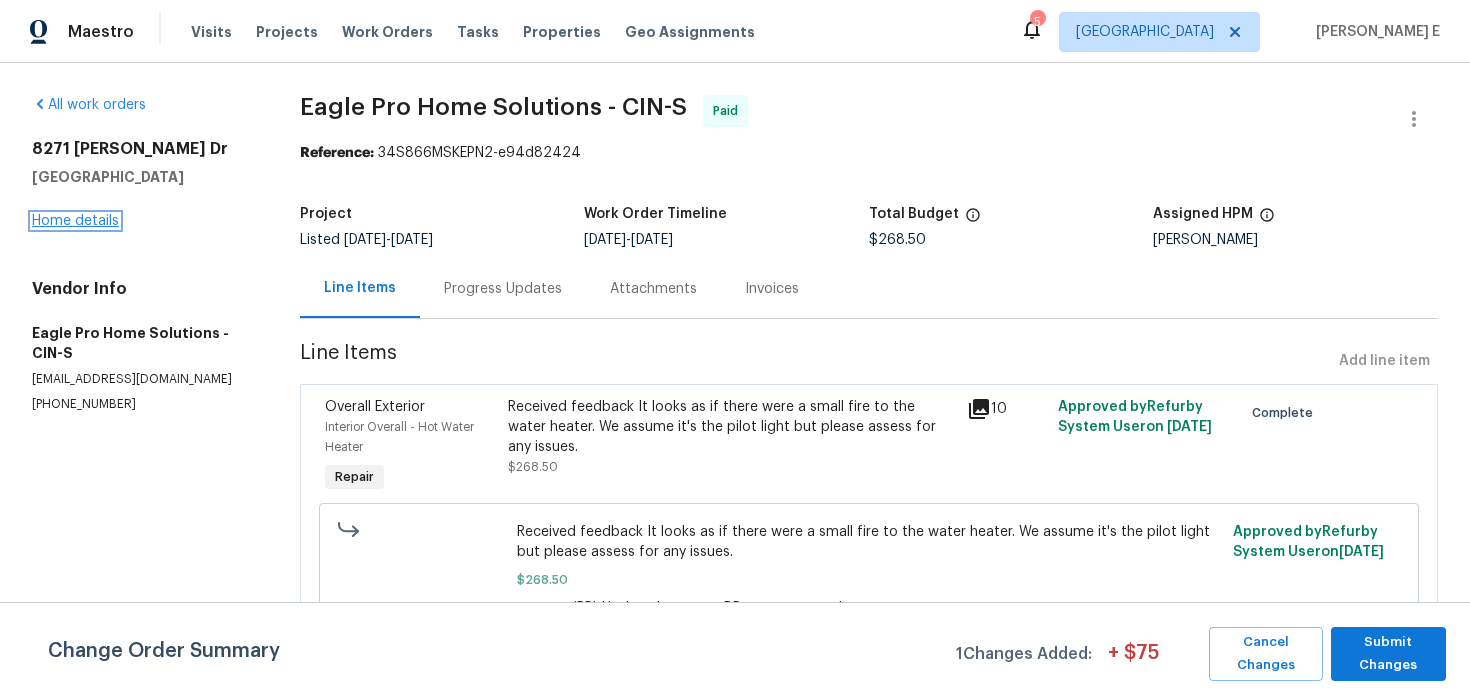 click on "Home details" at bounding box center [75, 221] 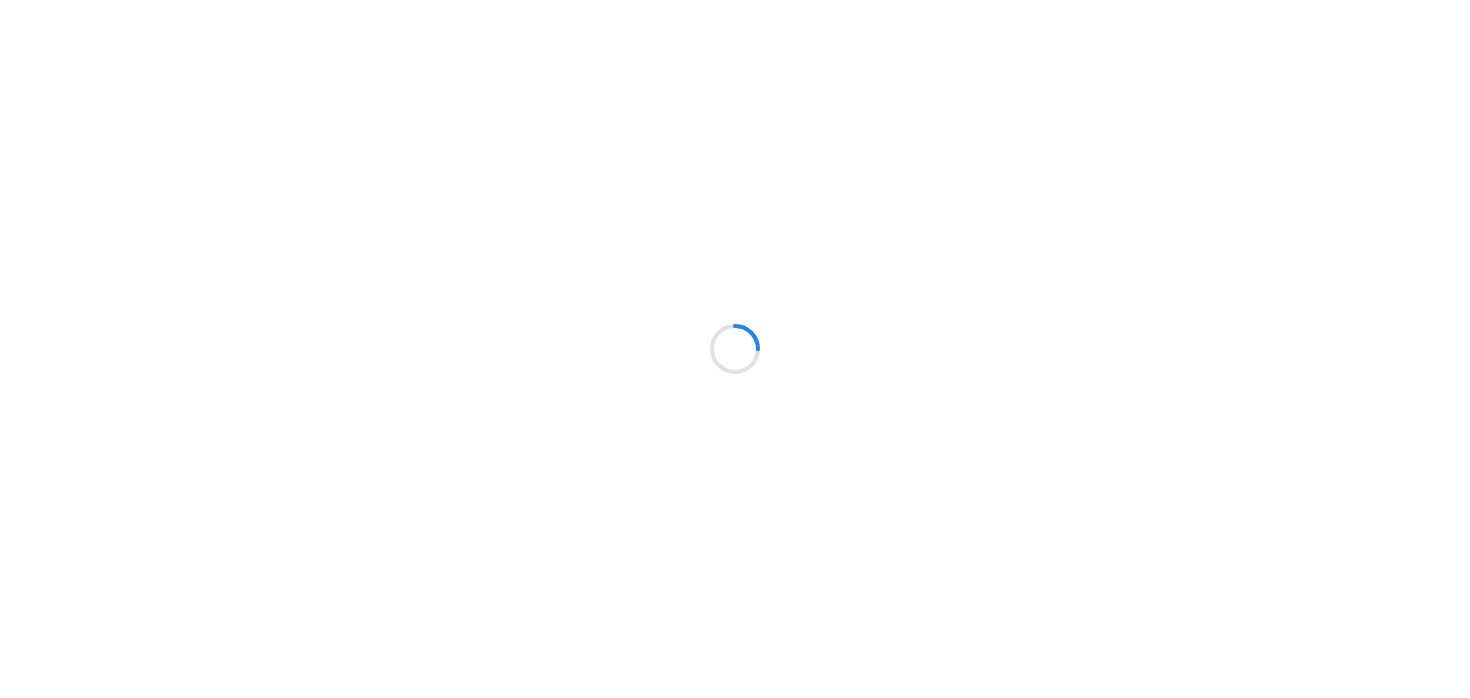 scroll, scrollTop: 0, scrollLeft: 0, axis: both 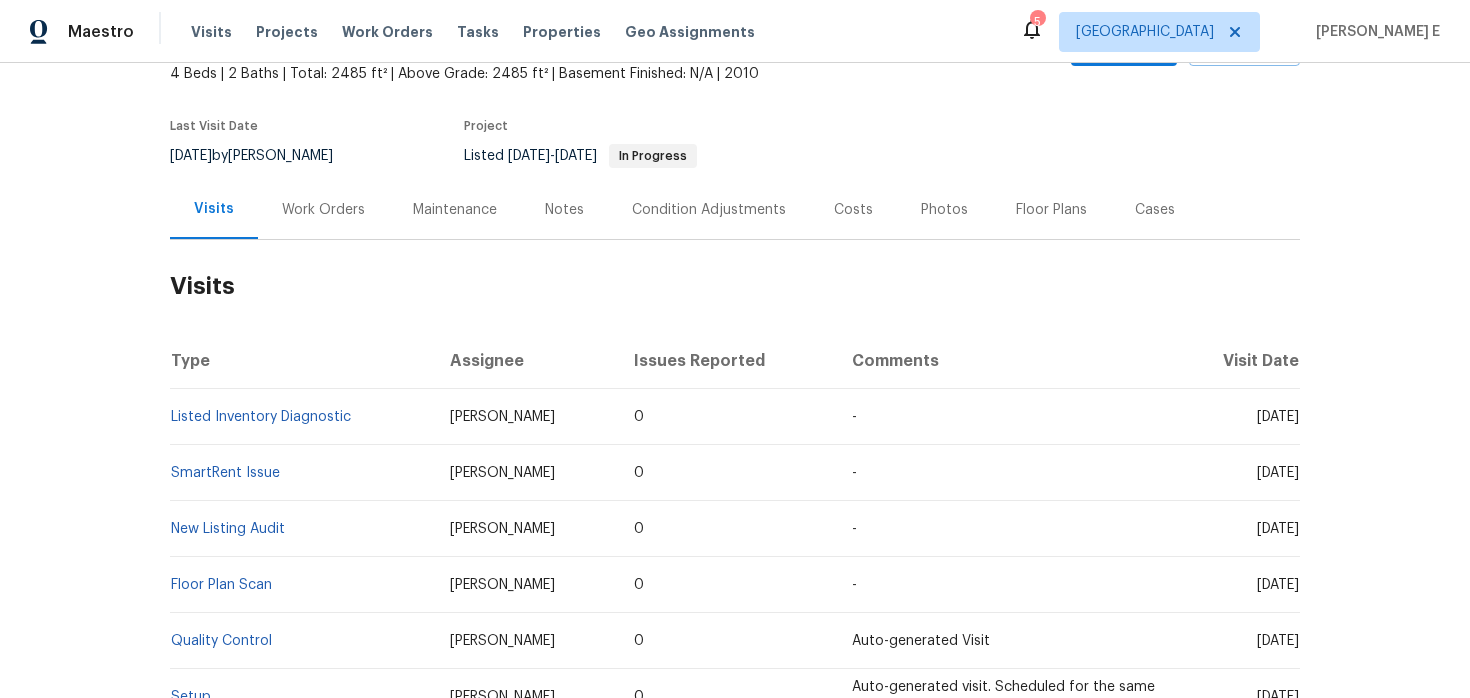 click on "Work Orders" at bounding box center [323, 210] 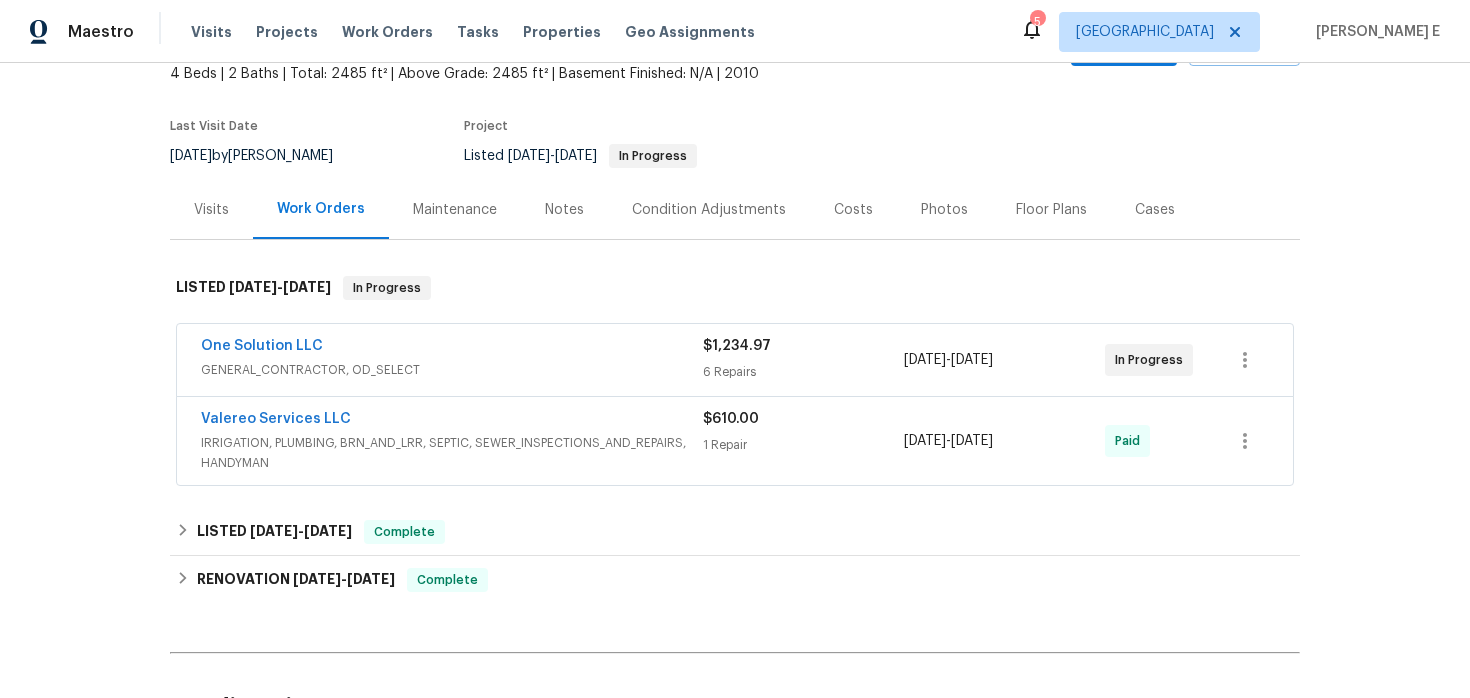 scroll, scrollTop: 159, scrollLeft: 0, axis: vertical 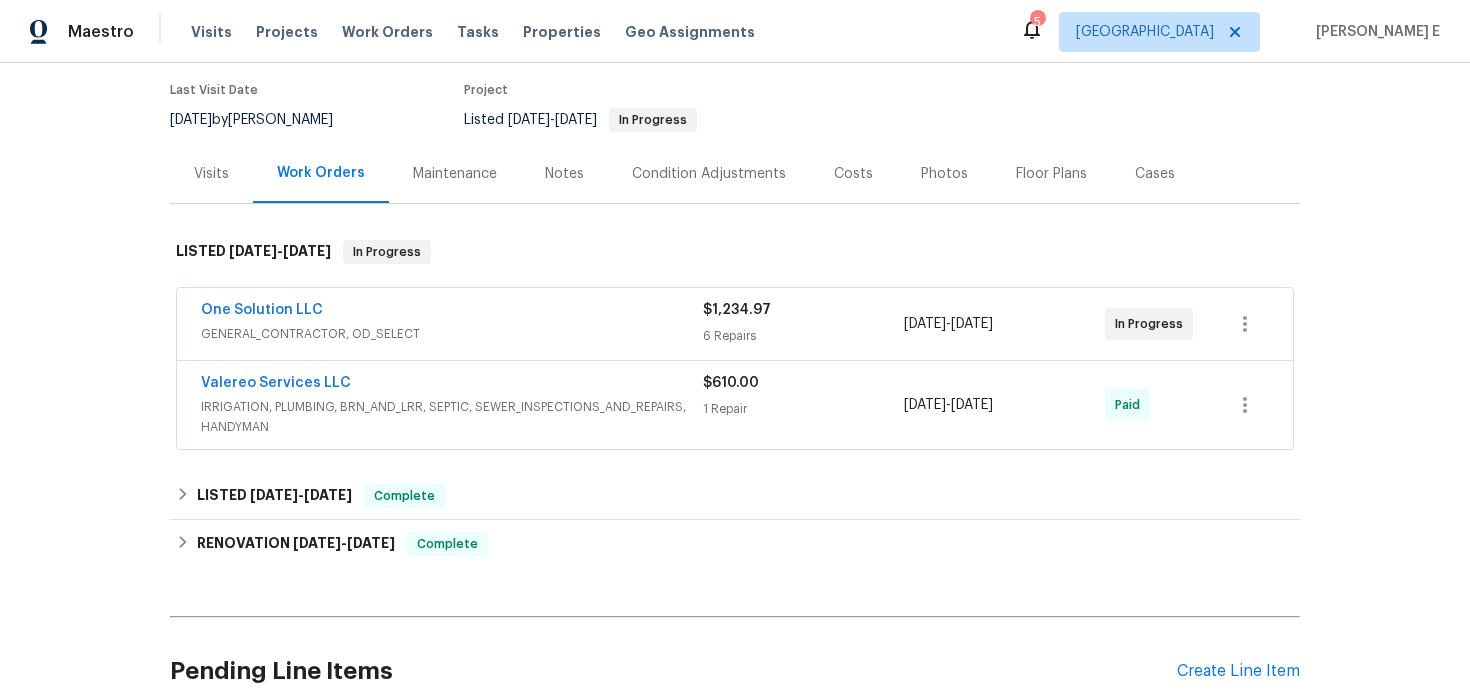 click on "One Solution LLC" at bounding box center [452, 312] 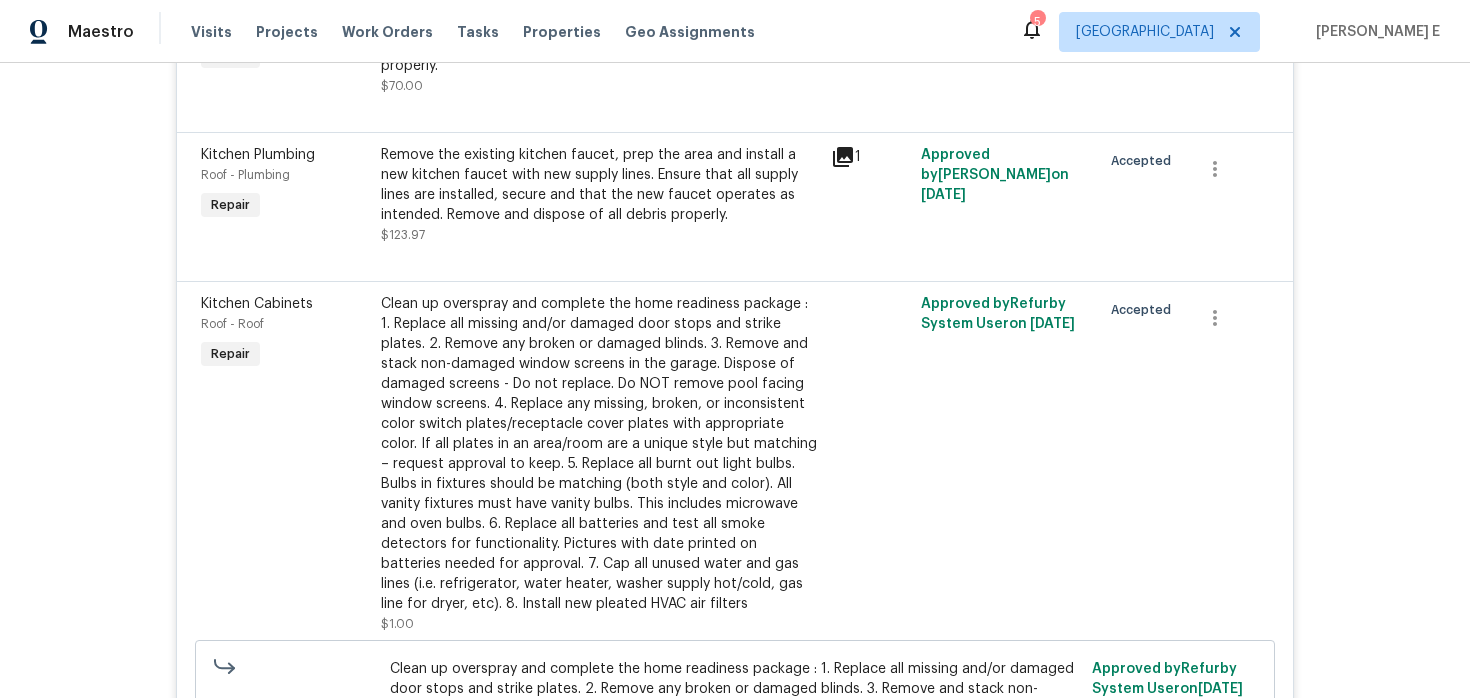 scroll, scrollTop: 0, scrollLeft: 0, axis: both 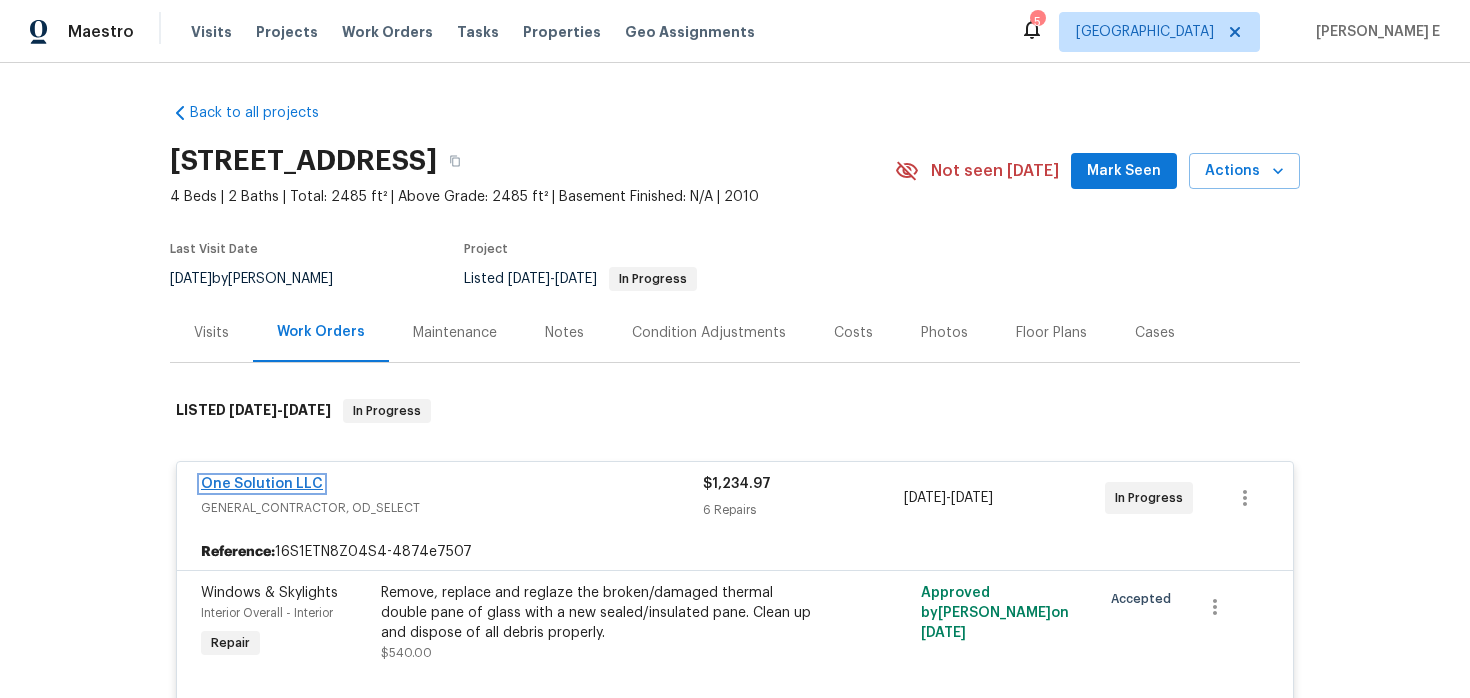 click on "One Solution LLC" at bounding box center (262, 484) 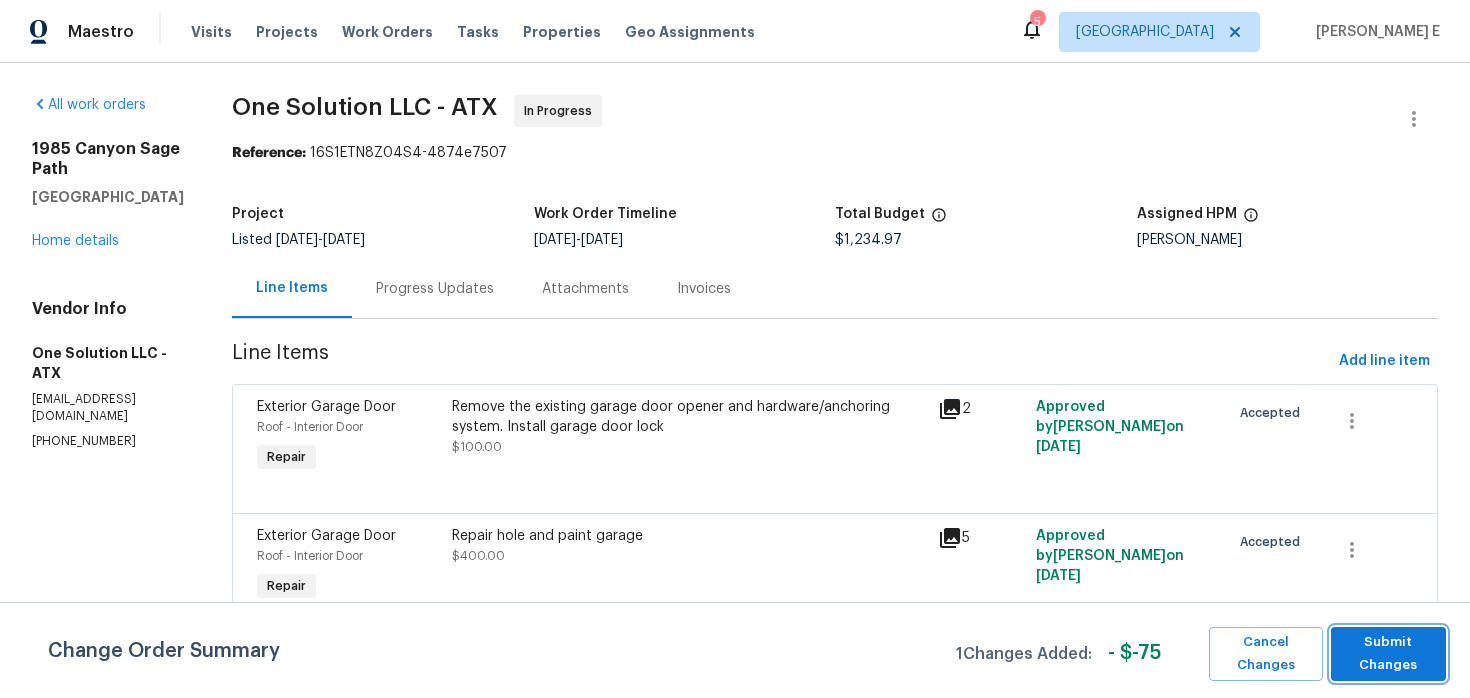 click on "Submit Changes" at bounding box center (1388, 654) 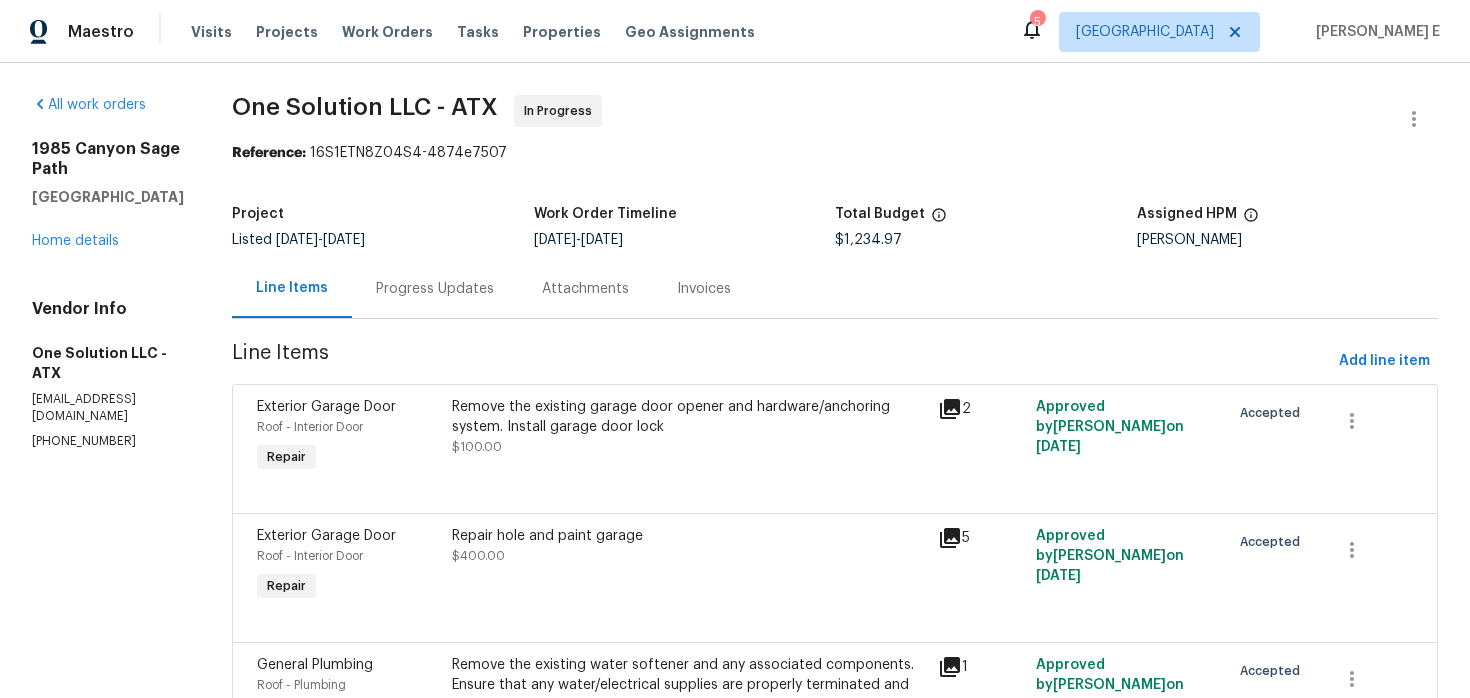 click on "Progress Updates" at bounding box center [435, 288] 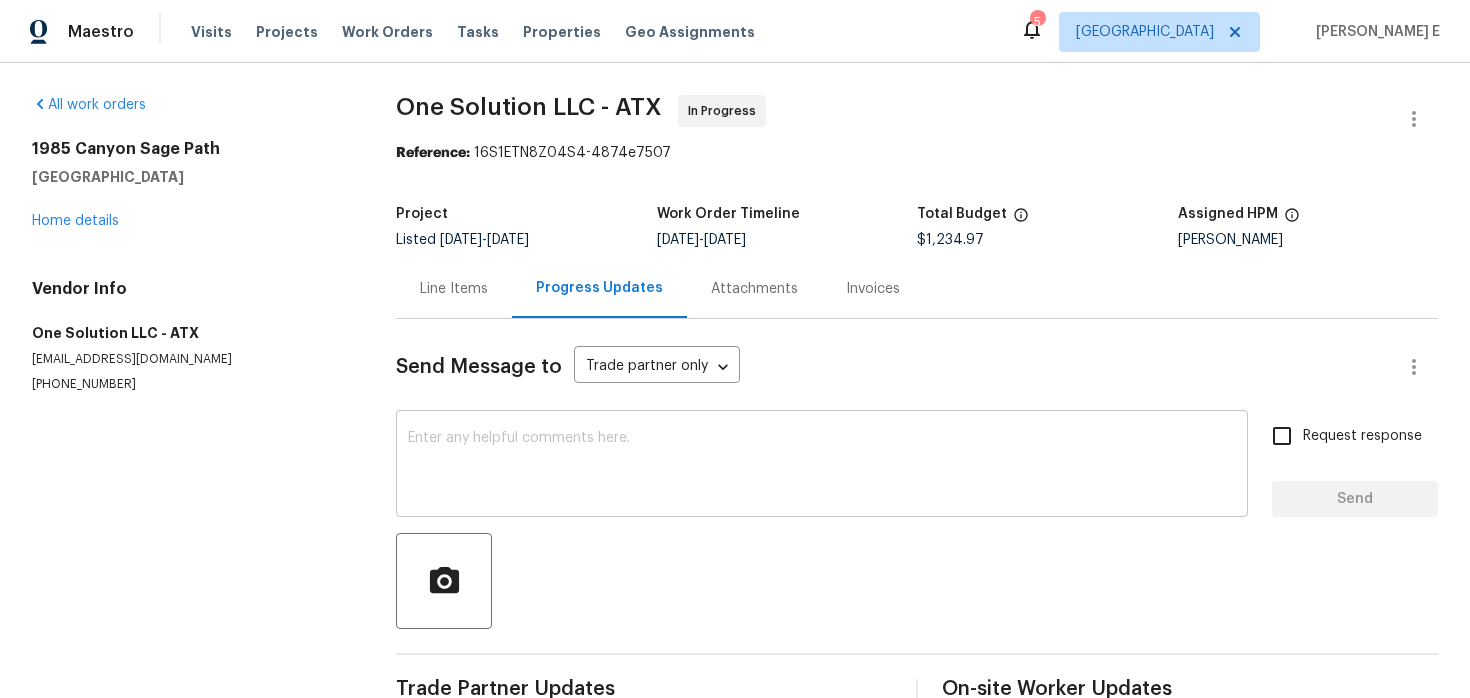 scroll, scrollTop: 45, scrollLeft: 0, axis: vertical 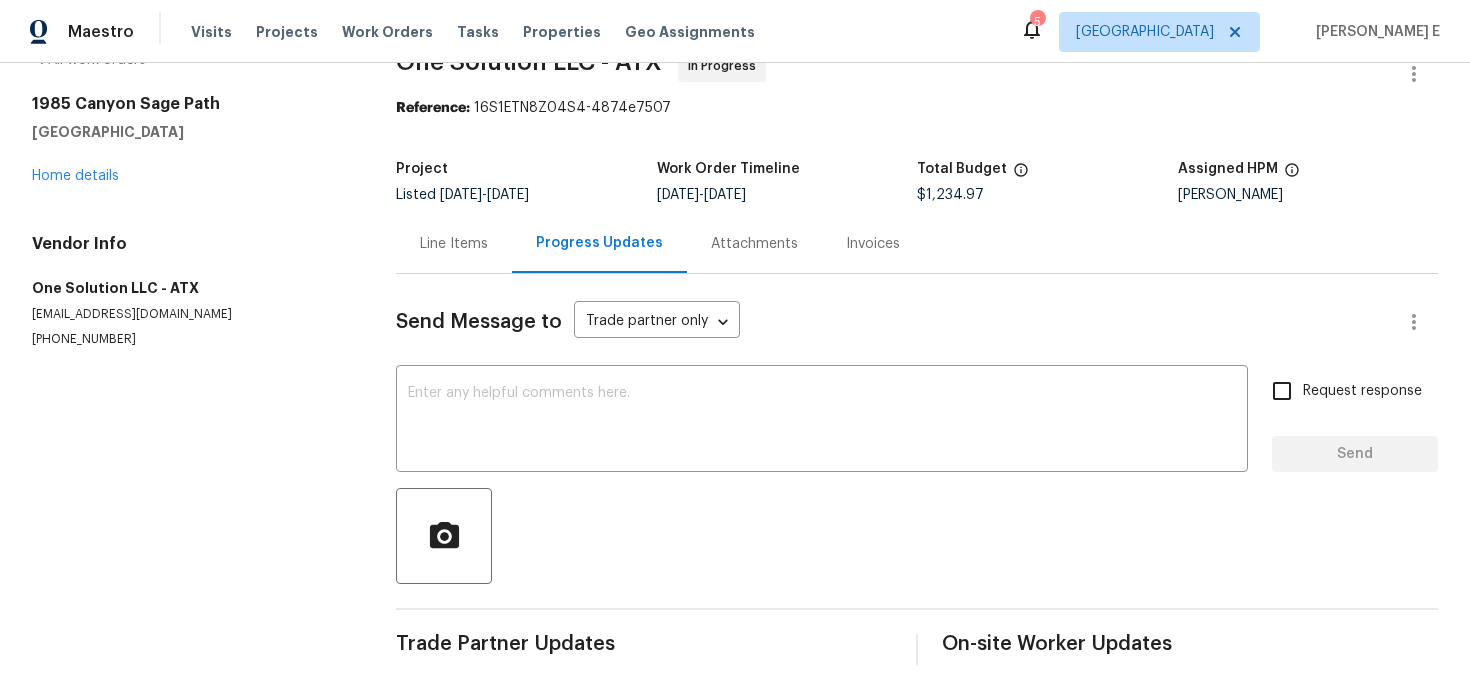 click on "Line Items" at bounding box center (454, 243) 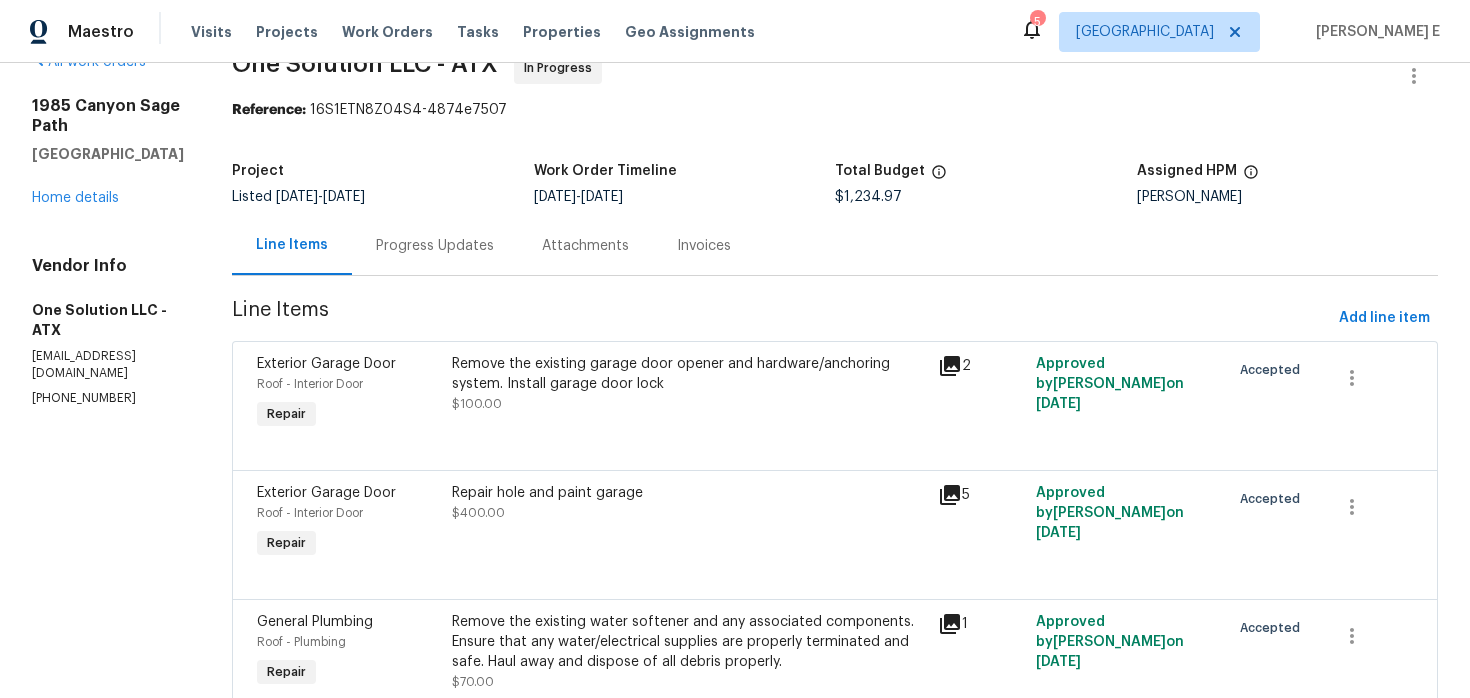 scroll, scrollTop: 44, scrollLeft: 0, axis: vertical 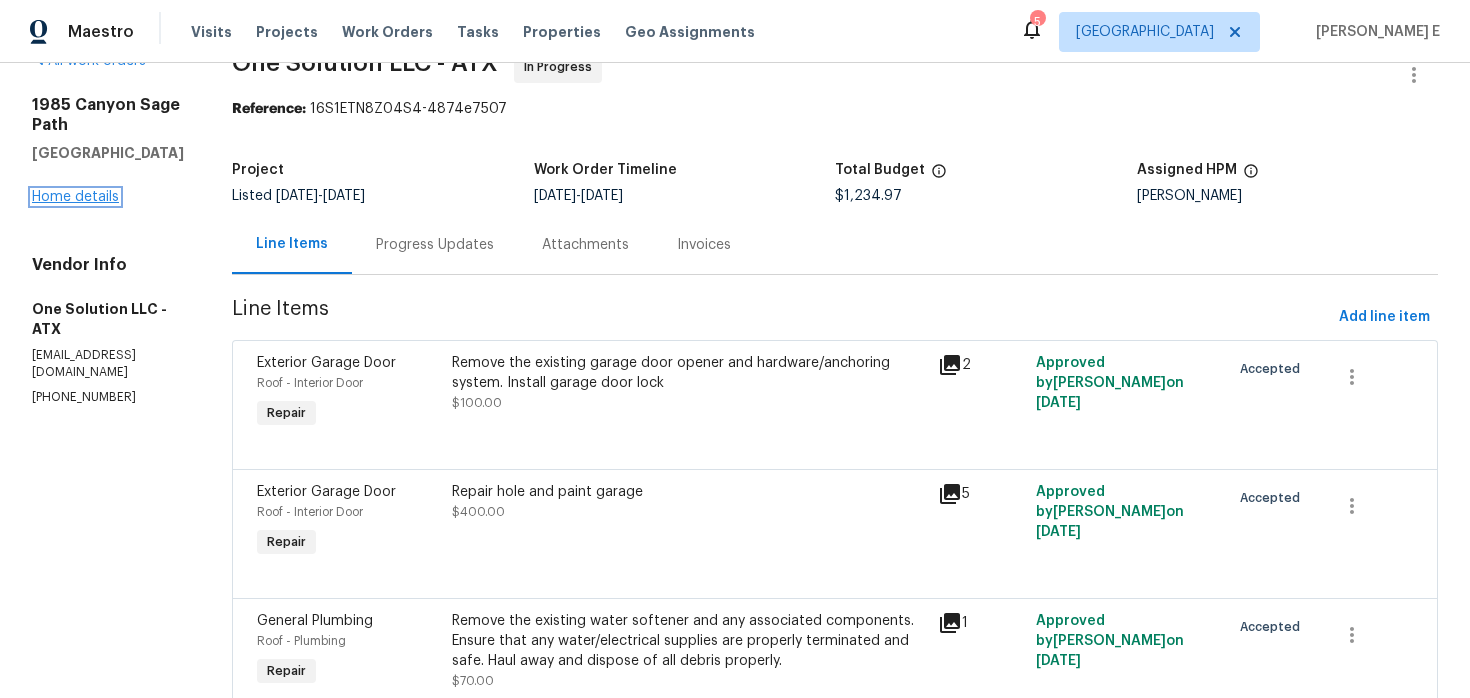 click on "Home details" at bounding box center [75, 197] 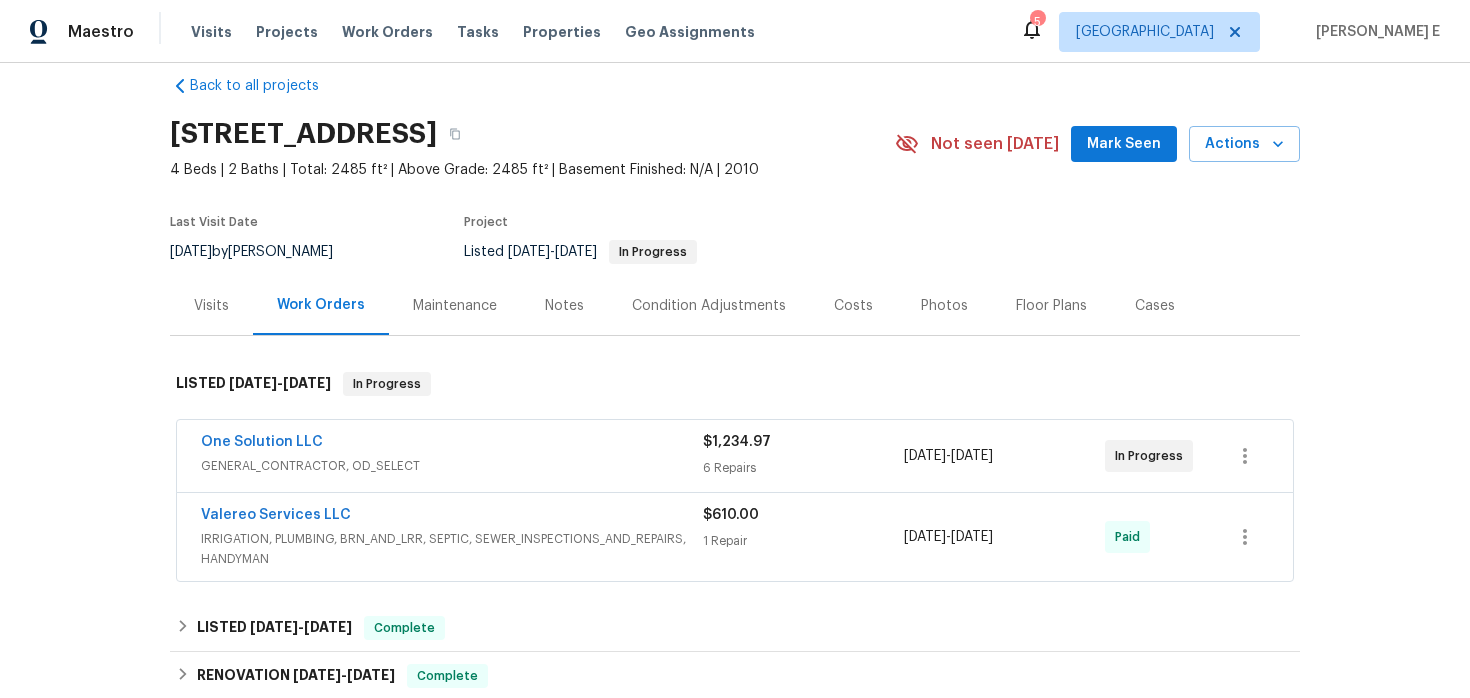 scroll, scrollTop: 37, scrollLeft: 0, axis: vertical 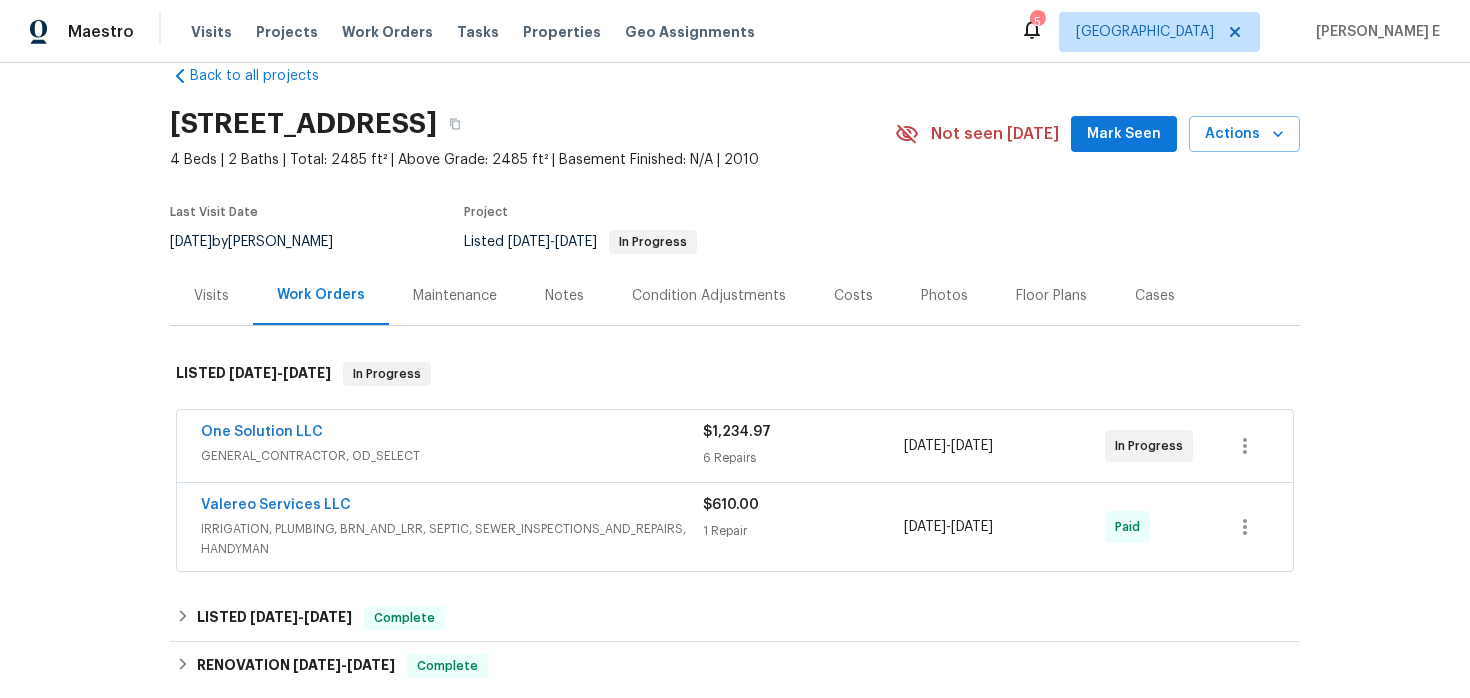 click on "One Solution LLC" at bounding box center [452, 434] 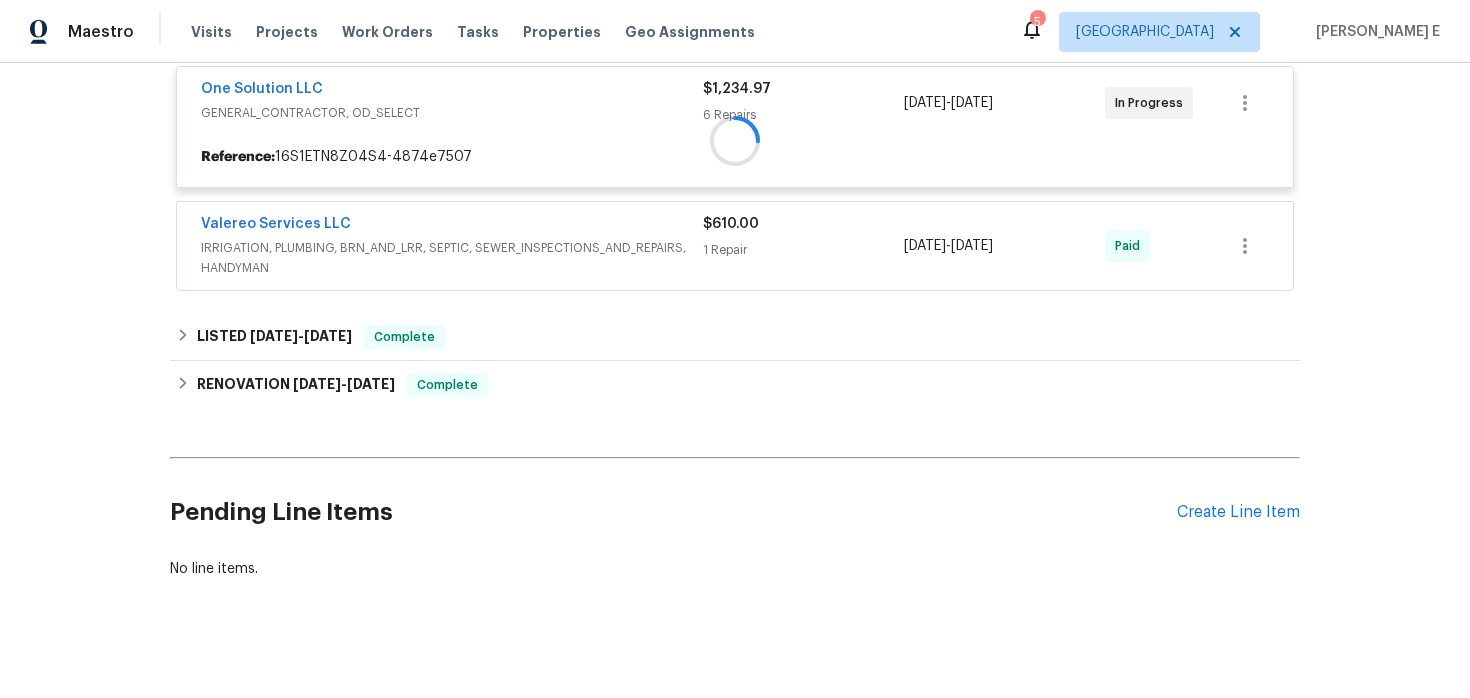 scroll, scrollTop: 412, scrollLeft: 0, axis: vertical 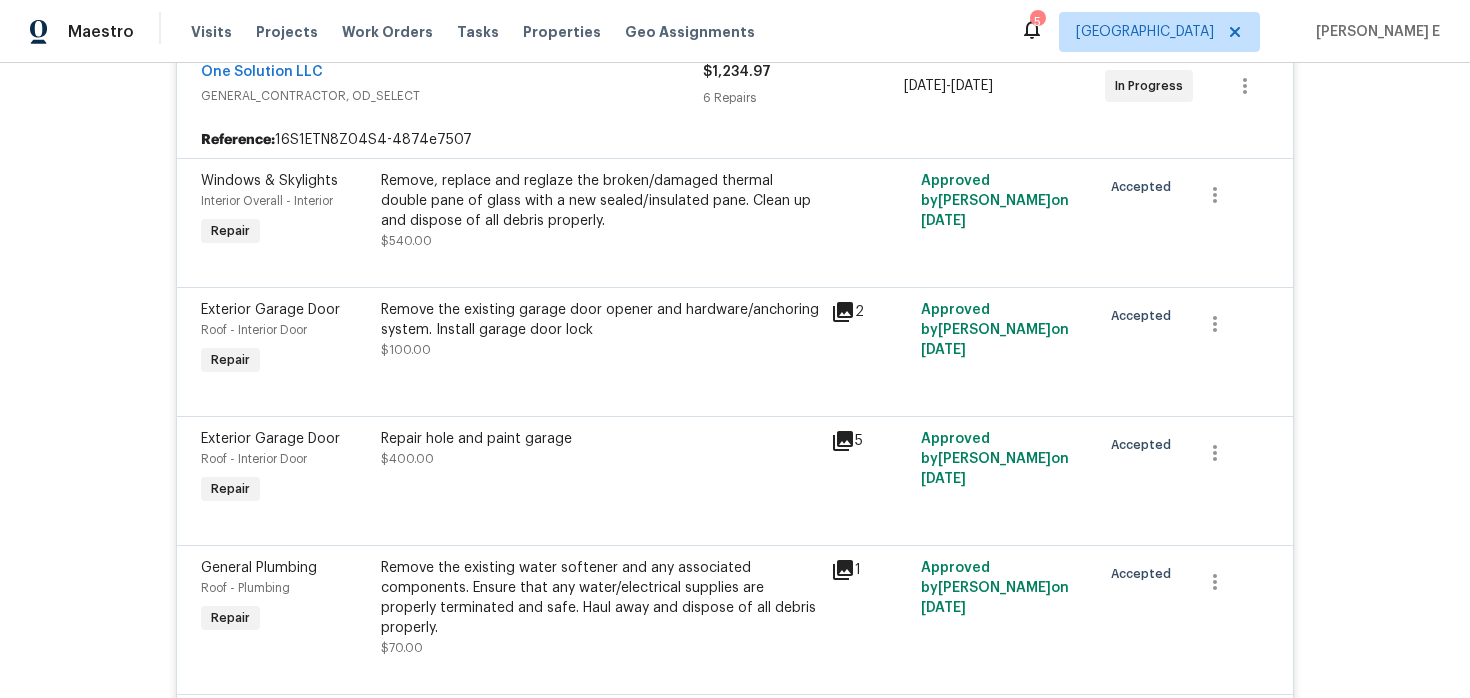 click 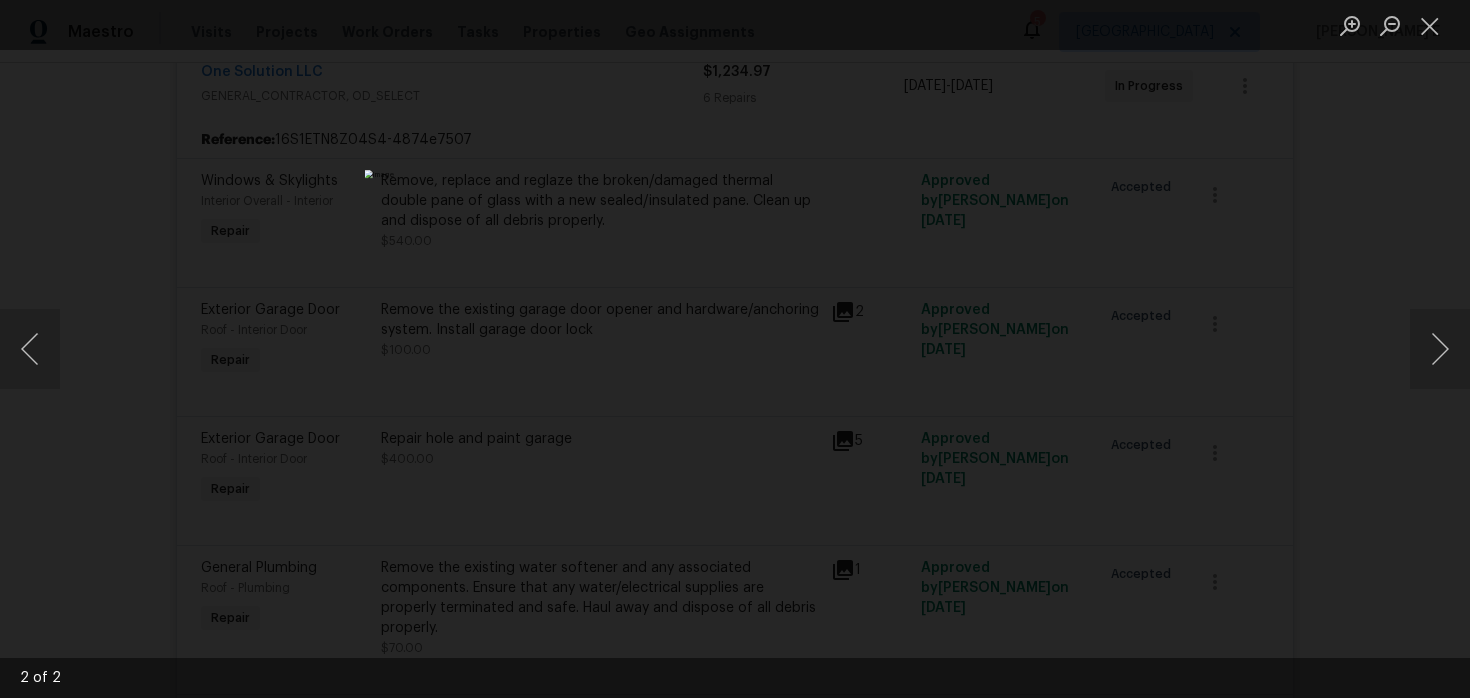 click at bounding box center (735, 349) 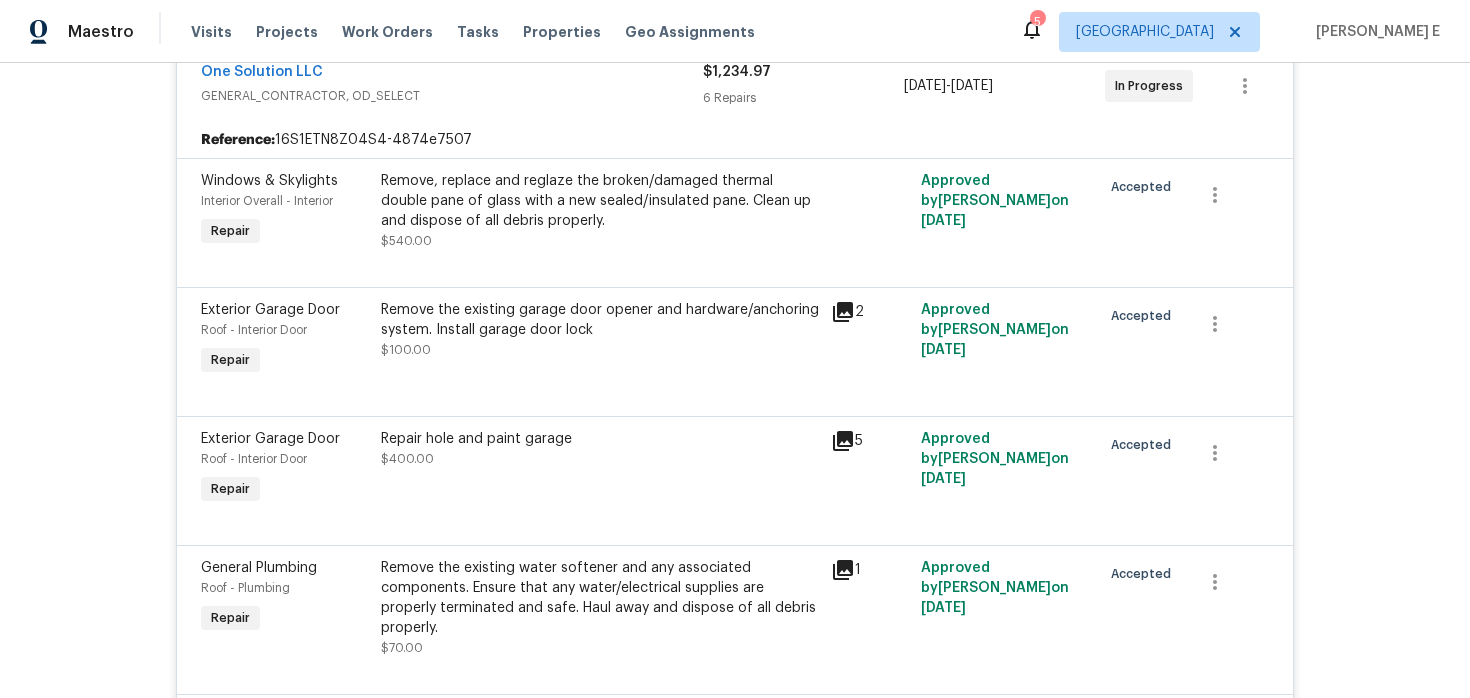 click on "Remove the existing garage door opener and hardware/anchoring system. Install garage door lock" at bounding box center [600, 320] 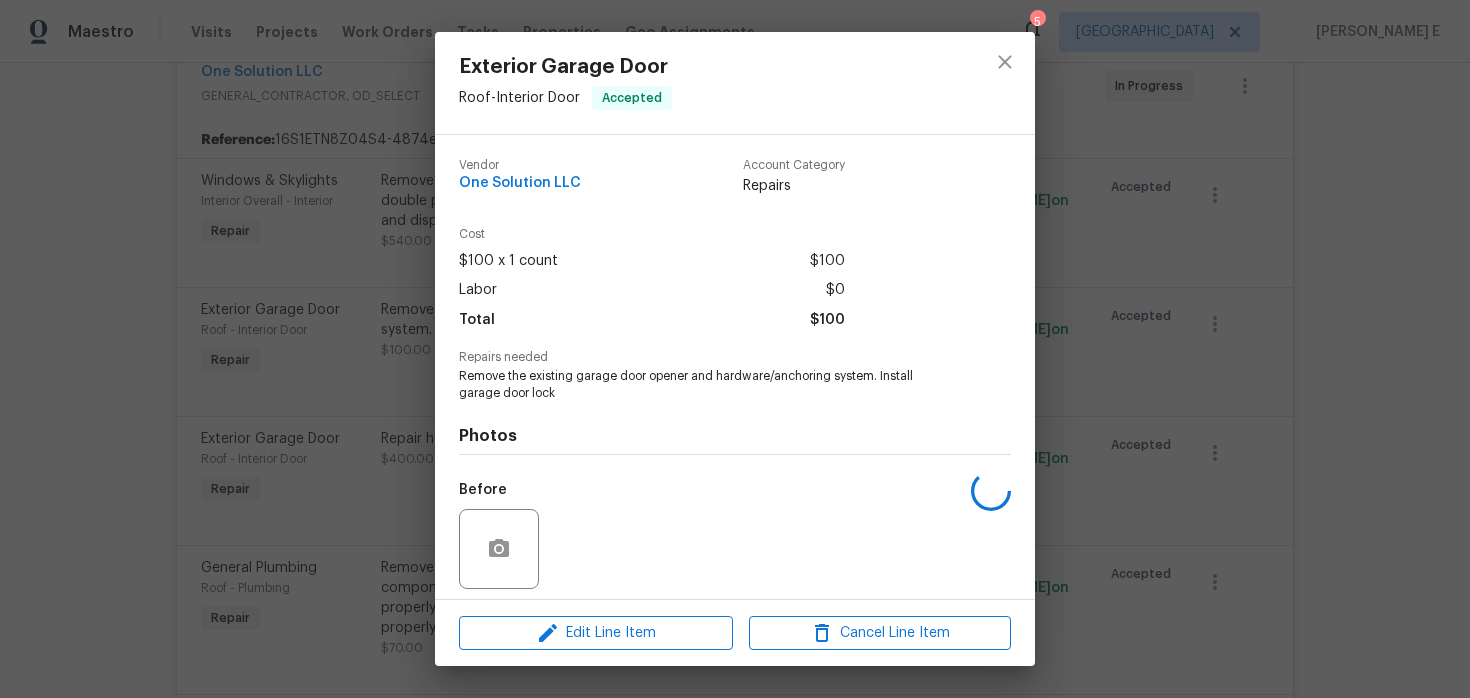 scroll, scrollTop: 140, scrollLeft: 0, axis: vertical 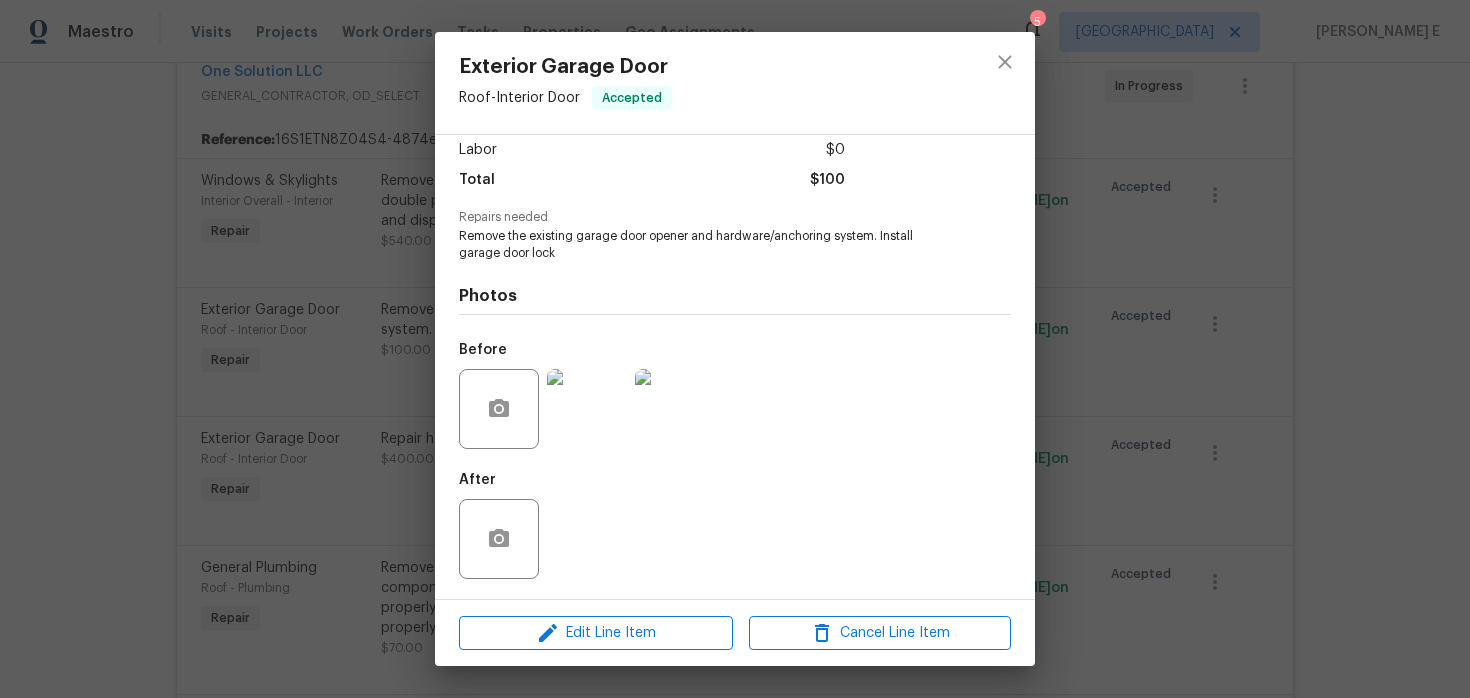 click on "Exterior Garage Door Roof  -  Interior Door Accepted Vendor One Solution LLC Account Category Repairs Cost $100 x 1 count $100 Labor $0 Total $100 Repairs needed Remove the existing garage door opener and hardware/anchoring system. Install garage door lock Photos Before After  Edit Line Item  Cancel Line Item" at bounding box center [735, 349] 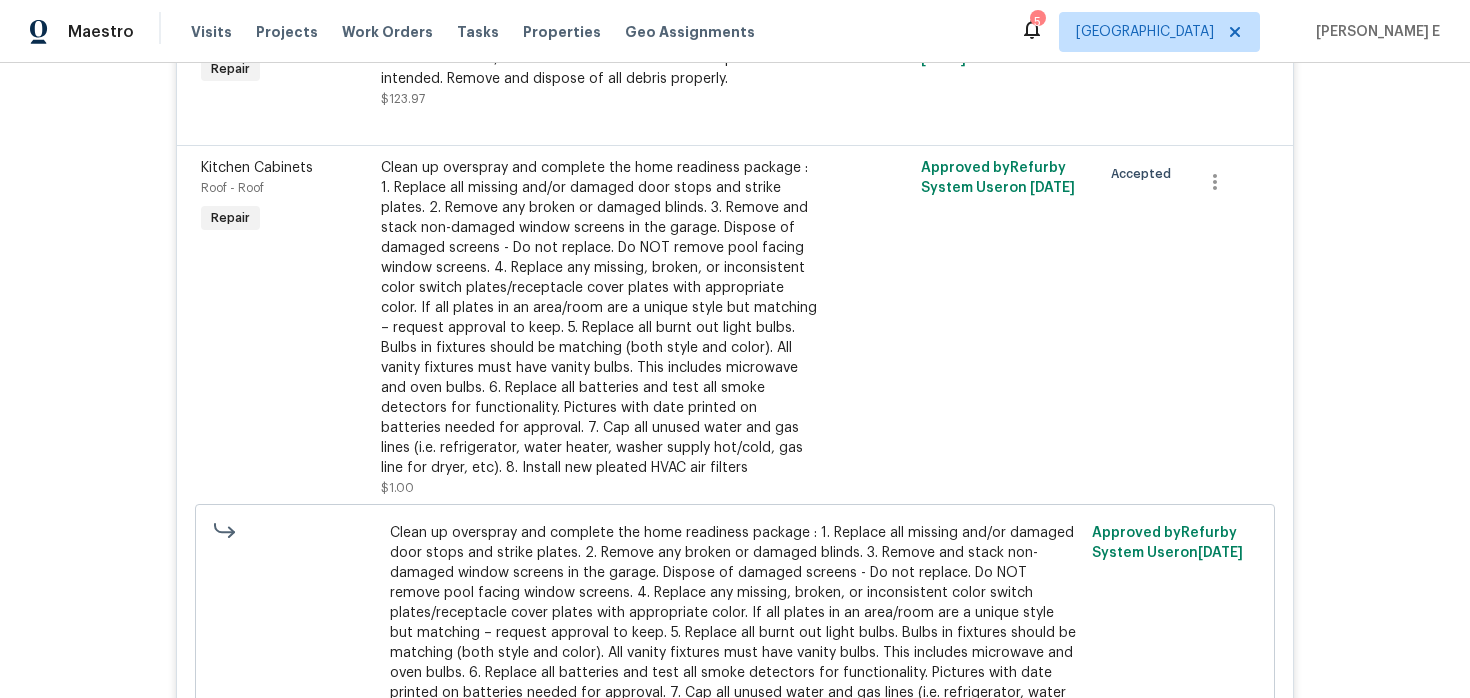 scroll, scrollTop: 1111, scrollLeft: 0, axis: vertical 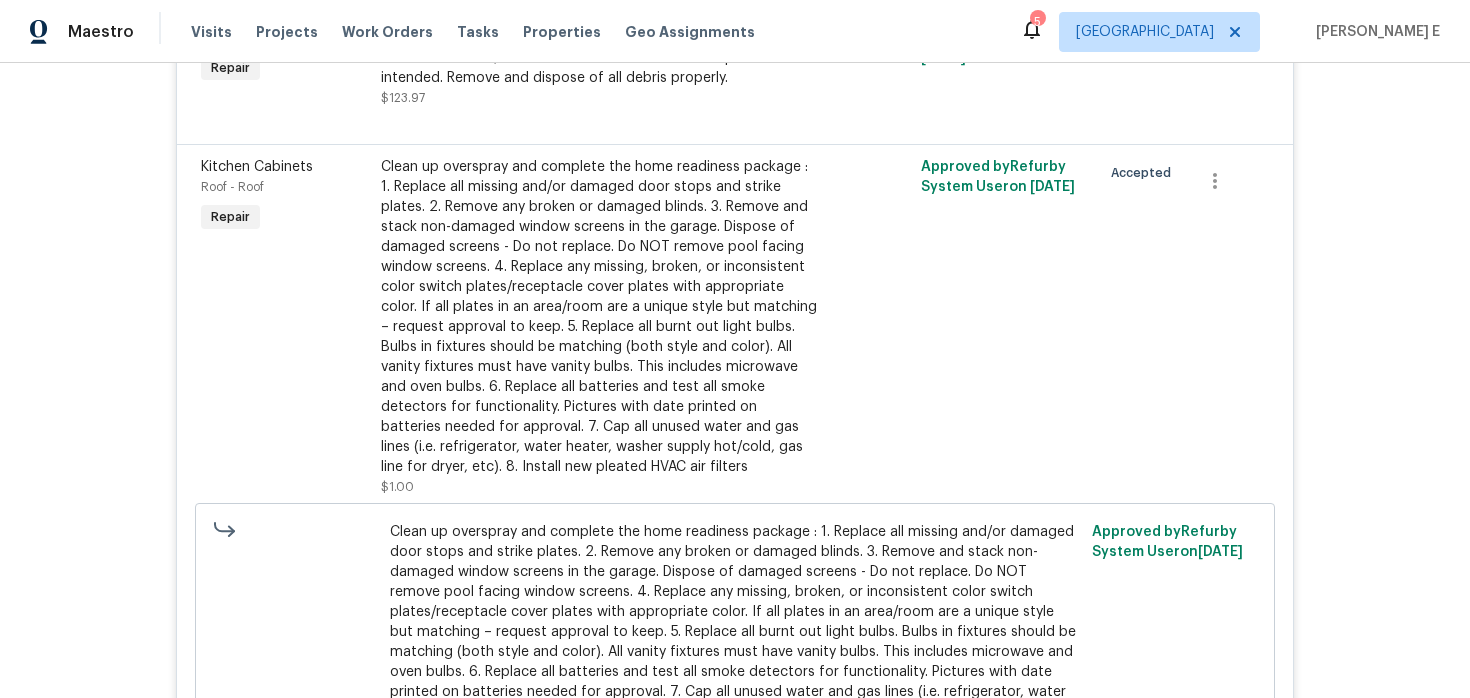 drag, startPoint x: 718, startPoint y: 336, endPoint x: 733, endPoint y: 343, distance: 16.552946 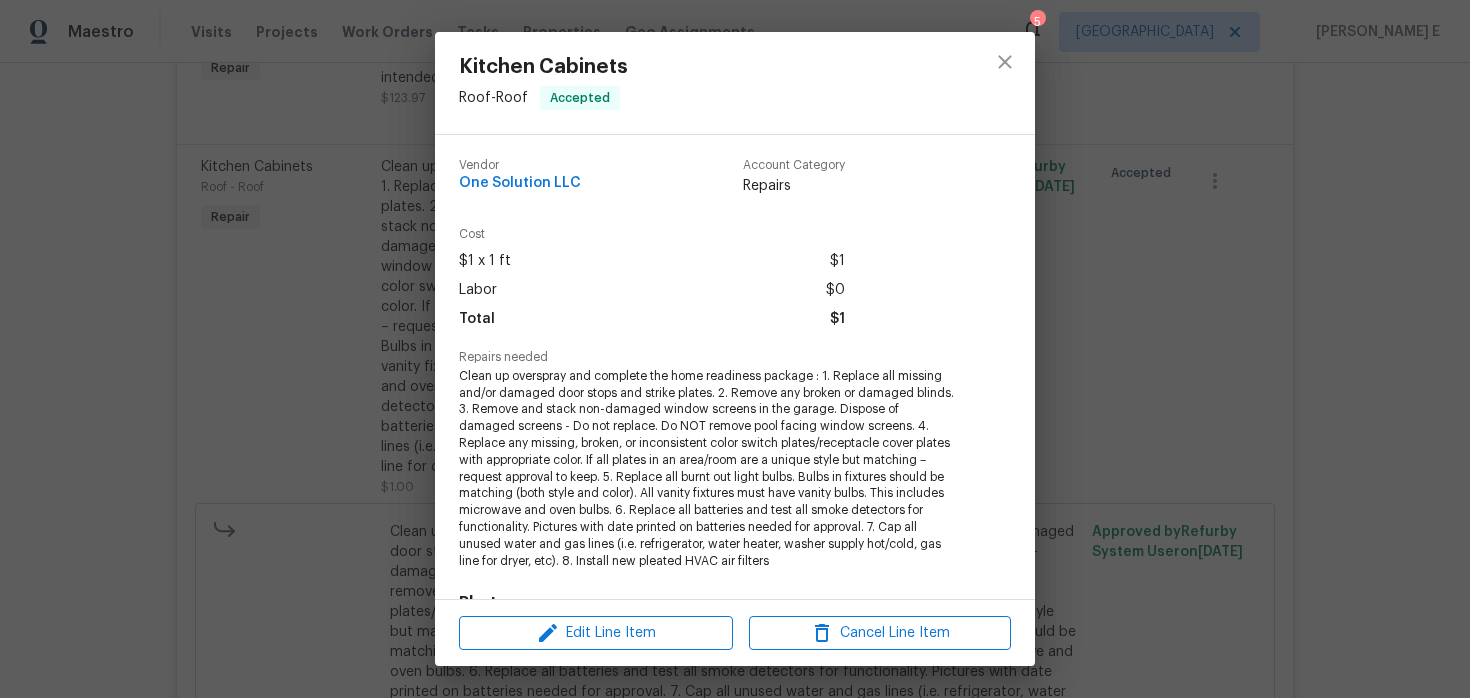 click on "Kitchen Cabinets Roof  -  Roof Accepted Vendor One Solution LLC Account Category Repairs Cost $1 x 1 ft $1 Labor $0 Total $1 Repairs needed Photos Before After  Edit Line Item  Cancel Line Item" at bounding box center [735, 349] 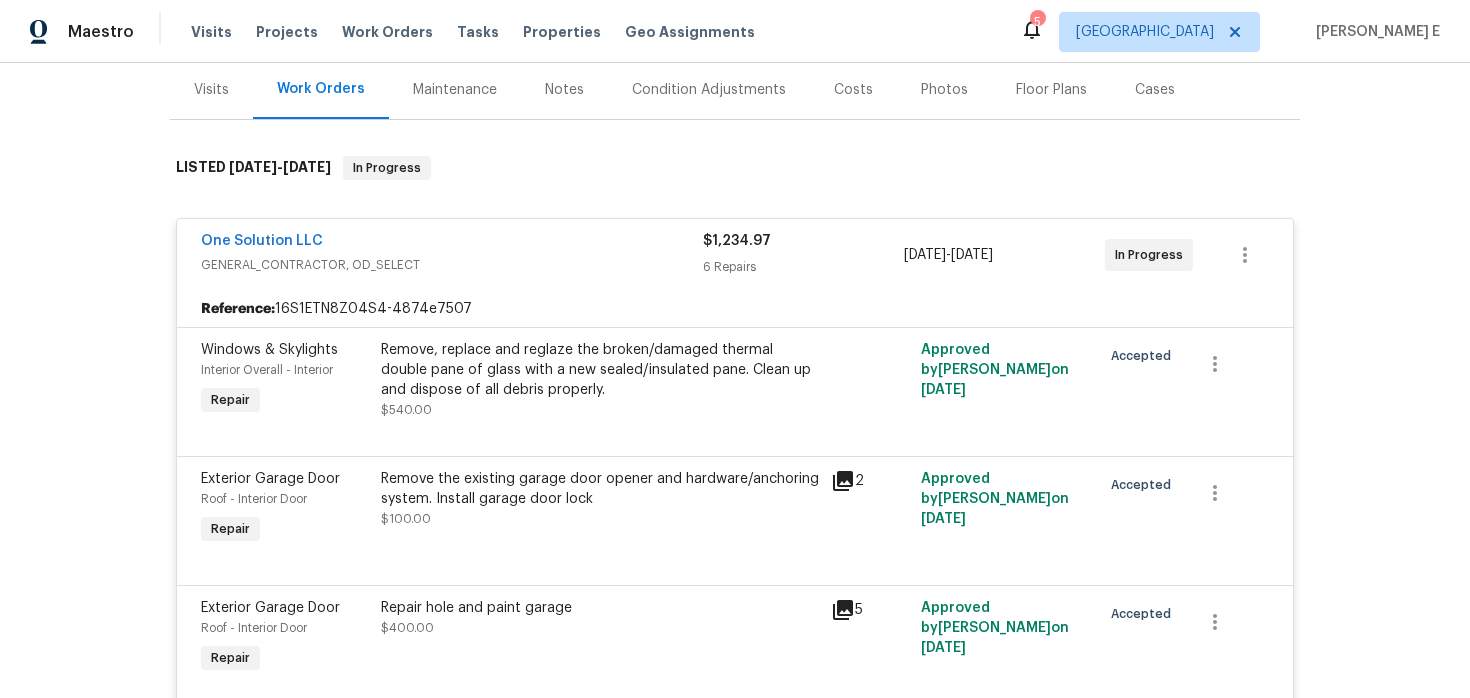 scroll, scrollTop: 0, scrollLeft: 0, axis: both 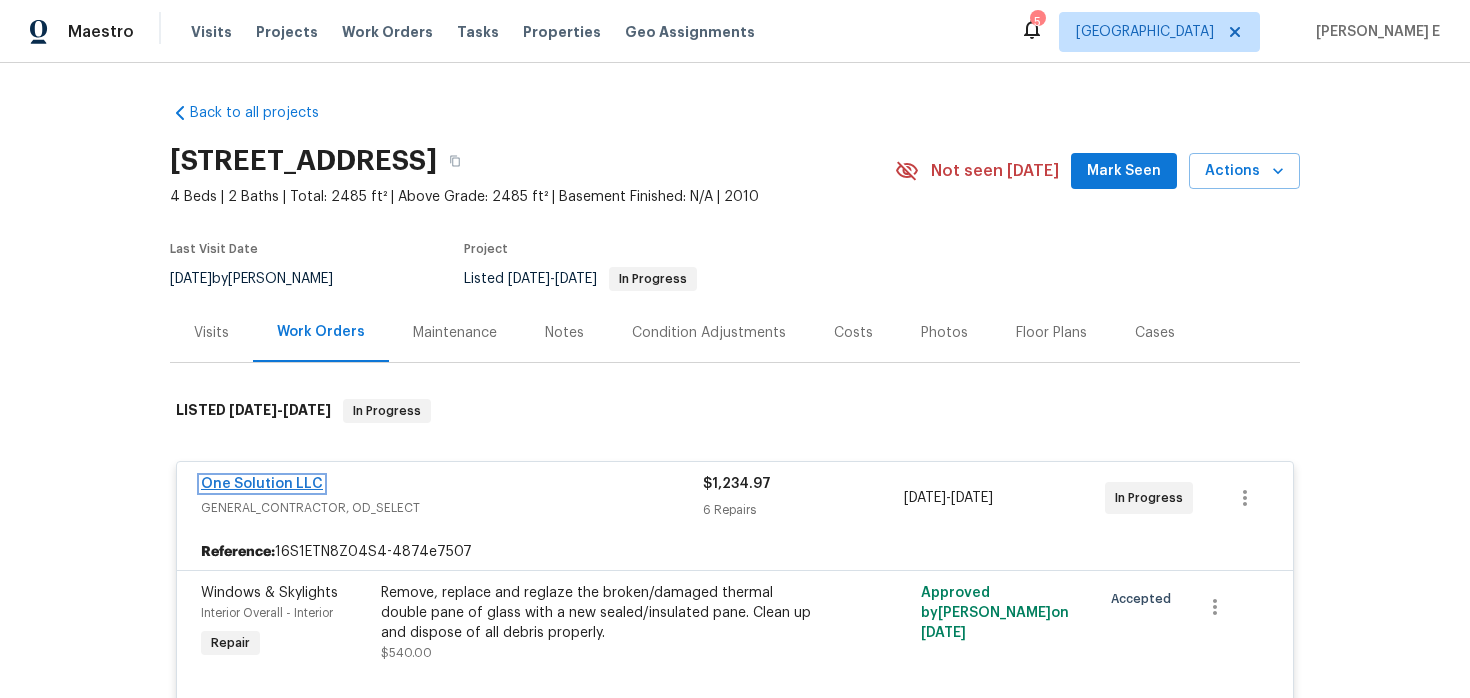 click on "One Solution LLC" at bounding box center (262, 484) 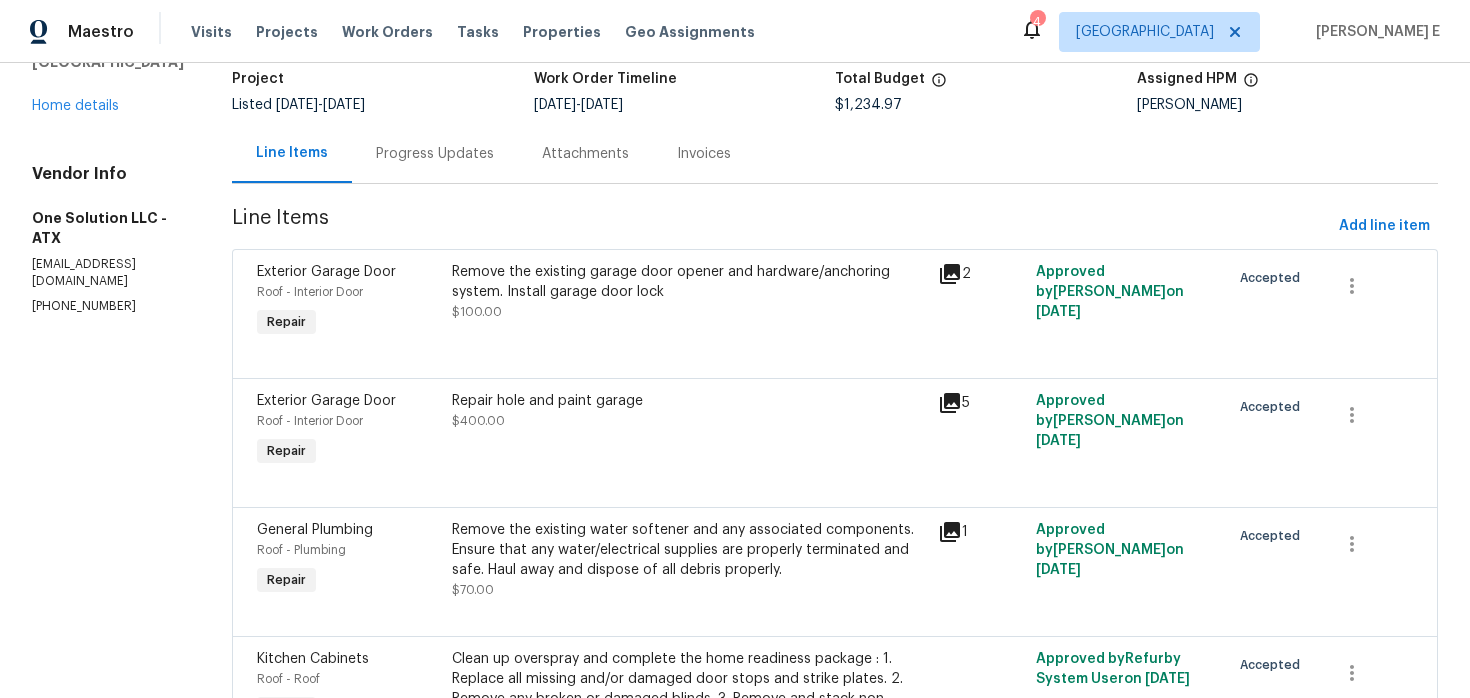scroll, scrollTop: 0, scrollLeft: 0, axis: both 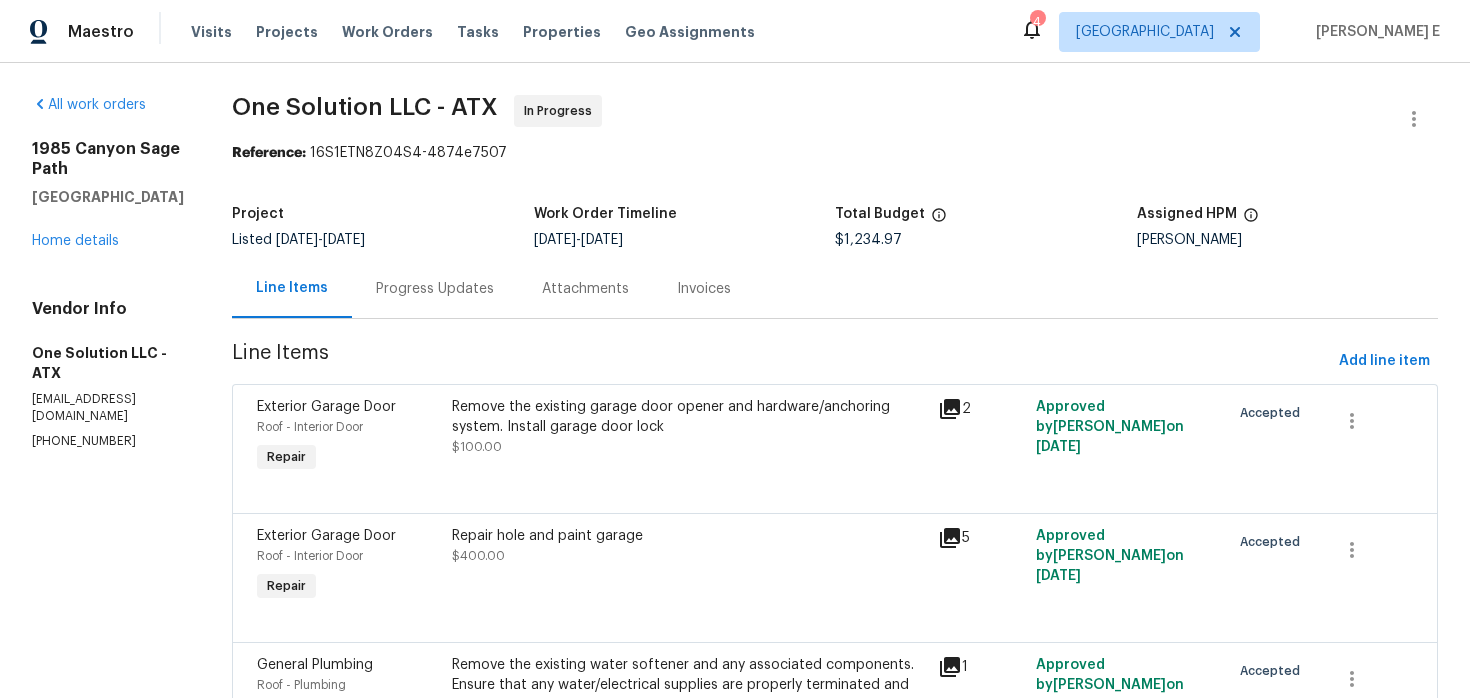 click on "One Solution LLC - ATX In Progress Reference:   16S1ETN8Z04S4-4874e7507 Project Listed   4/16/2025  -  5/19/2025 Work Order Timeline 4/16/2025  -  4/18/2025 Total Budget $1,234.97 Assigned HPM Martin Chagolla Line Items Progress Updates Attachments Invoices Line Items Add line item Exterior Garage Door Roof - Interior Door Repair Remove the existing garage door opener and hardware/anchoring system. Install garage door lock $100.00   2 Approved by  Sheila Cooksey  on   4/18/2025 Accepted Exterior Garage Door Roof - Interior Door Repair Repair hole and paint garage $400.00   5 Approved by  Sheila Cooksey  on   4/18/2025 Accepted General Plumbing Roof - Plumbing Repair Remove the existing water softener and any associated components. Ensure that any water/electrical supplies are properly terminated and safe. Haul away and dispose of all debris properly. $70.00   1 Approved by  Sheila Cooksey  on   4/18/2025 Accepted Kitchen Cabinets Roof - Roof Repair $1.00 Approved by  Refurby System User  on   5/12/2025 $1.00" at bounding box center [835, 910] 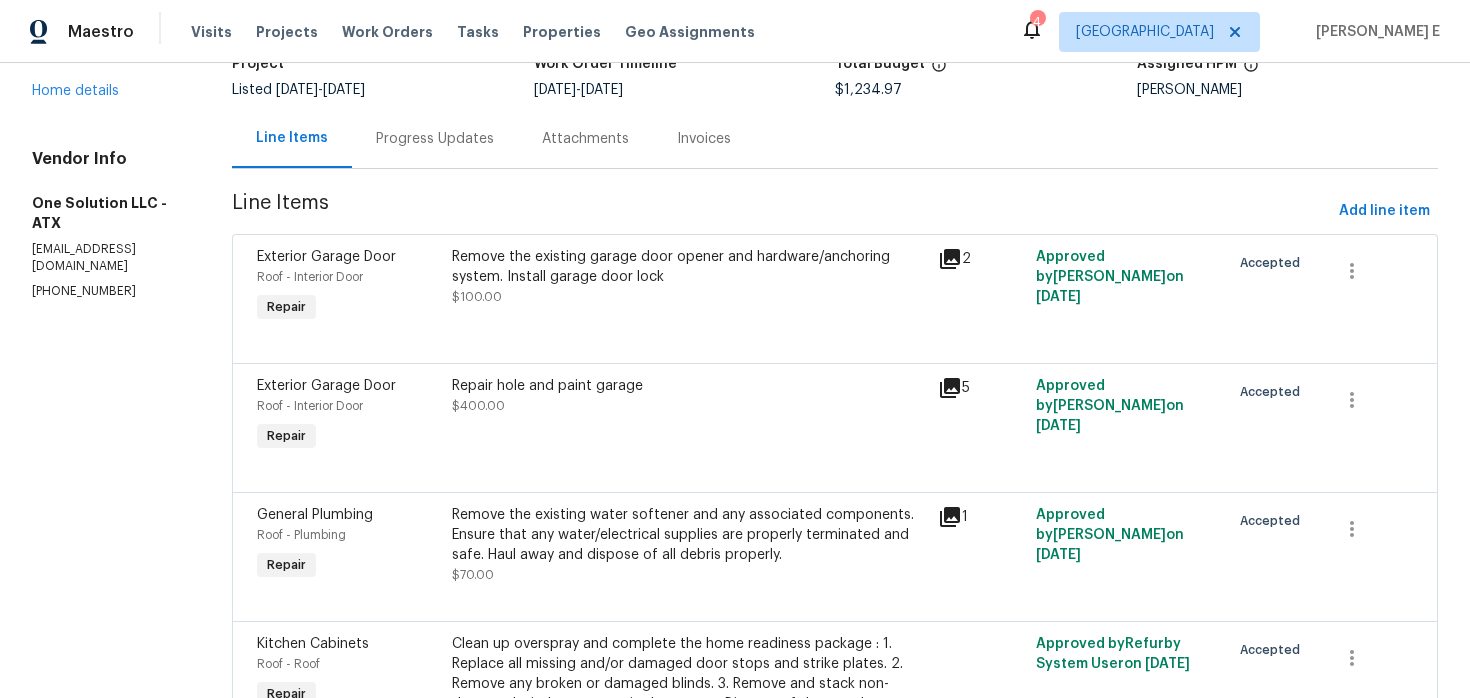 scroll, scrollTop: 0, scrollLeft: 0, axis: both 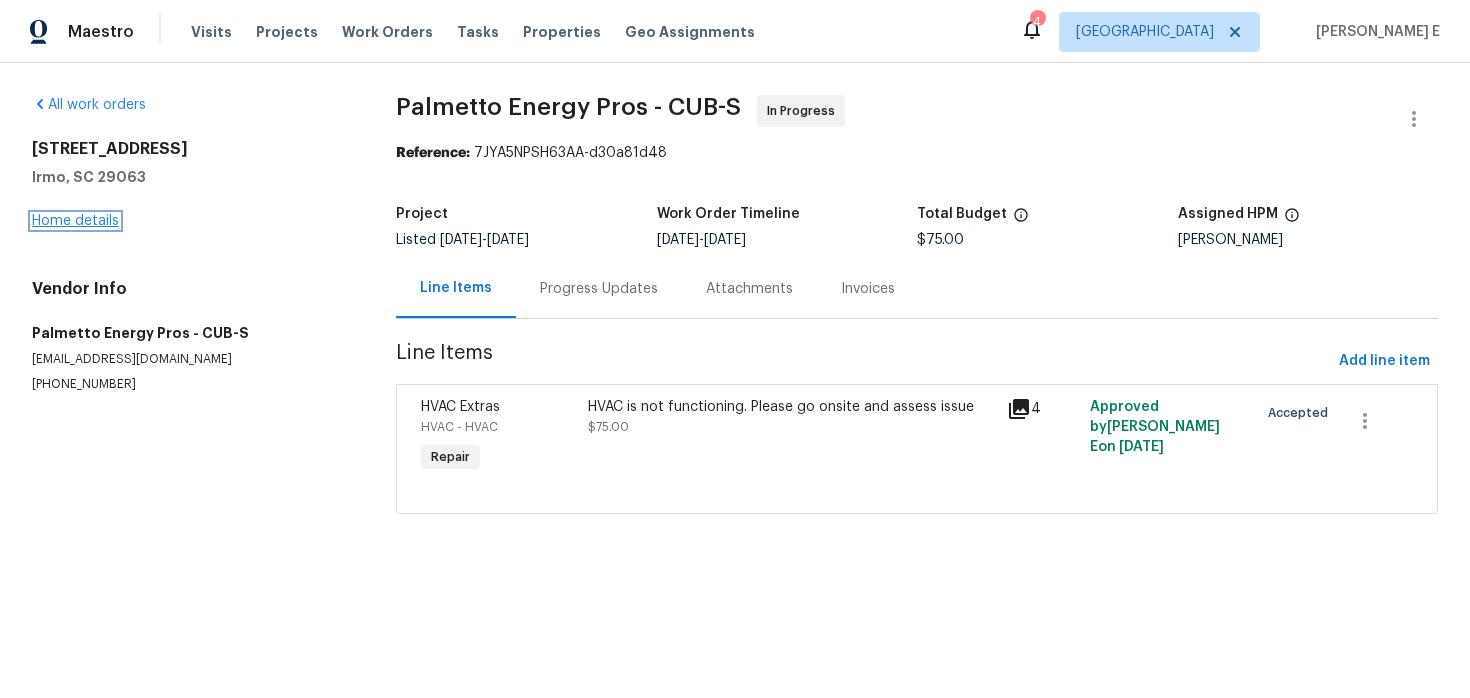 click on "Home details" at bounding box center (75, 221) 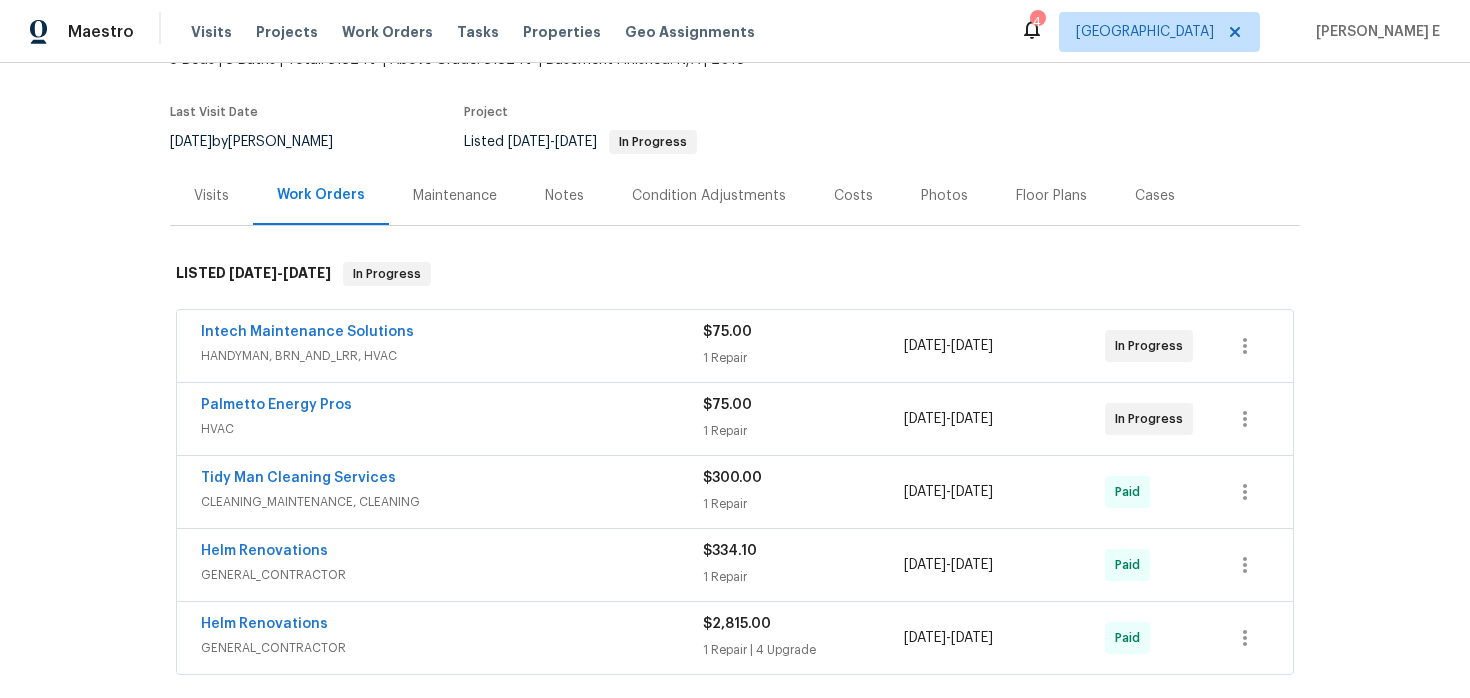 scroll, scrollTop: 141, scrollLeft: 0, axis: vertical 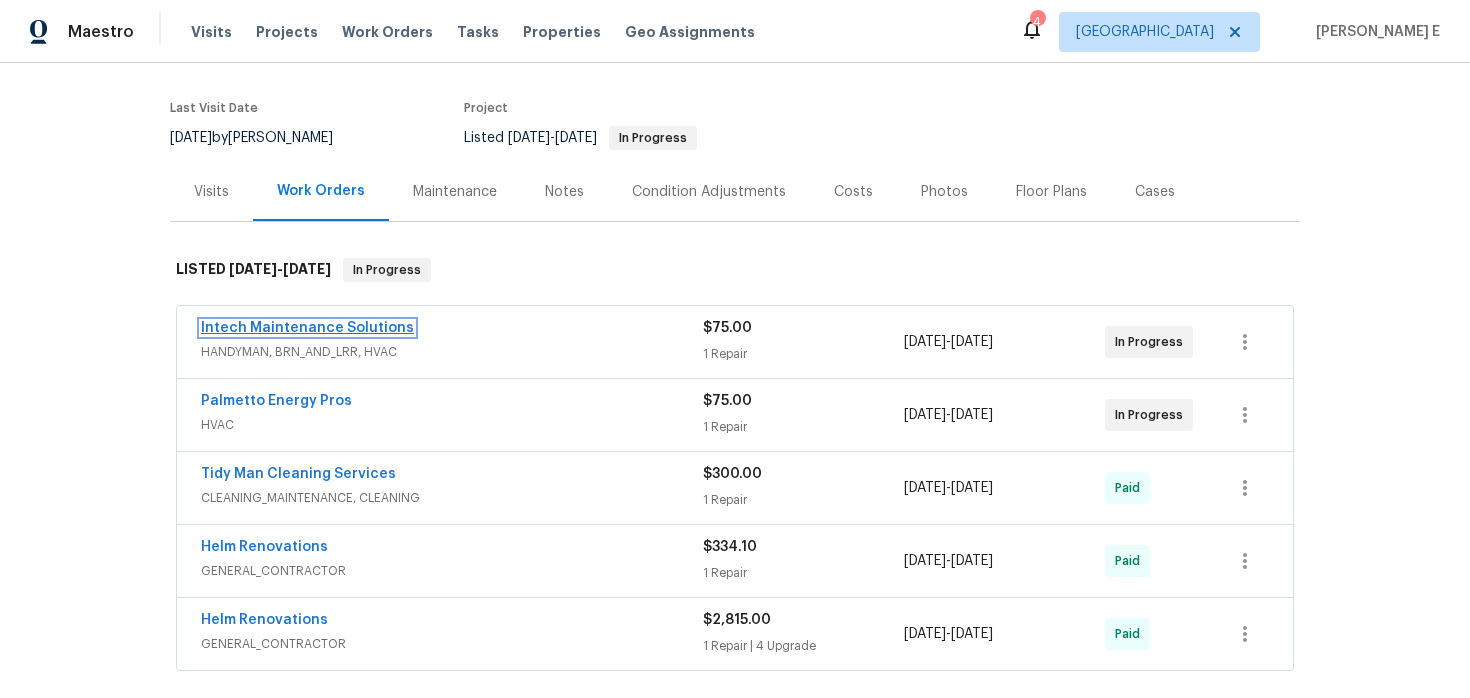 click on "Intech Maintenance Solutions" at bounding box center [307, 328] 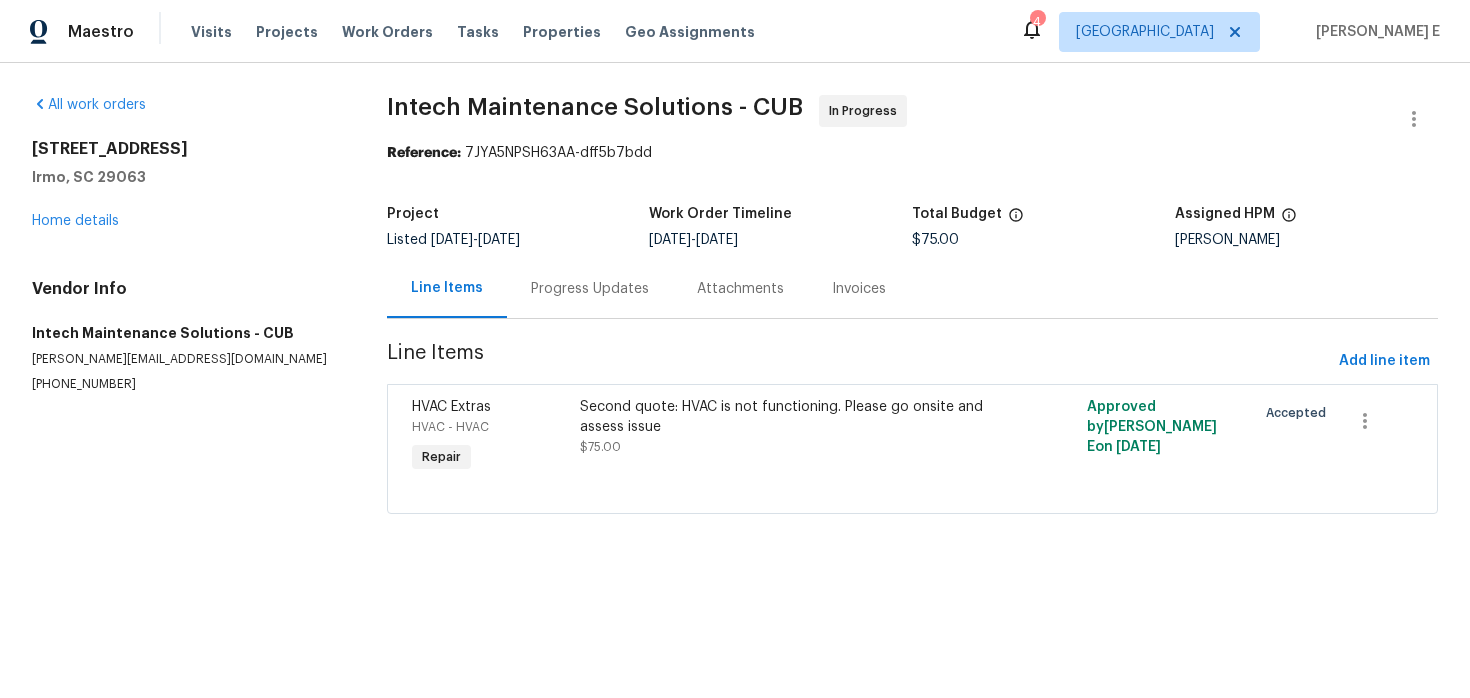 click on "Progress Updates" at bounding box center [590, 289] 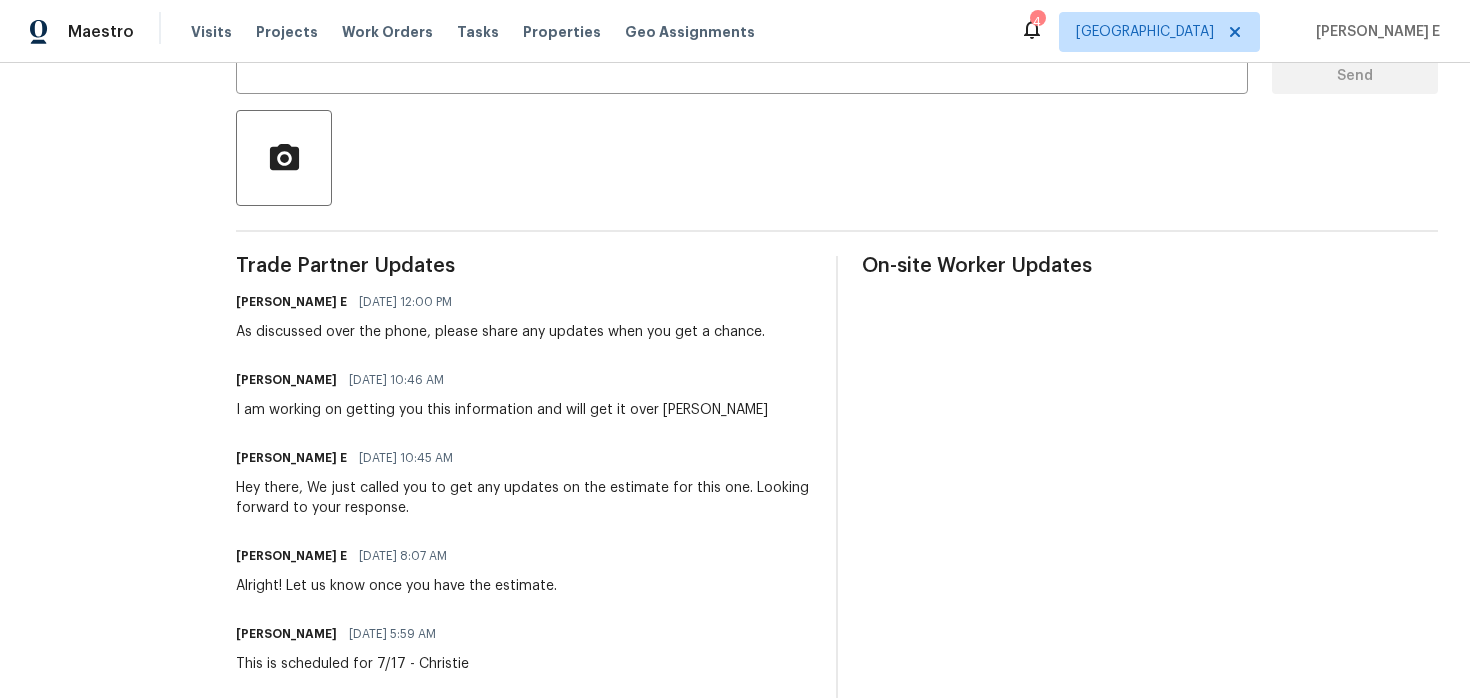 scroll, scrollTop: 0, scrollLeft: 0, axis: both 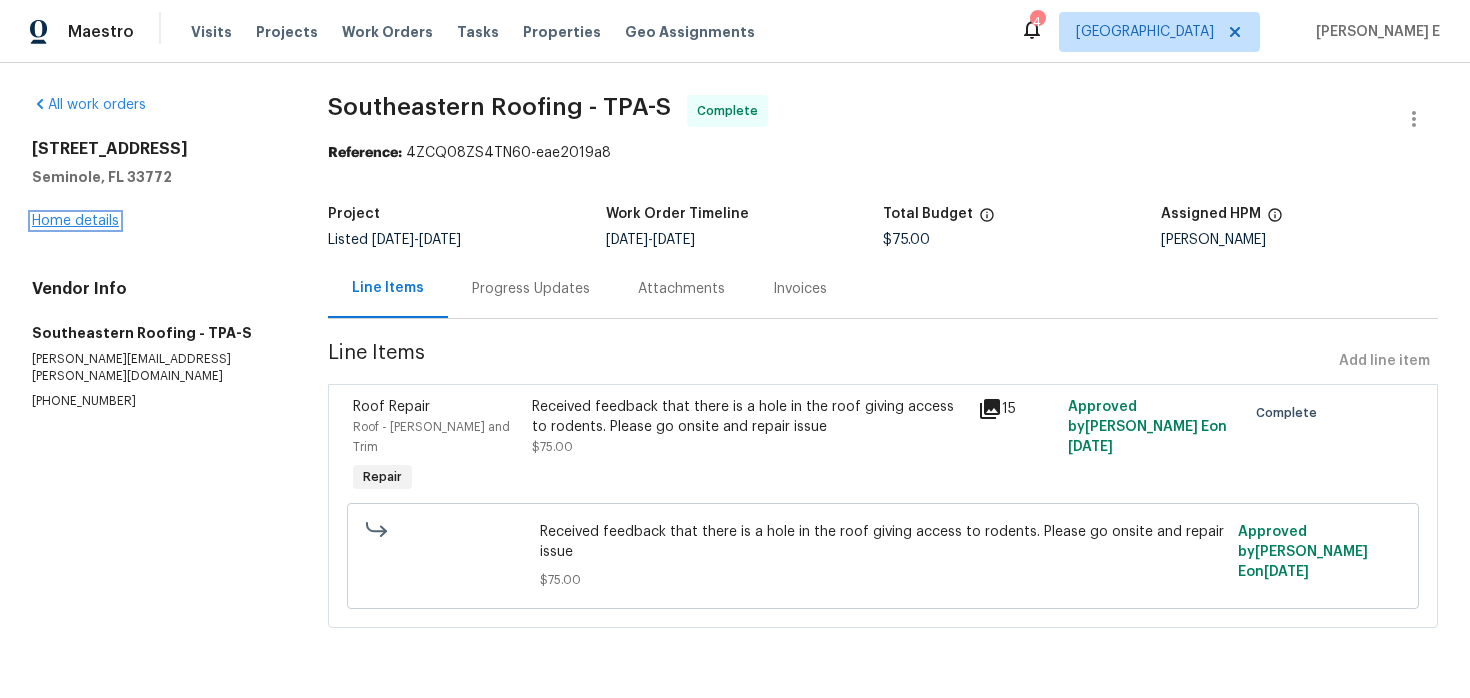click on "Home details" at bounding box center [75, 221] 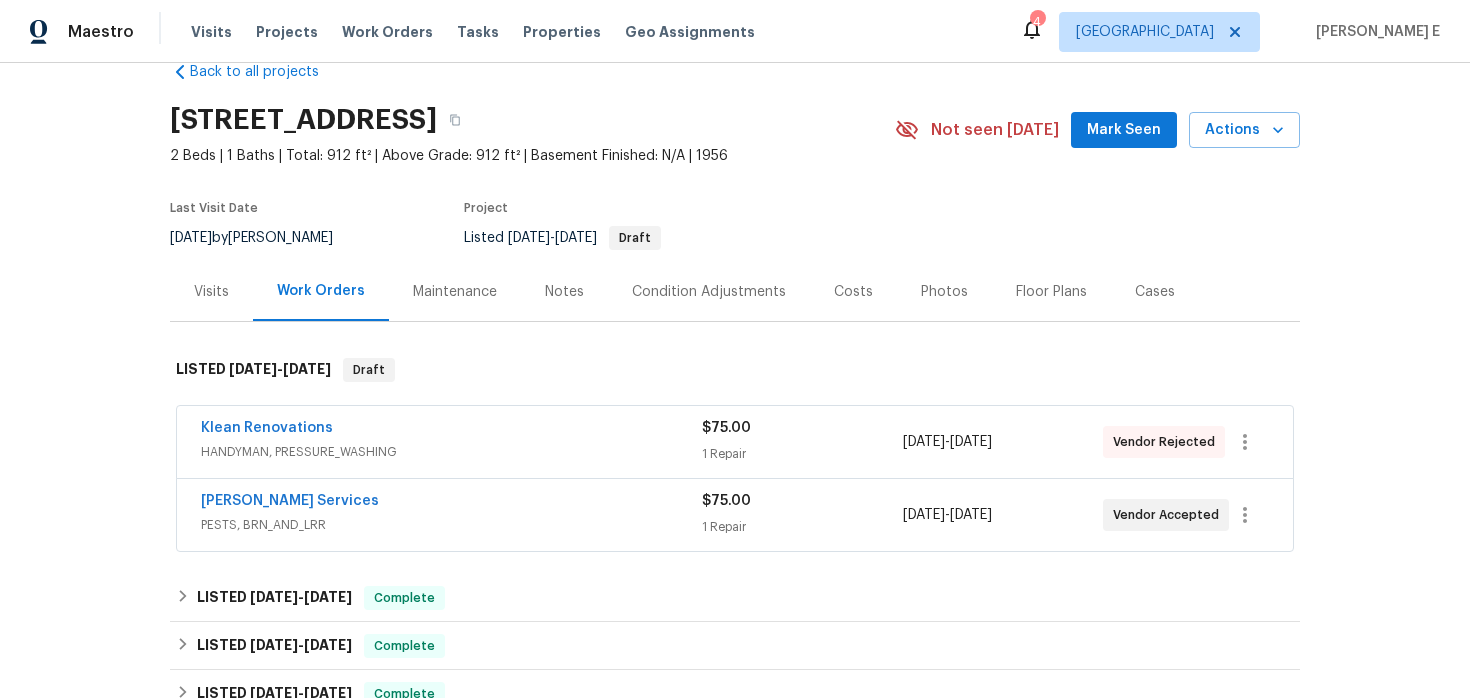 scroll, scrollTop: 47, scrollLeft: 0, axis: vertical 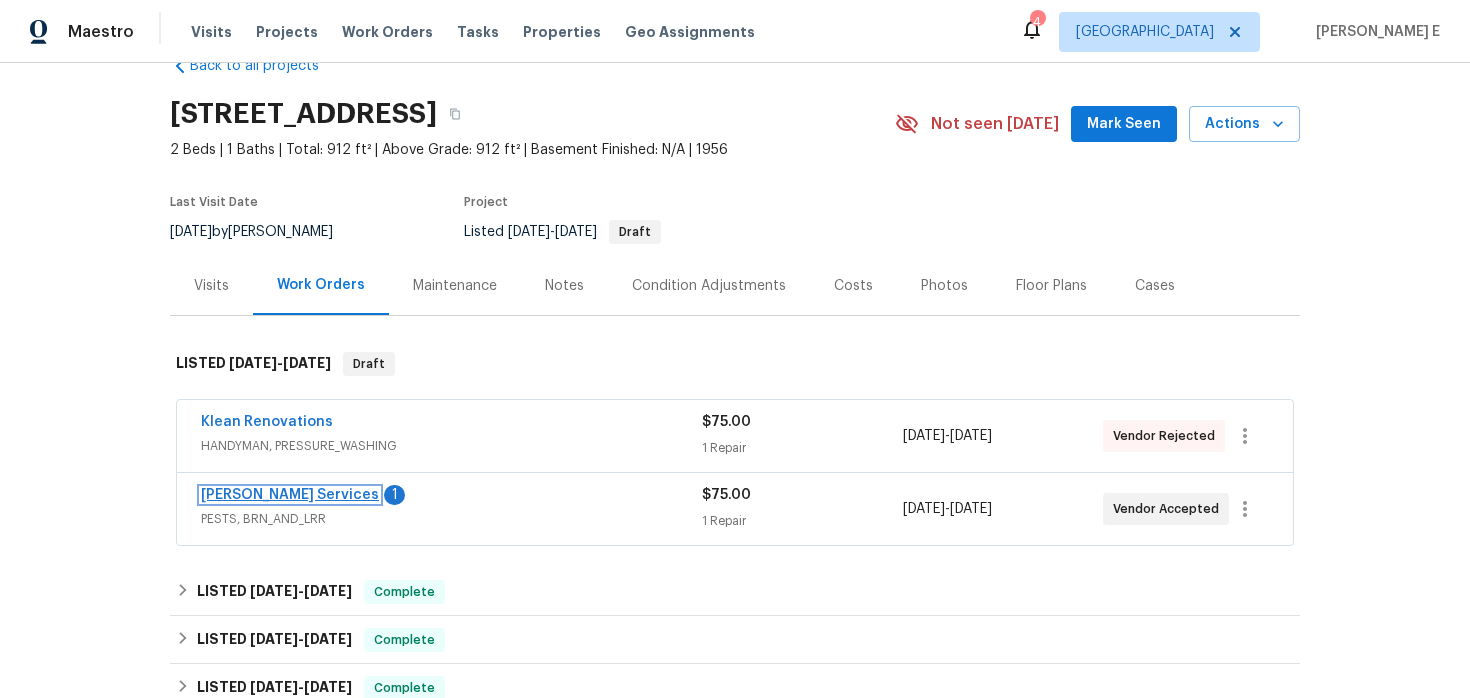 click on "Massey Services" at bounding box center [290, 495] 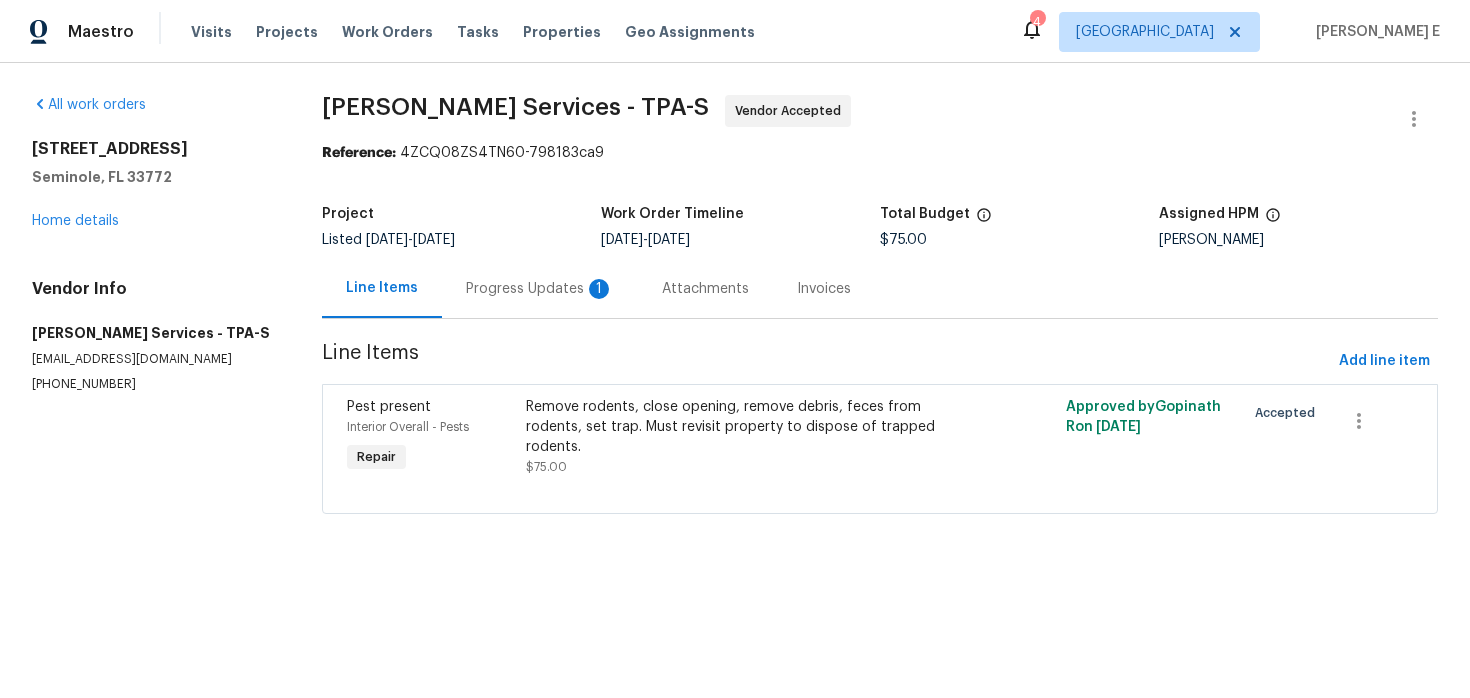 click on "Progress Updates 1" at bounding box center (540, 288) 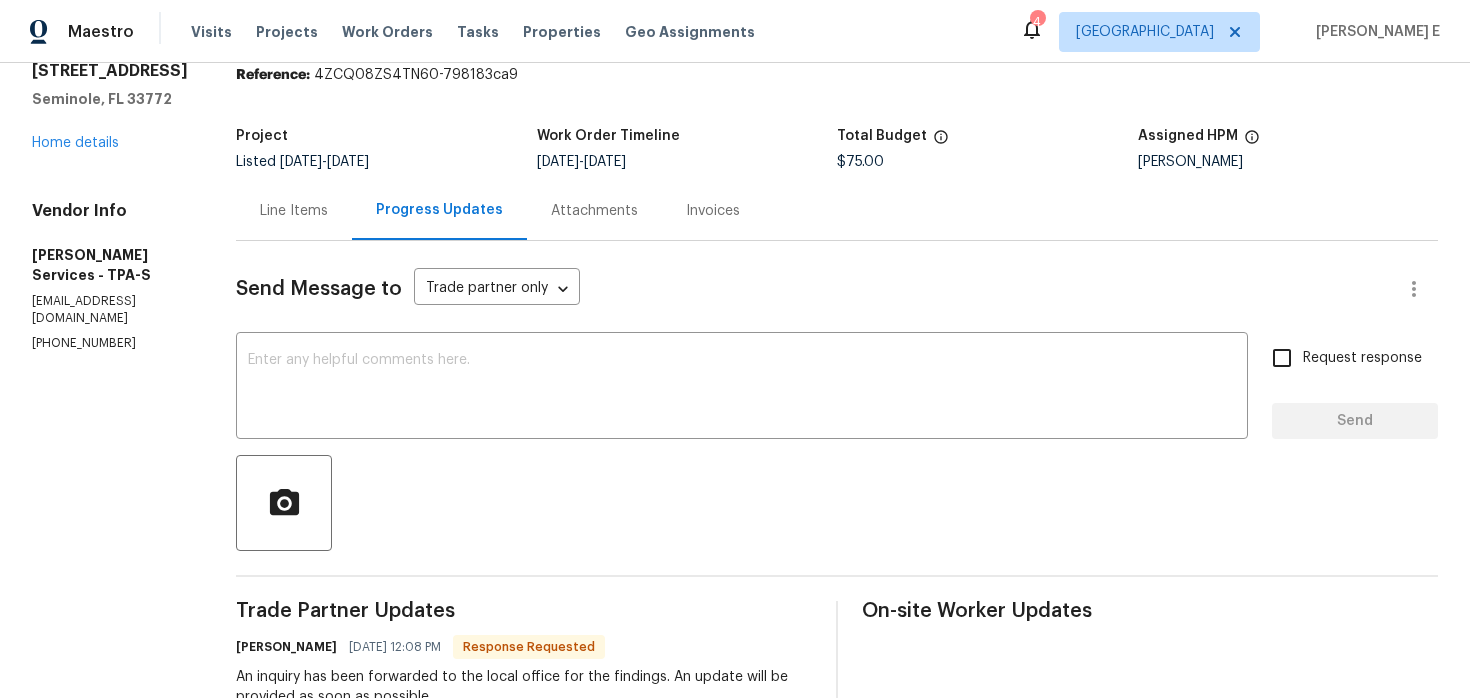 scroll, scrollTop: 0, scrollLeft: 0, axis: both 